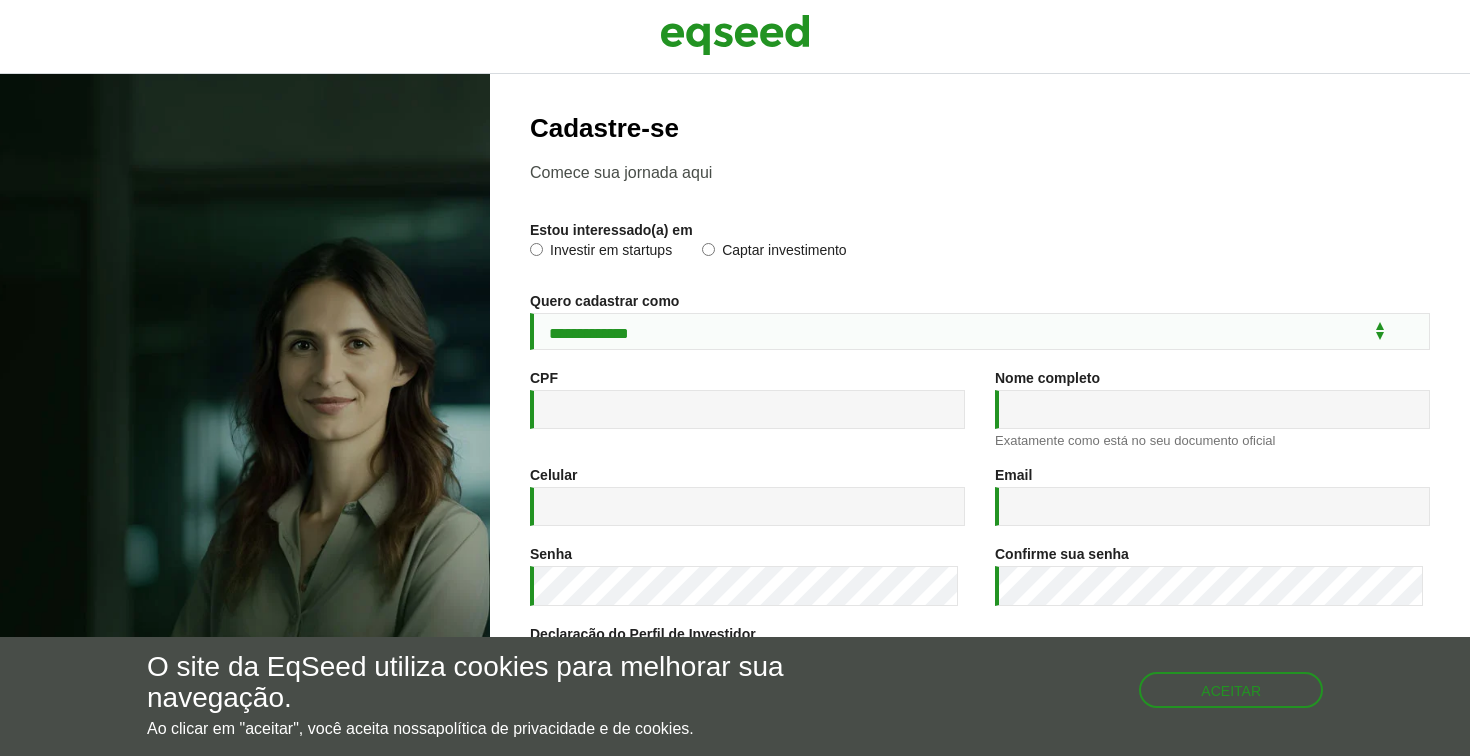 scroll, scrollTop: 0, scrollLeft: 0, axis: both 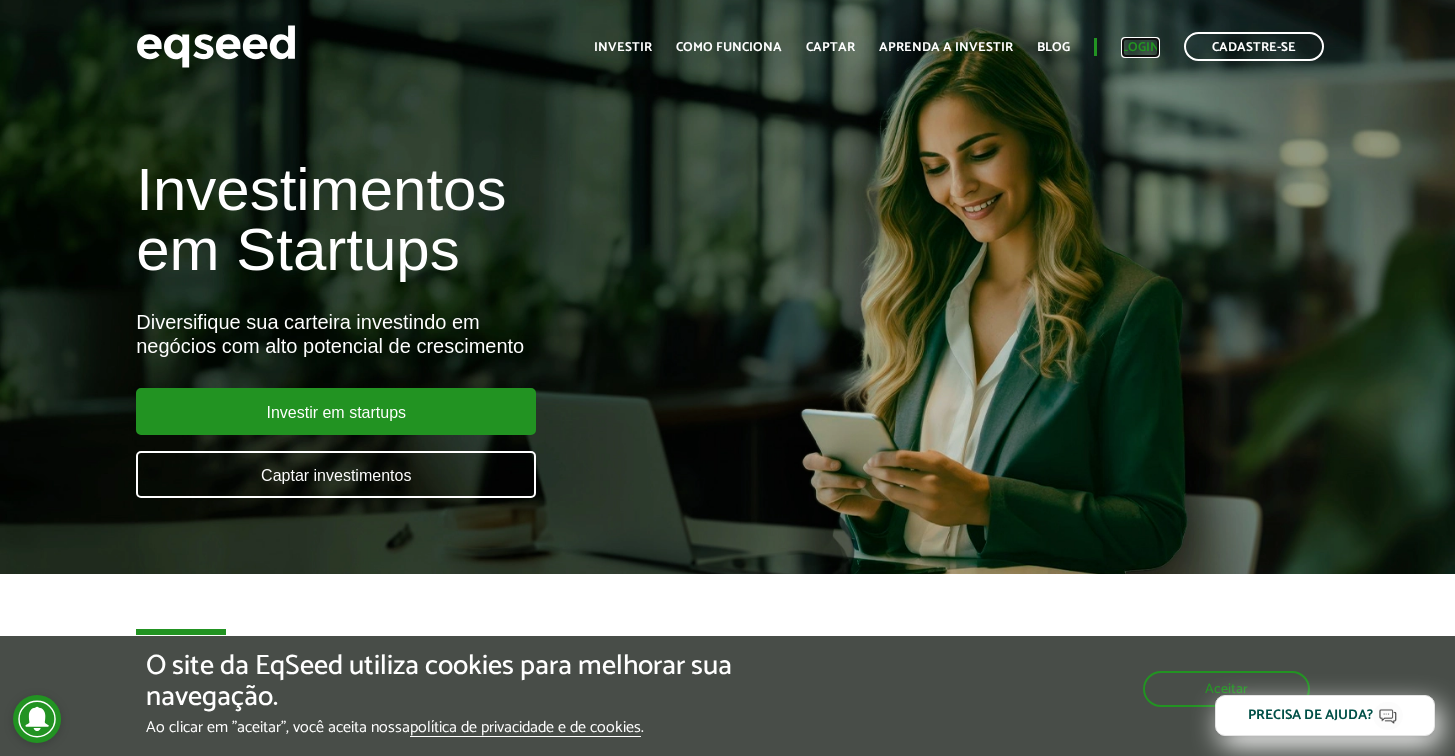 click on "Login" at bounding box center (1140, 47) 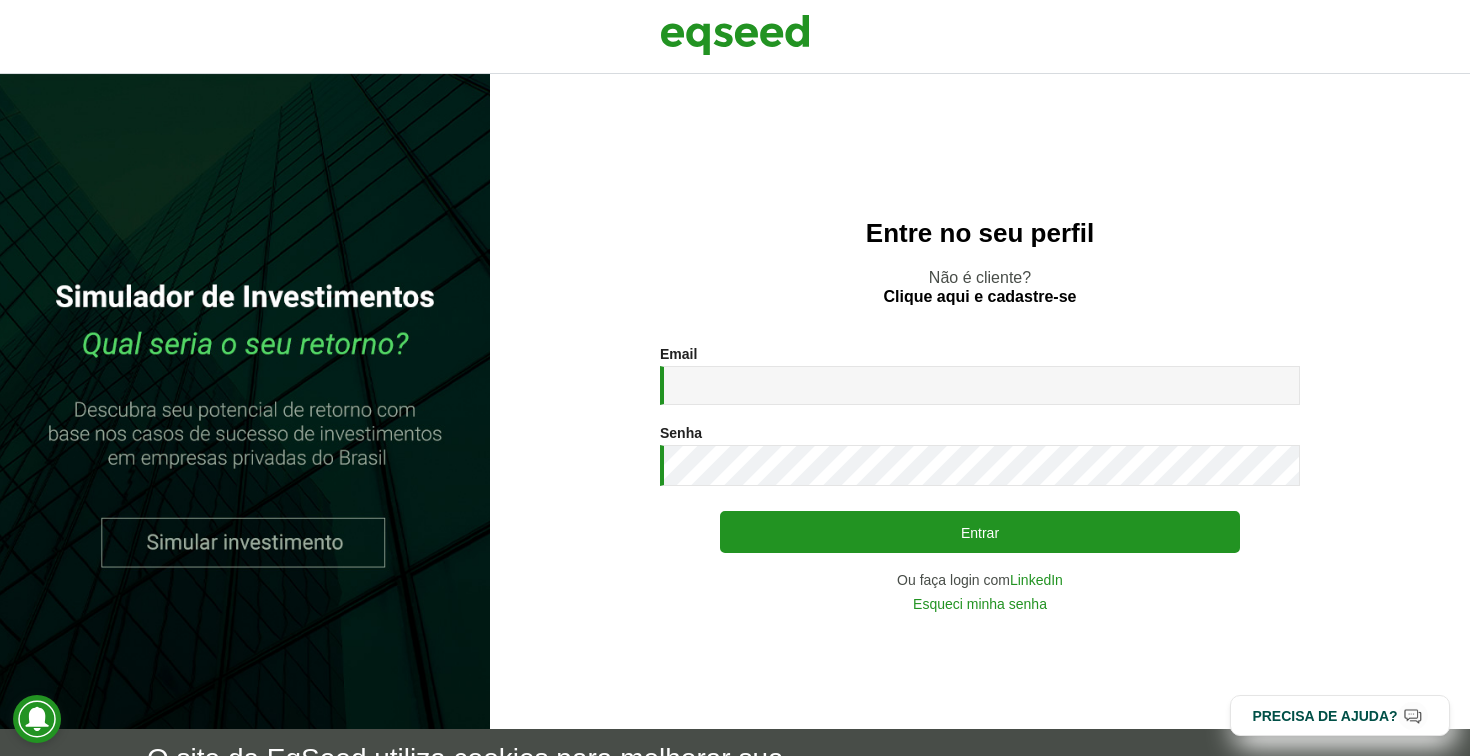 scroll, scrollTop: 0, scrollLeft: 0, axis: both 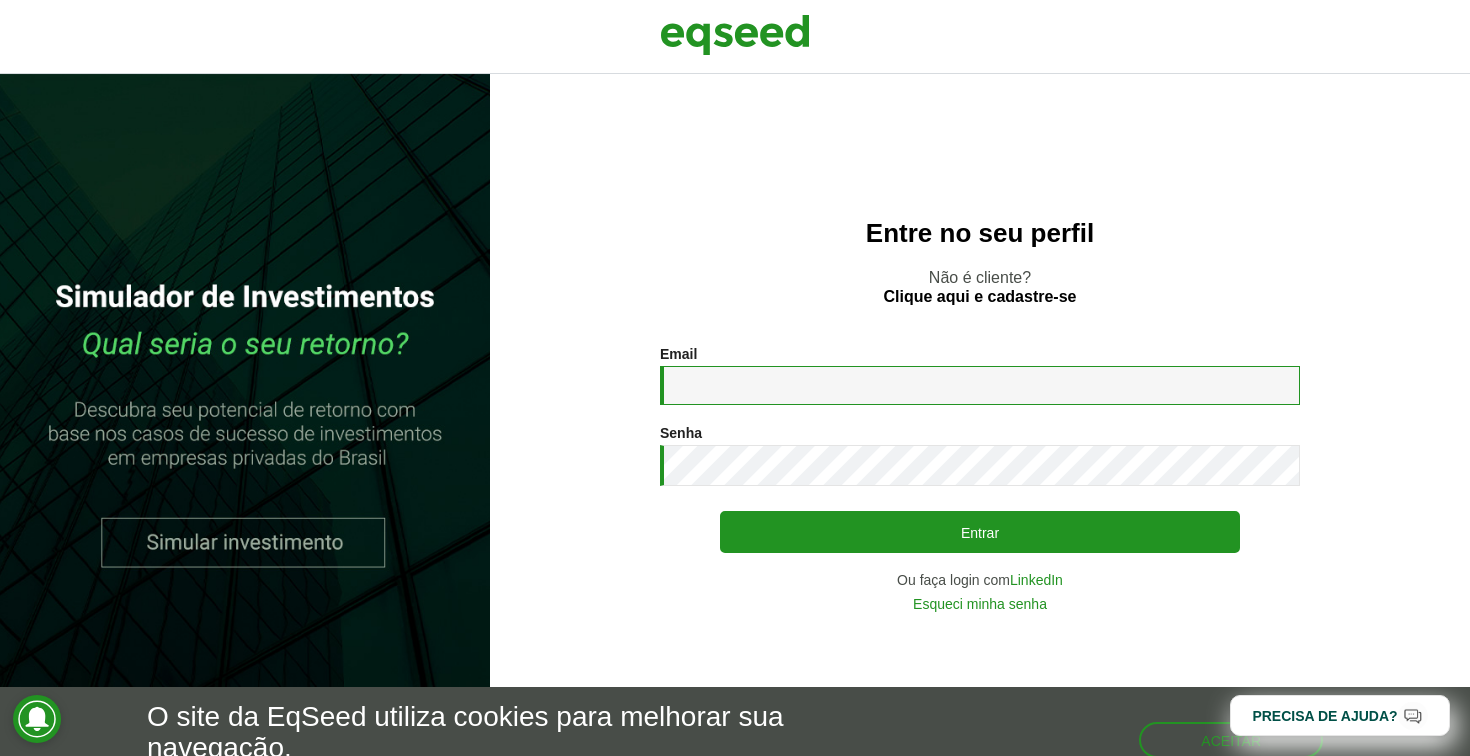 click on "Email  *" at bounding box center [980, 385] 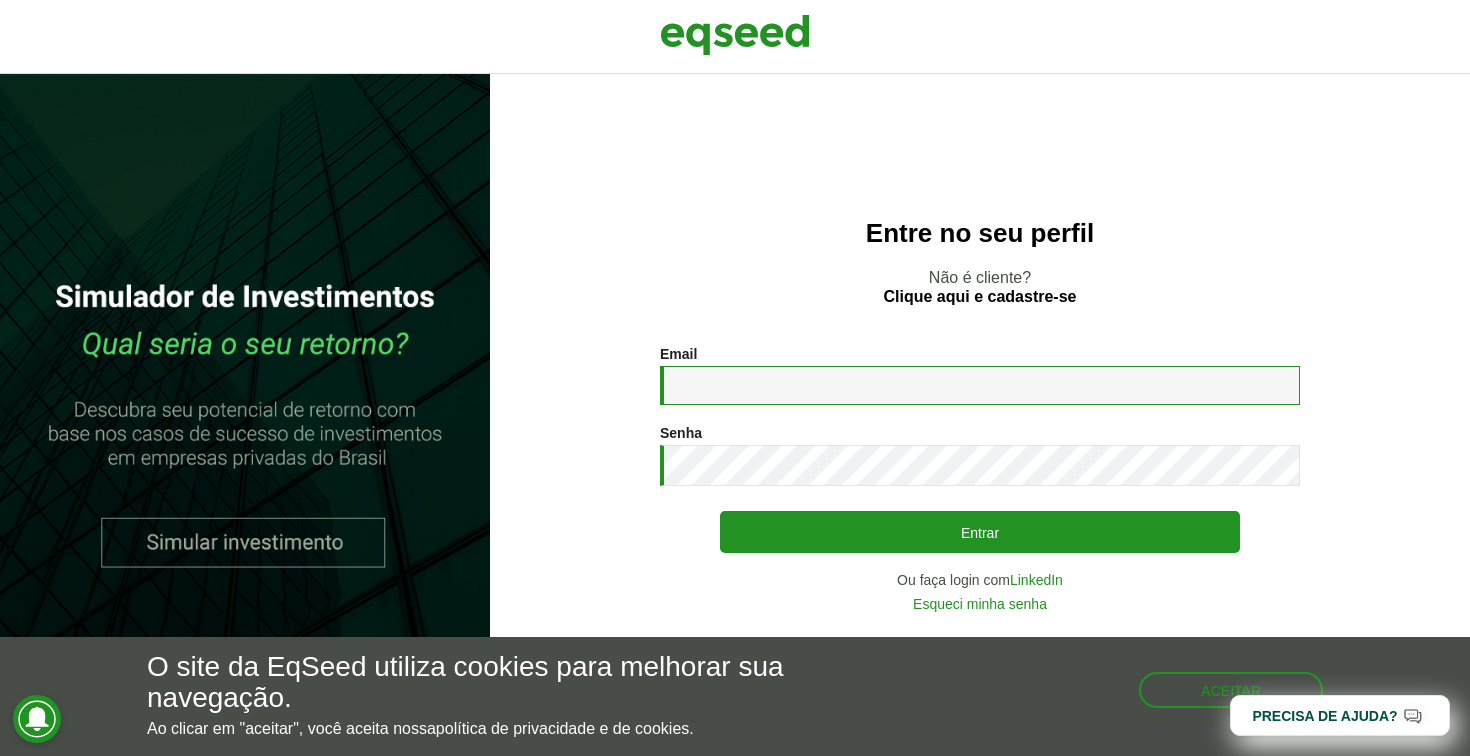 type on "**********" 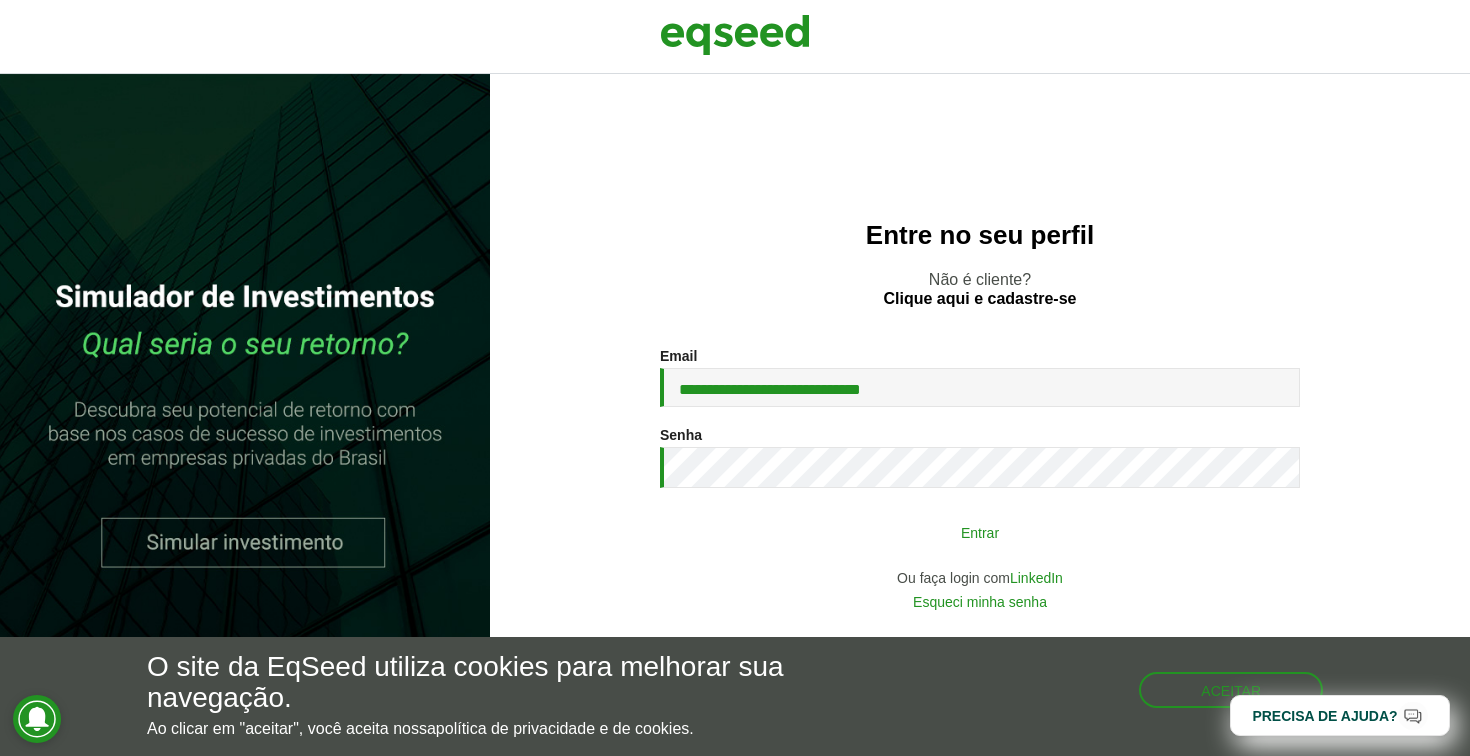 click on "Entrar" at bounding box center [980, 532] 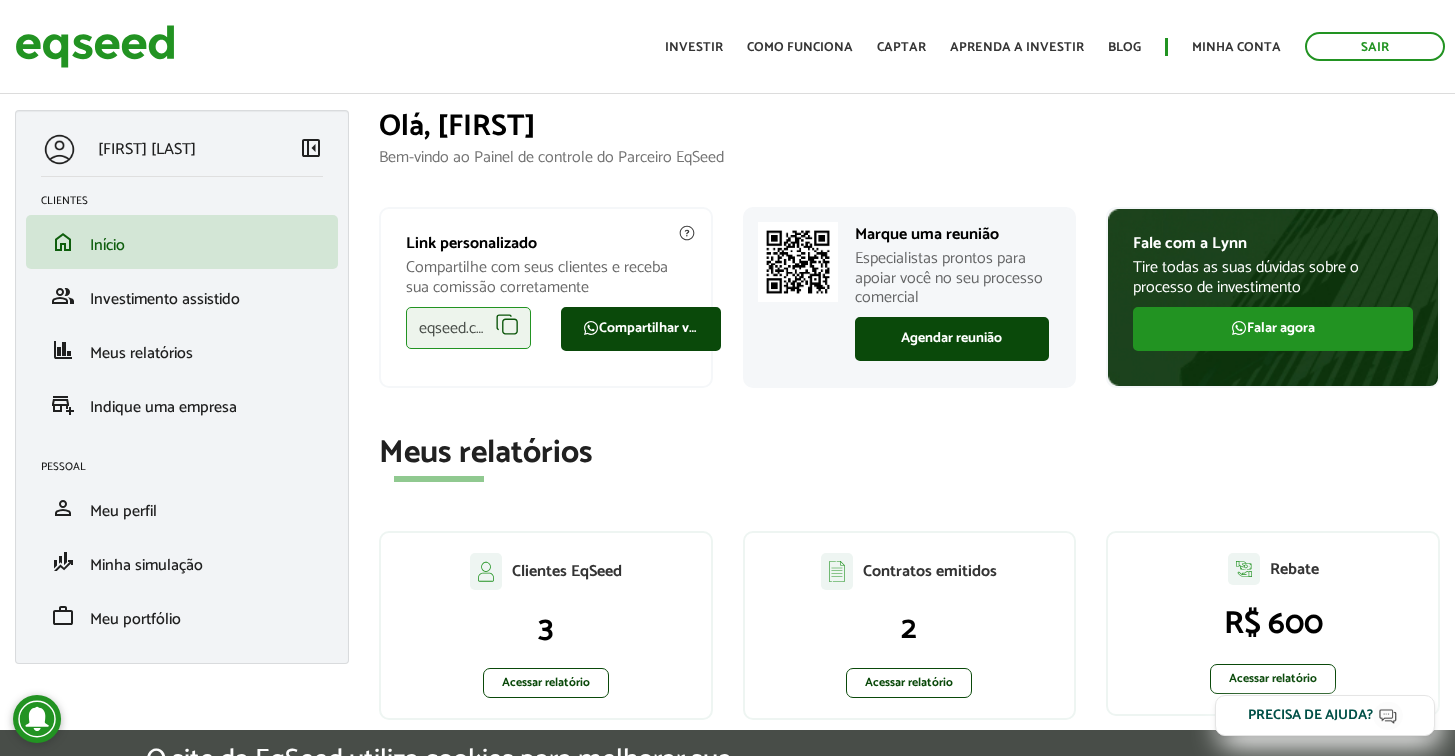 scroll, scrollTop: 0, scrollLeft: 0, axis: both 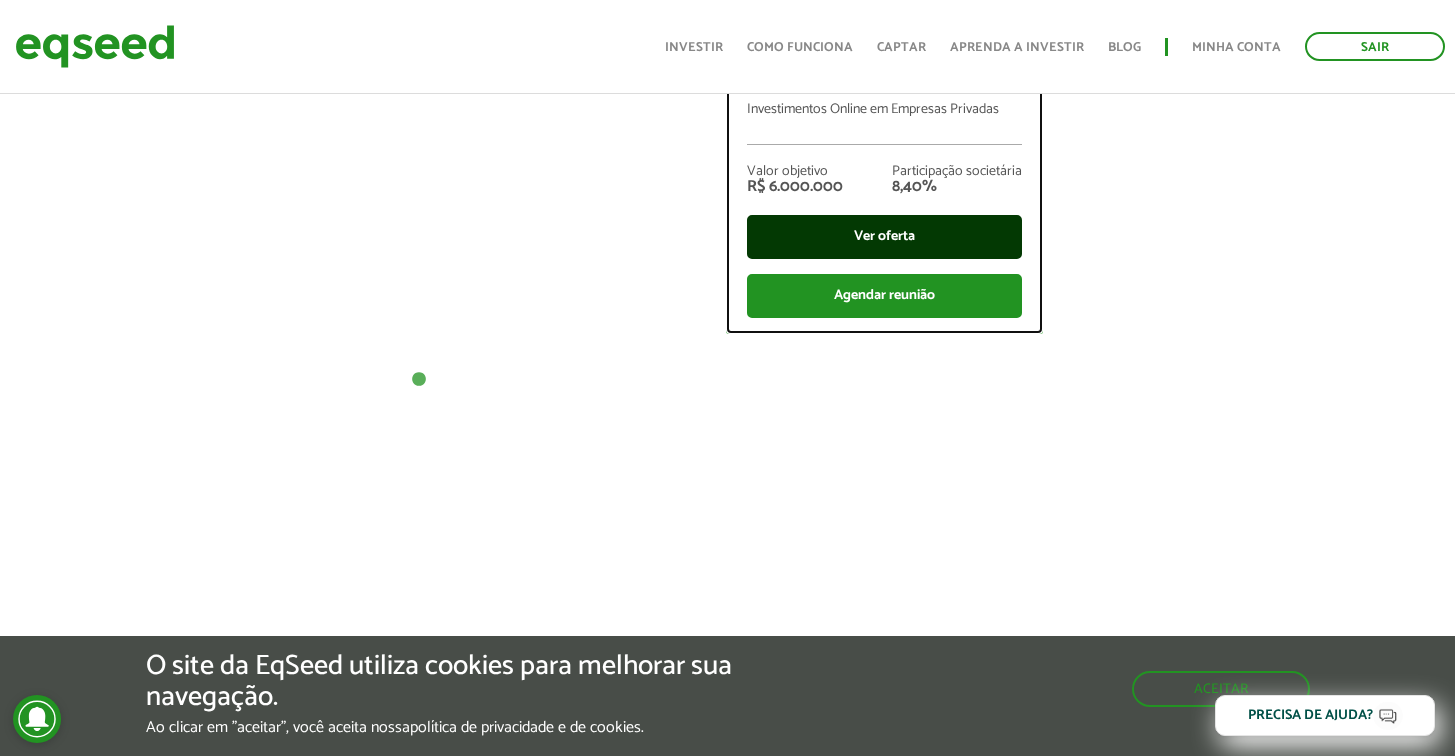 click on "Ver oferta" at bounding box center [884, 237] 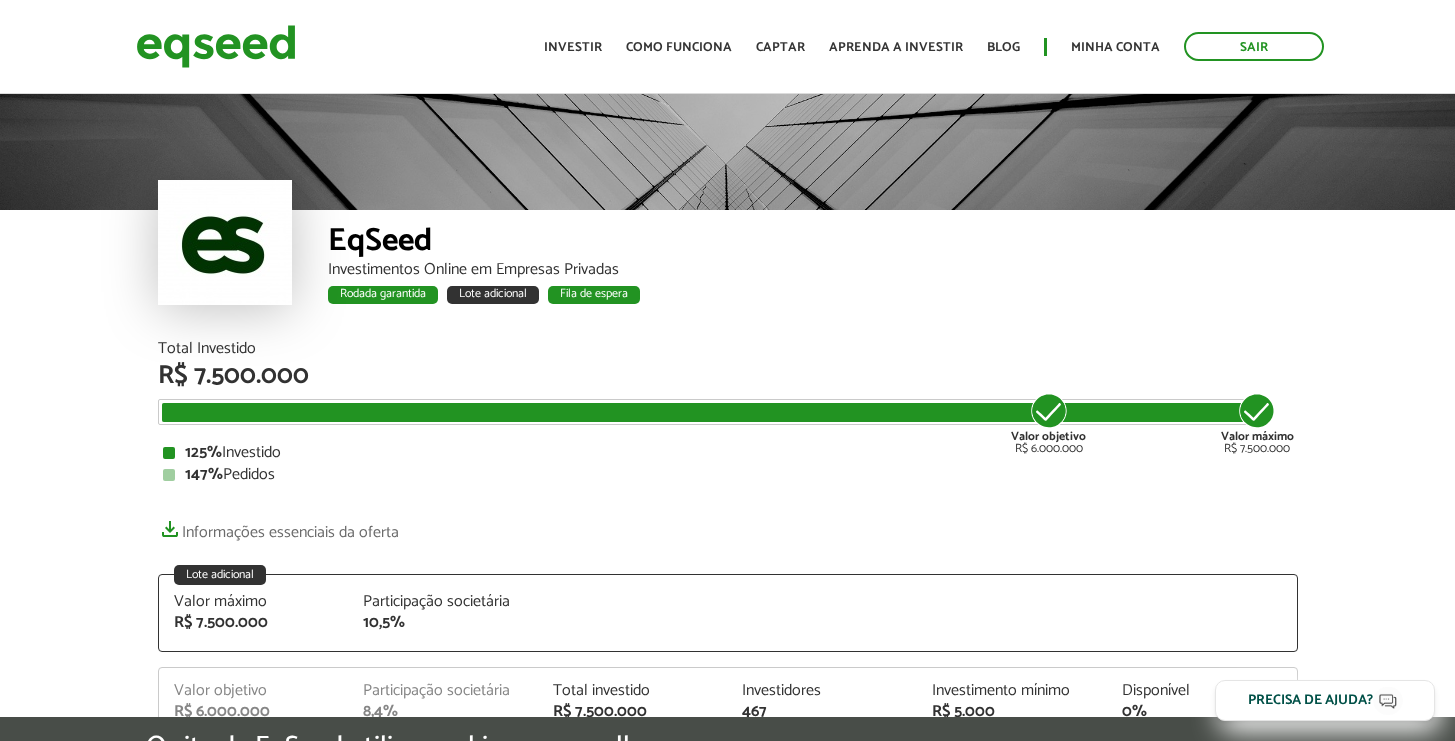 scroll, scrollTop: 0, scrollLeft: 0, axis: both 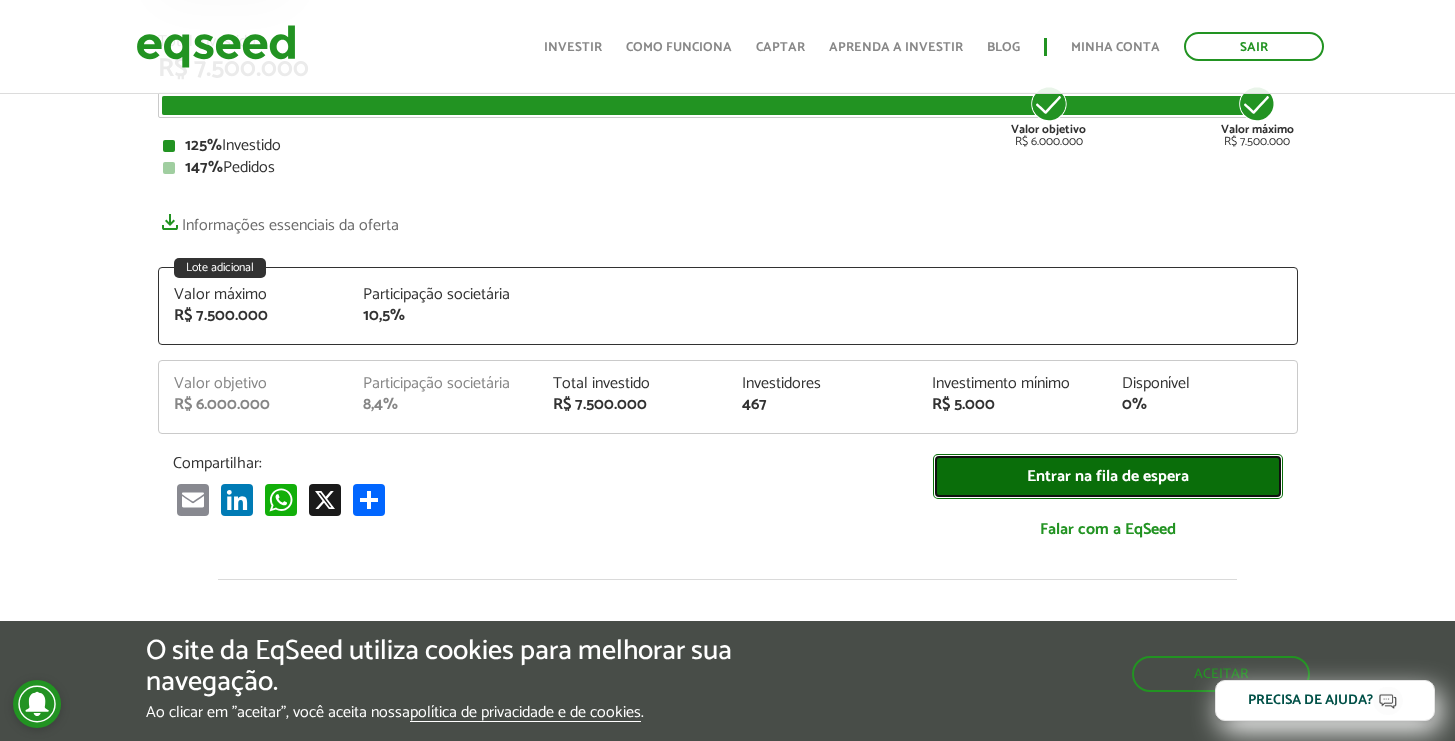 click on "Entrar na fila de espera" at bounding box center [1108, 476] 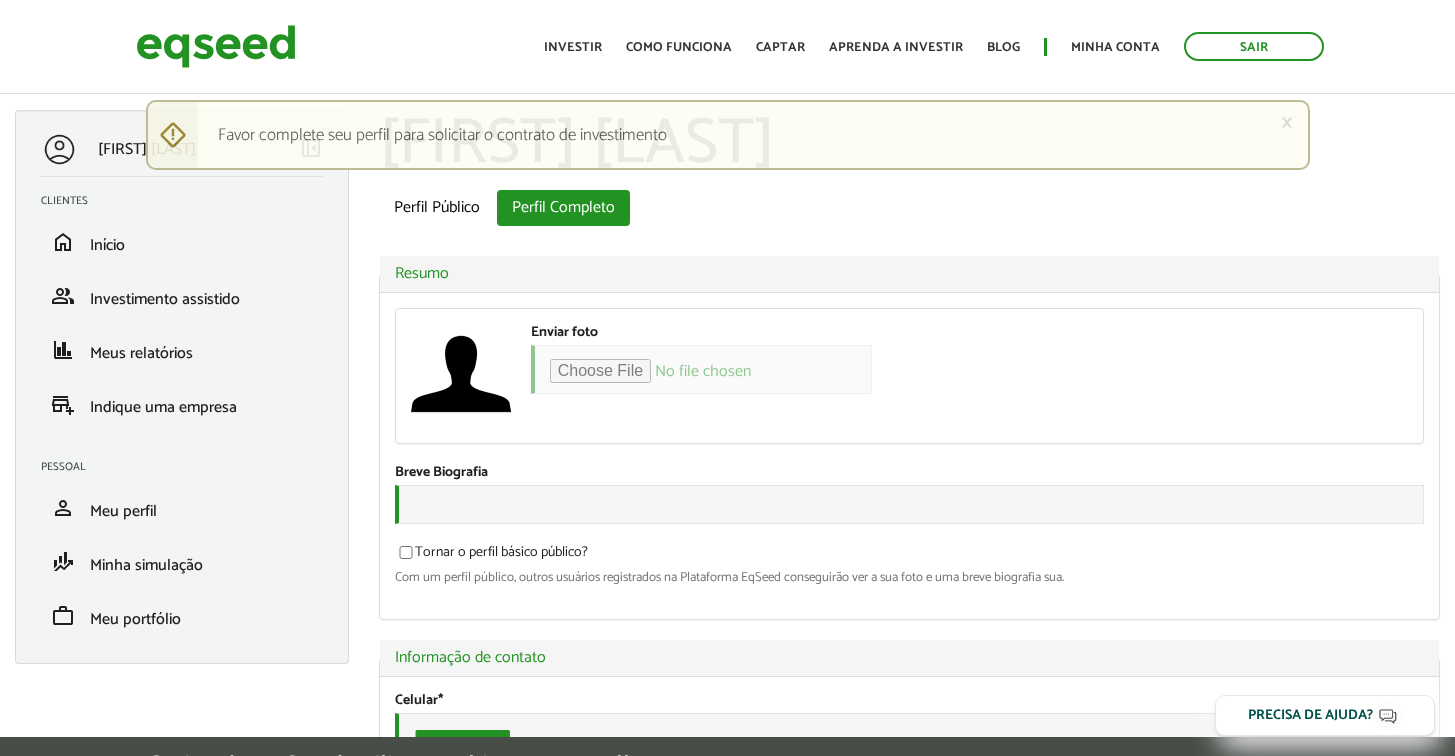 scroll, scrollTop: 0, scrollLeft: 0, axis: both 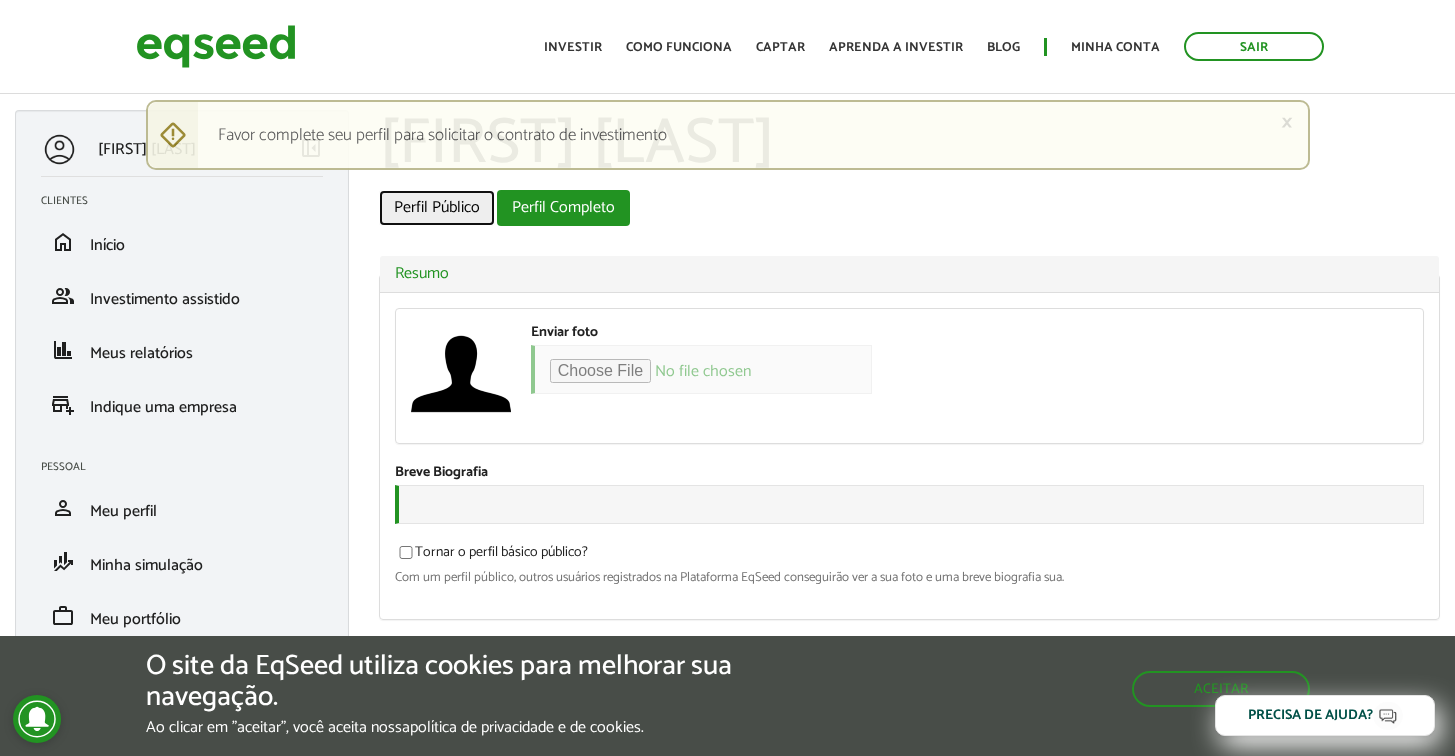click on "Perfil Público" at bounding box center (437, 208) 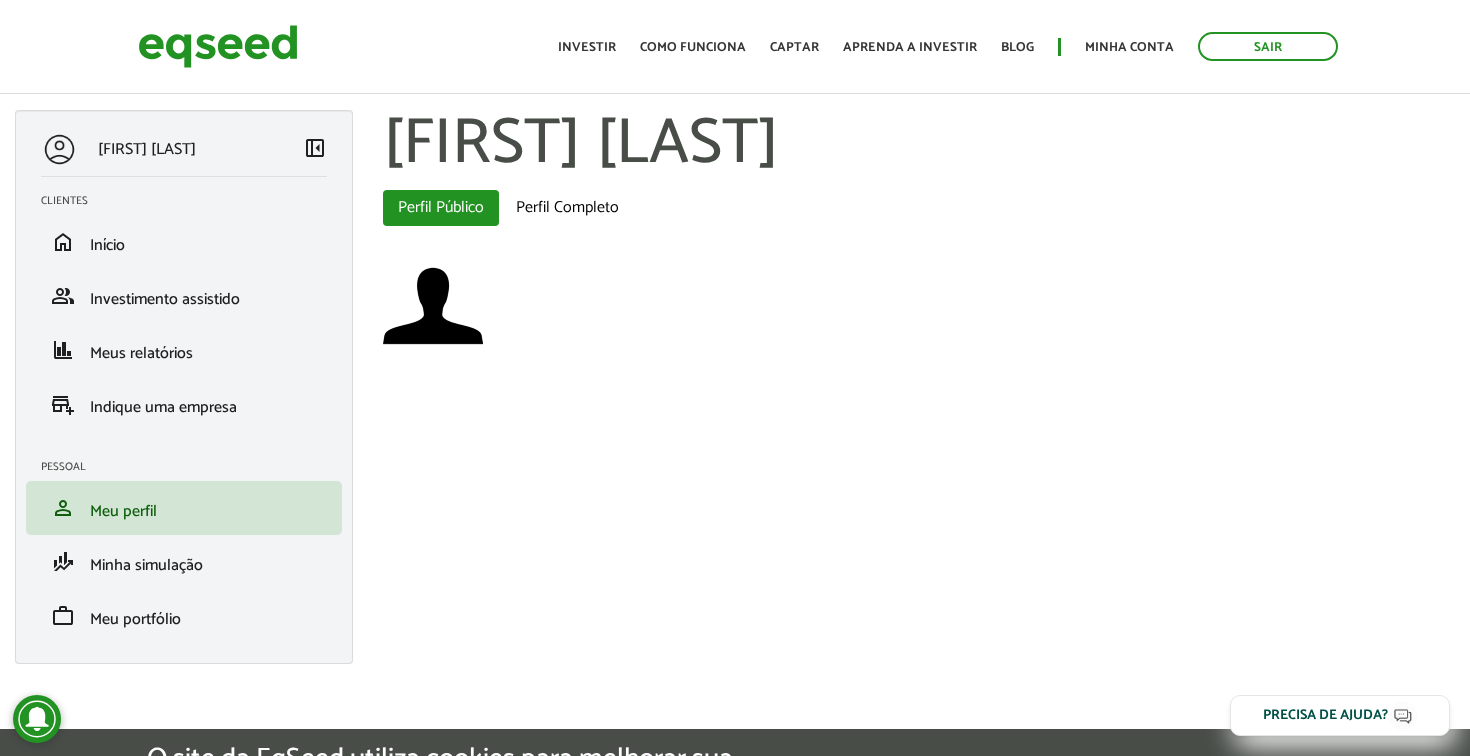 scroll, scrollTop: 0, scrollLeft: 0, axis: both 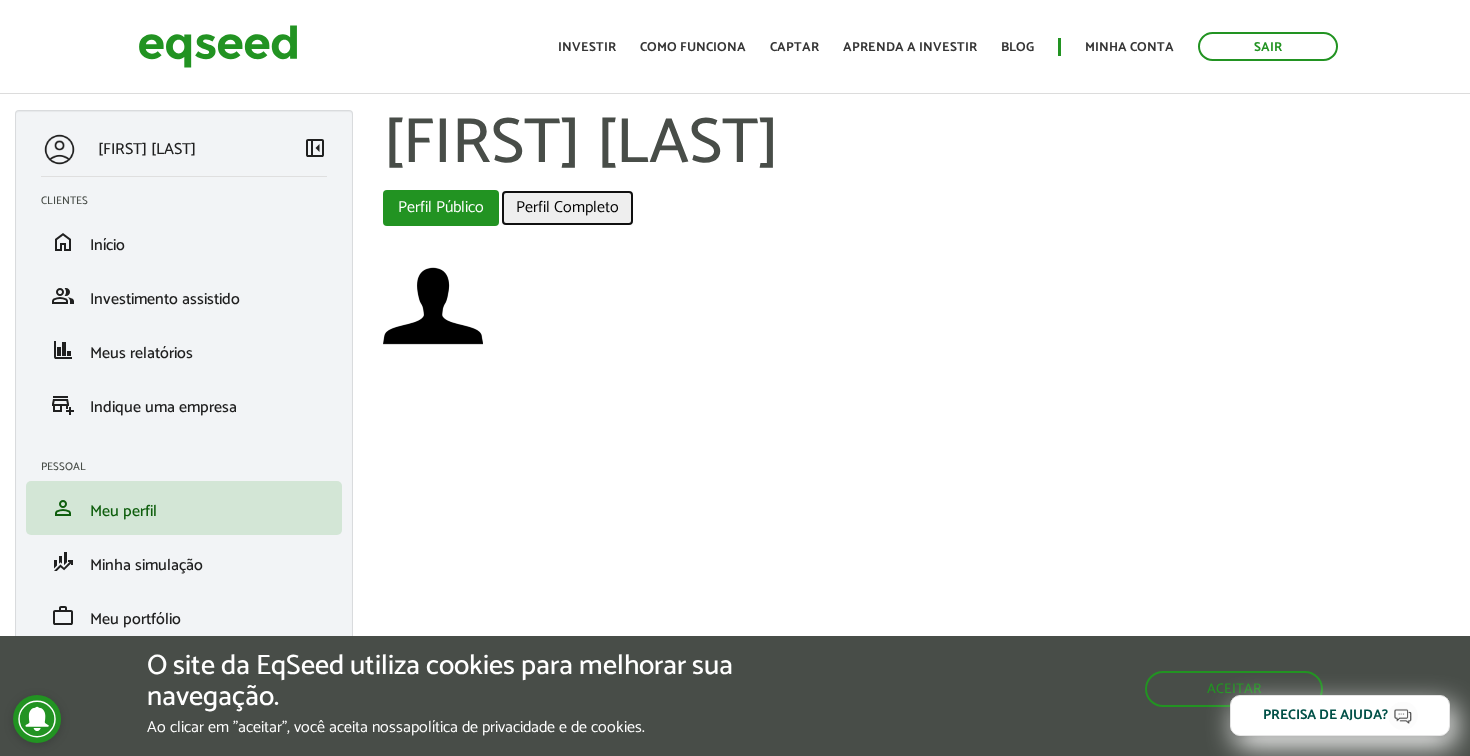 click on "Perfil Completo" at bounding box center (567, 208) 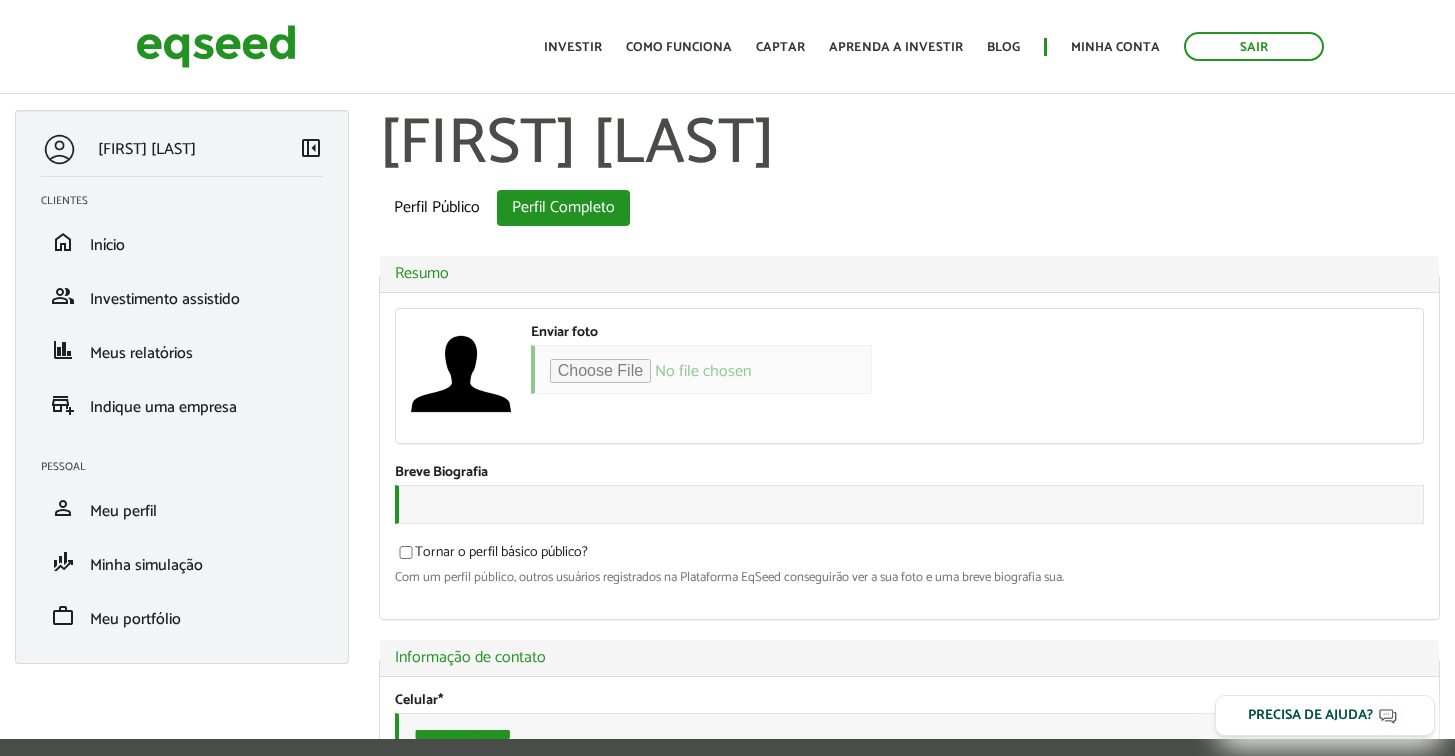 scroll, scrollTop: 0, scrollLeft: 0, axis: both 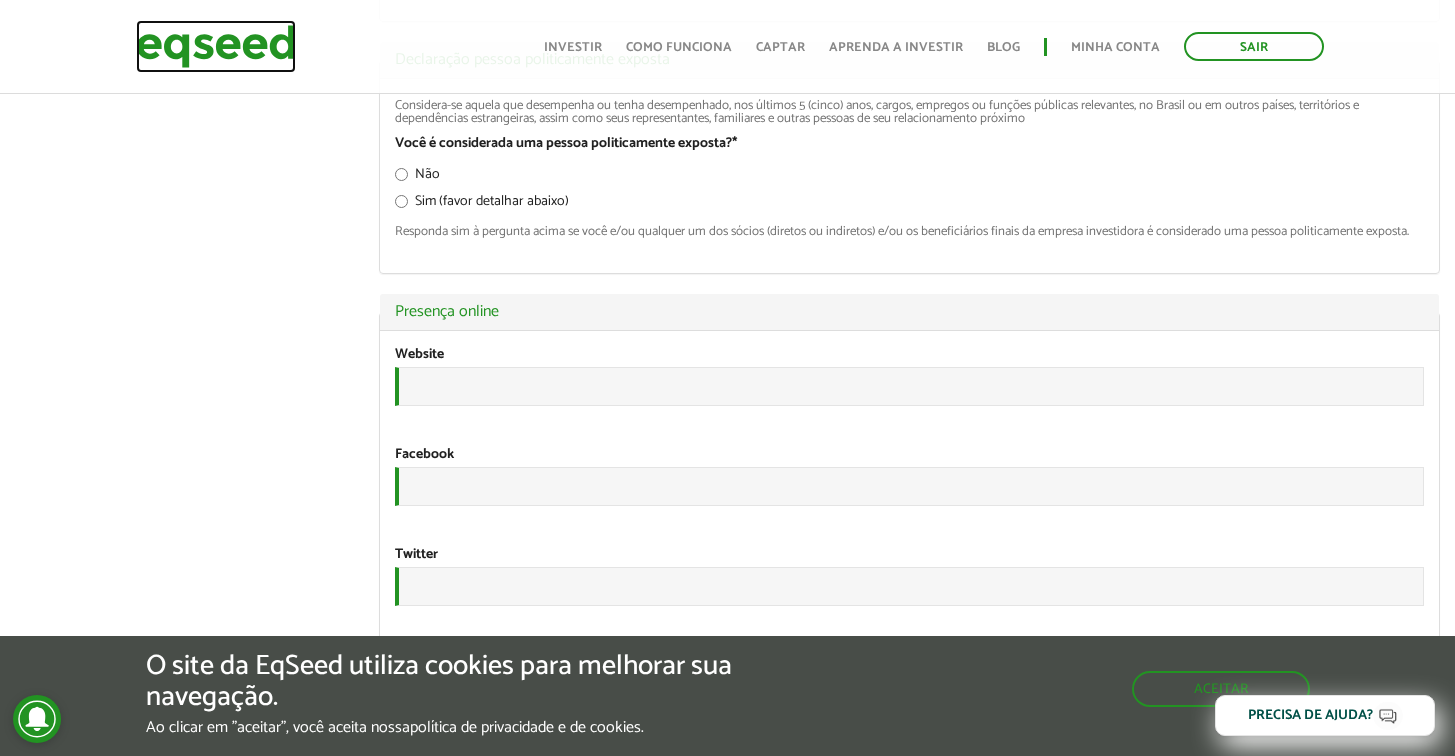 click at bounding box center (216, 46) 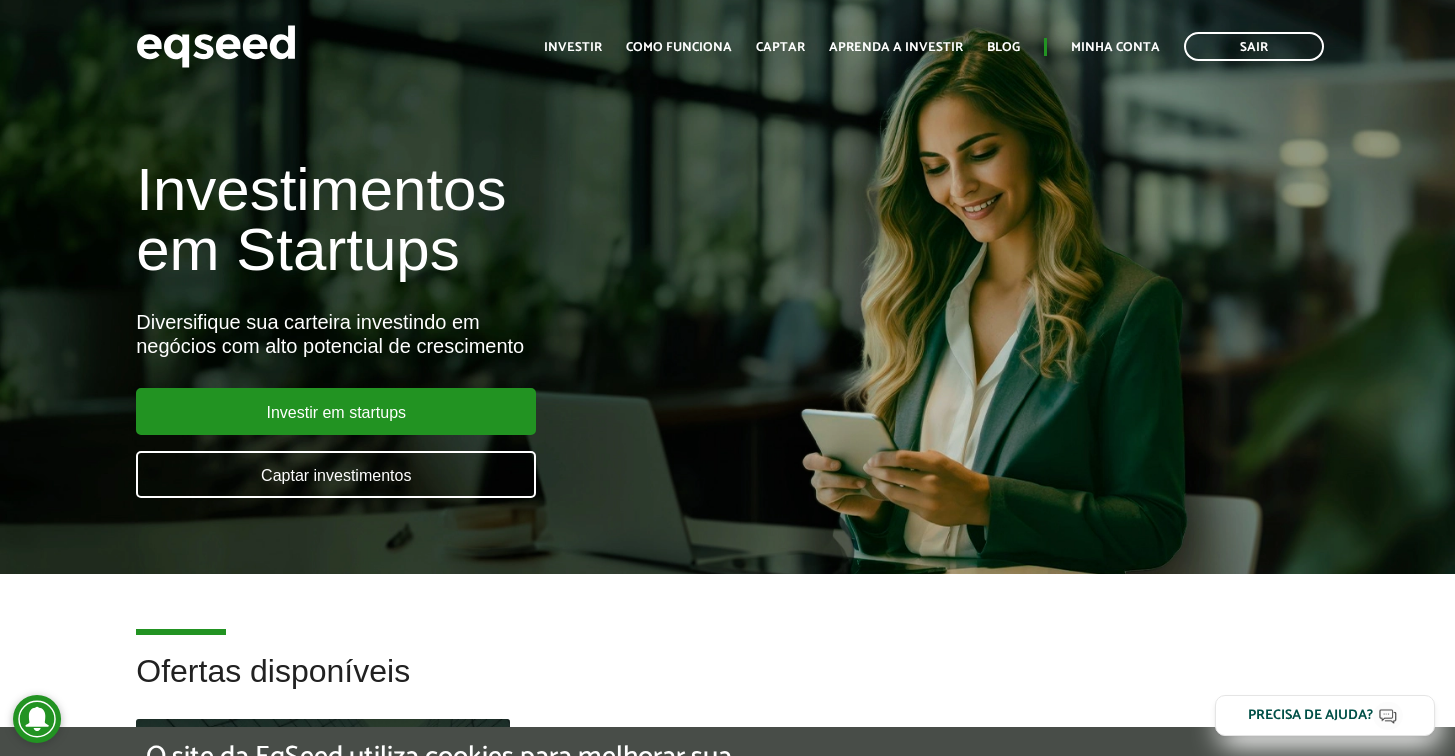 scroll, scrollTop: 0, scrollLeft: 0, axis: both 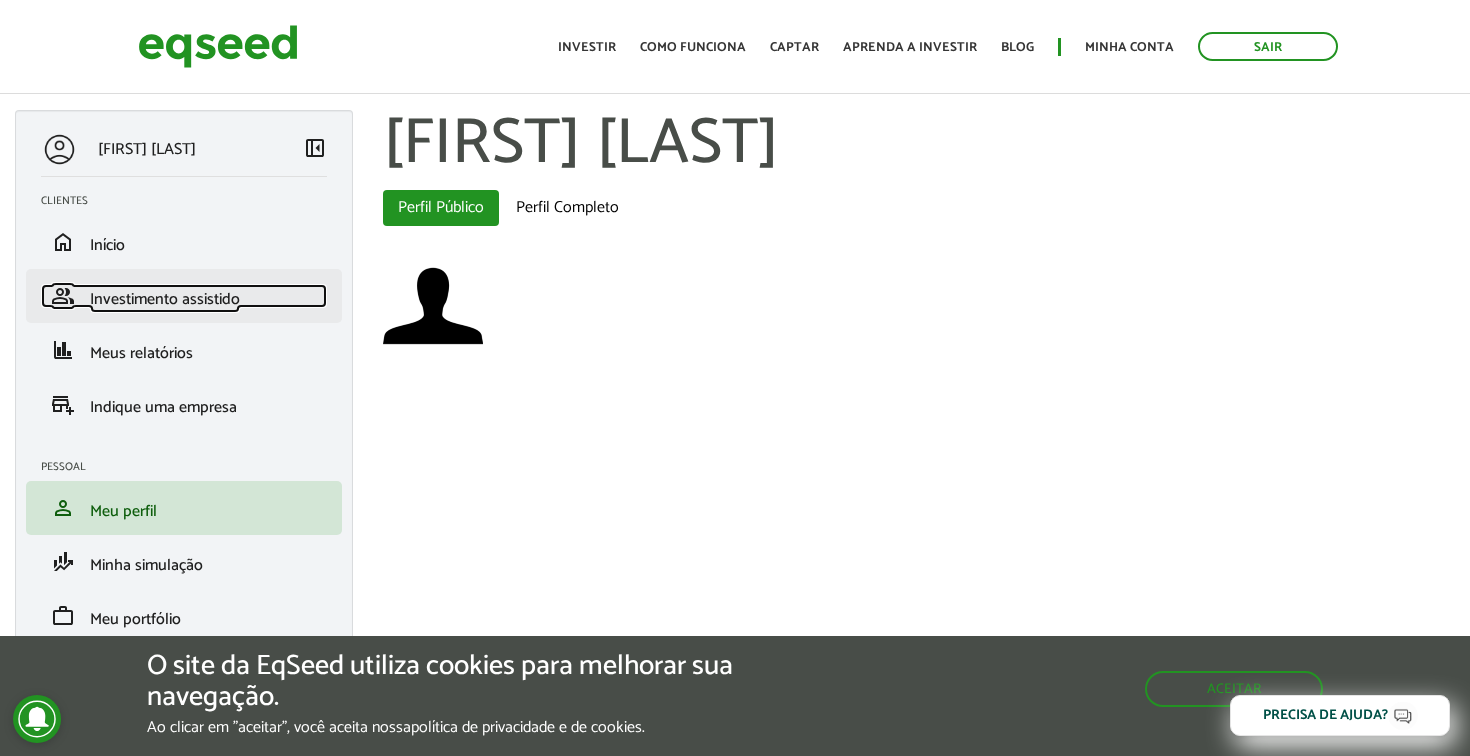 click on "Investimento assistido" at bounding box center [165, 299] 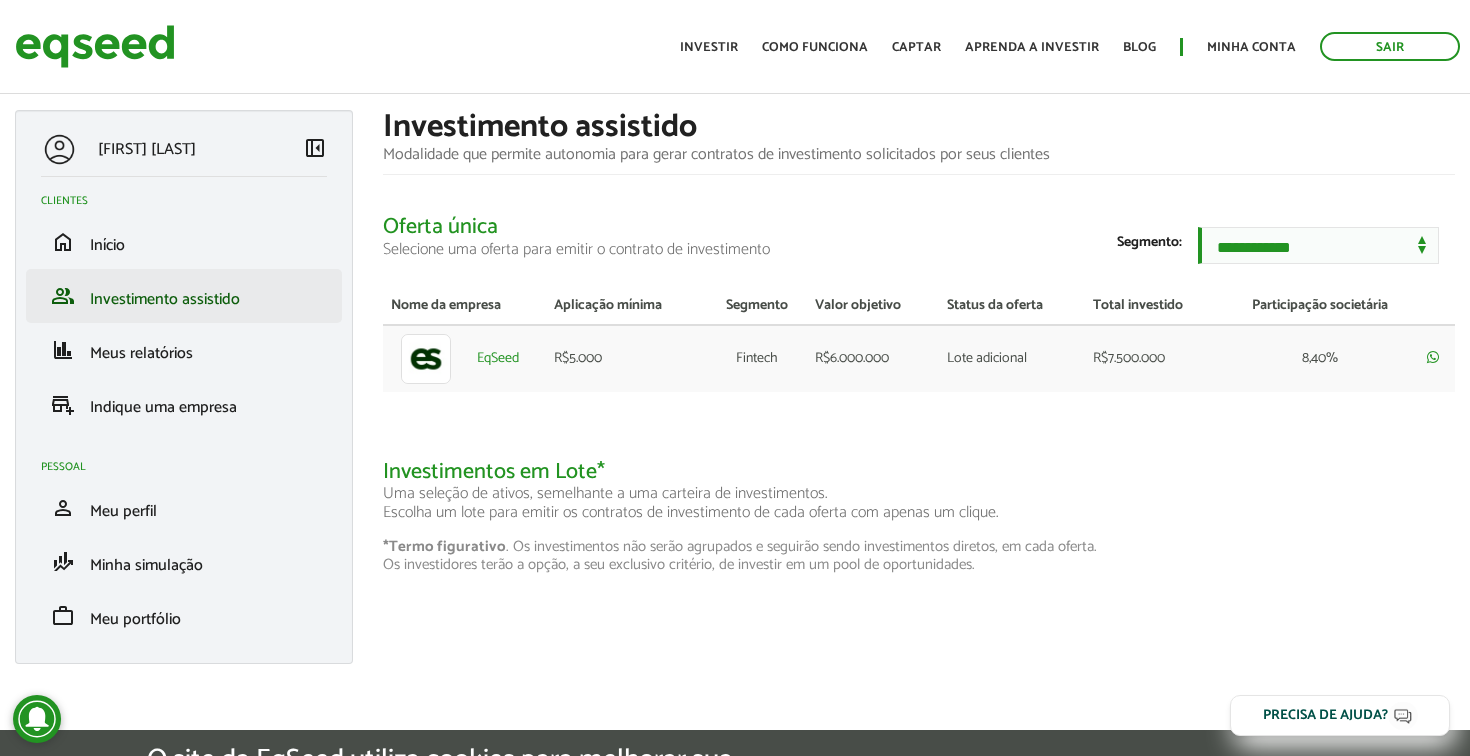 scroll, scrollTop: 0, scrollLeft: 0, axis: both 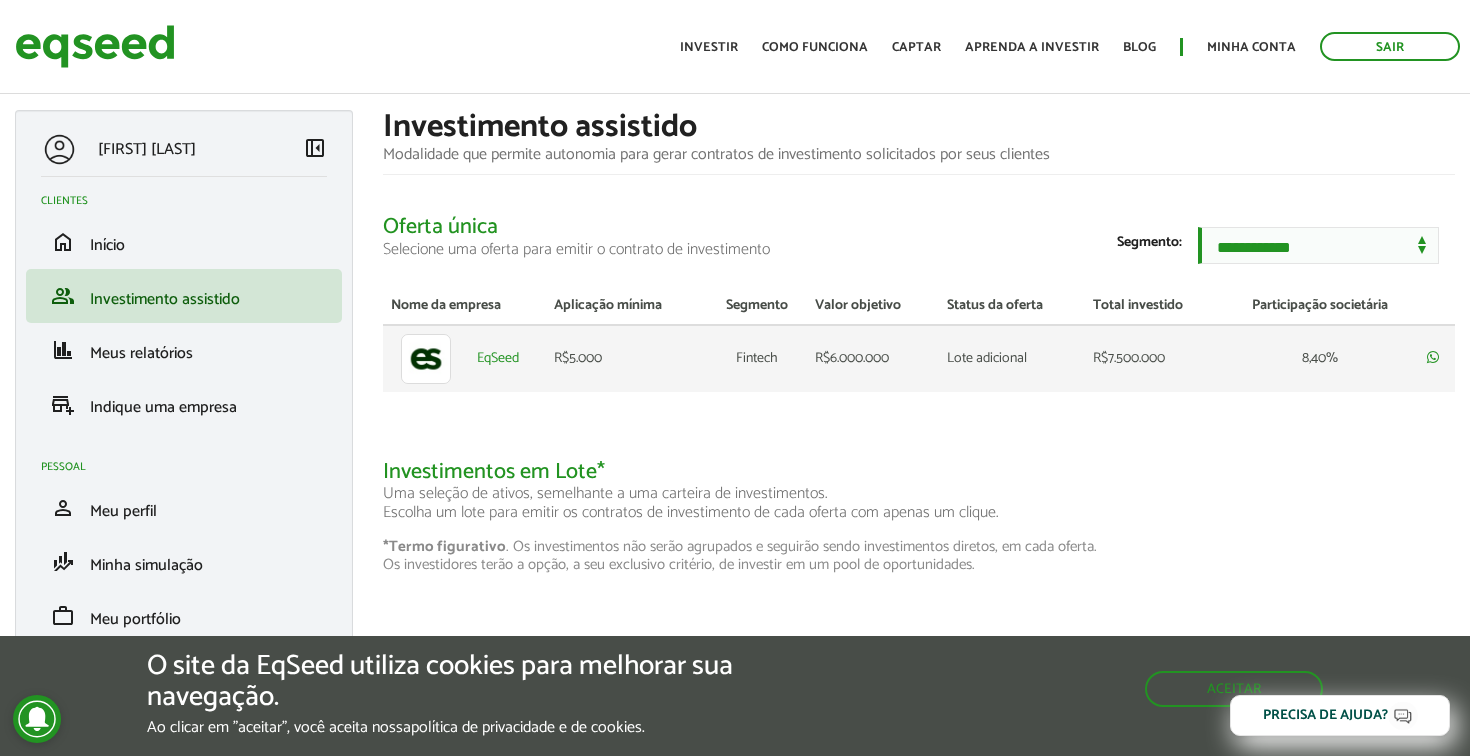 click at bounding box center (426, 359) 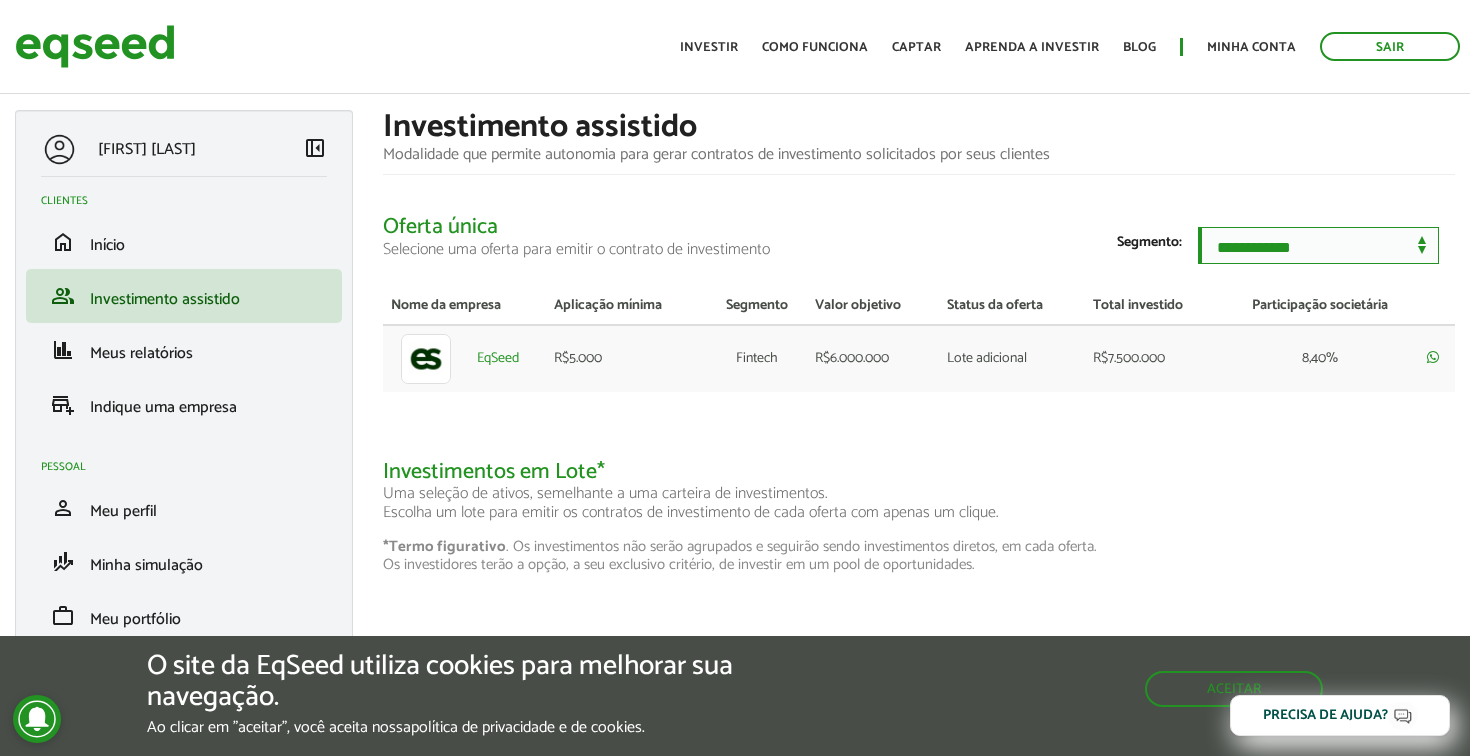 click on "**********" at bounding box center (1318, 245) 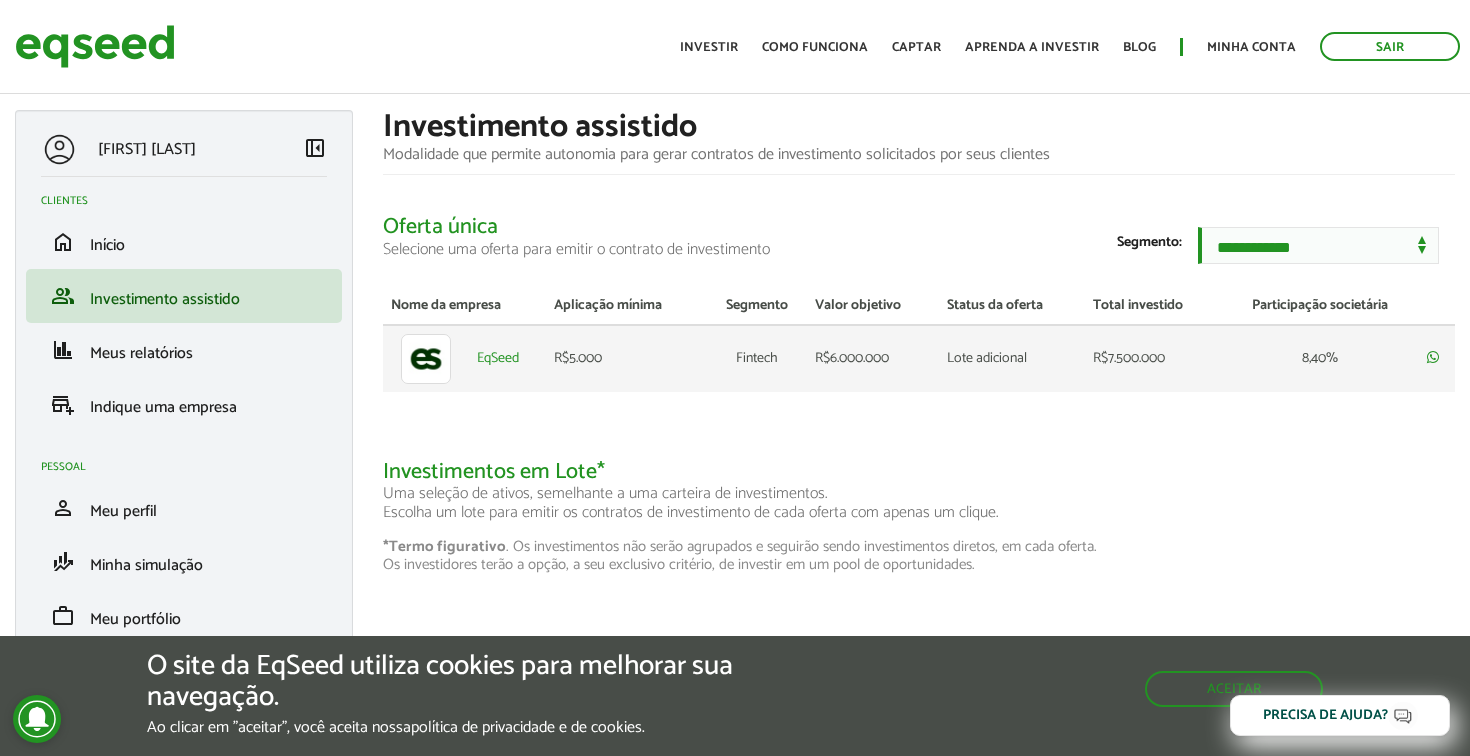 click on "Fintech" at bounding box center (756, 358) 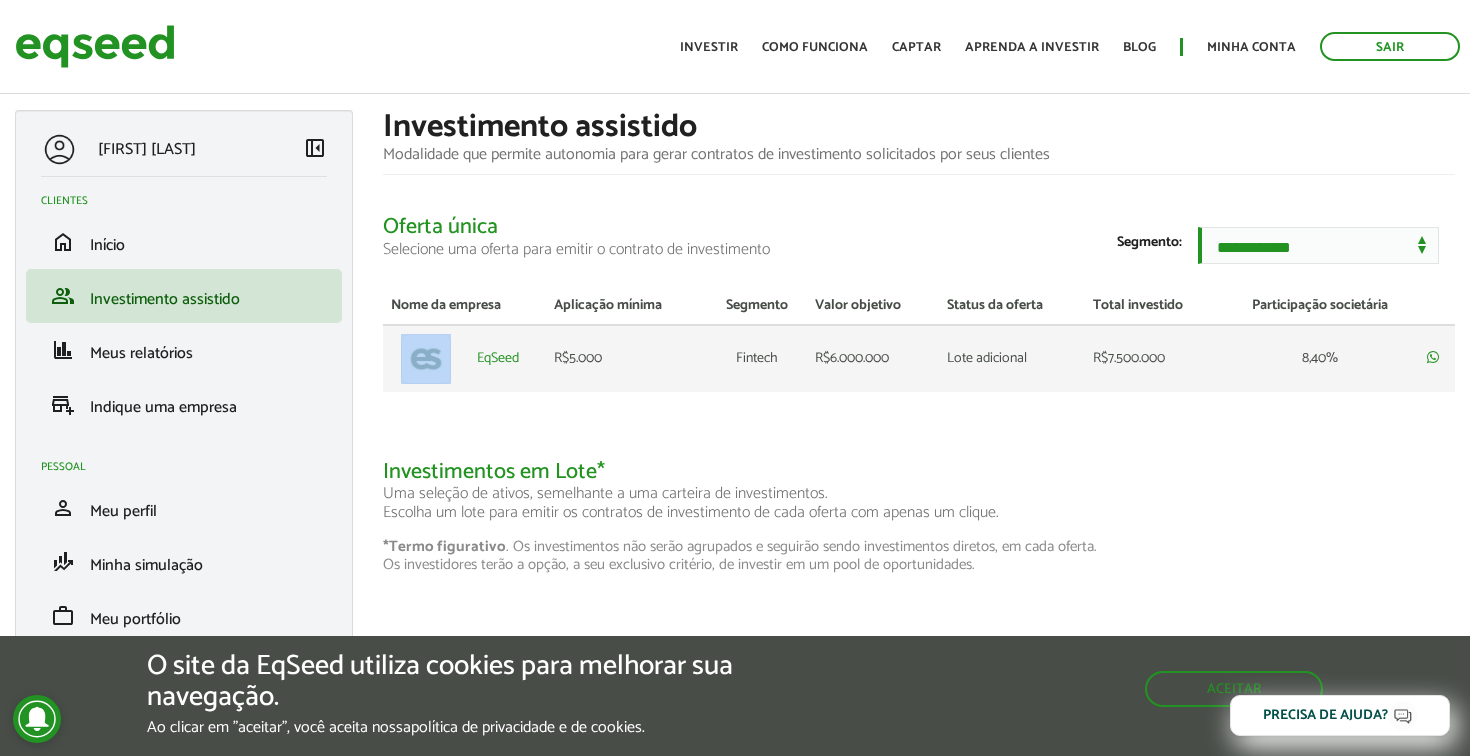 click on "EqSeed
R$5.000
Fintech
R$6.000.000
Lote adicional
R$7.500.000
8,40%" at bounding box center (919, 358) 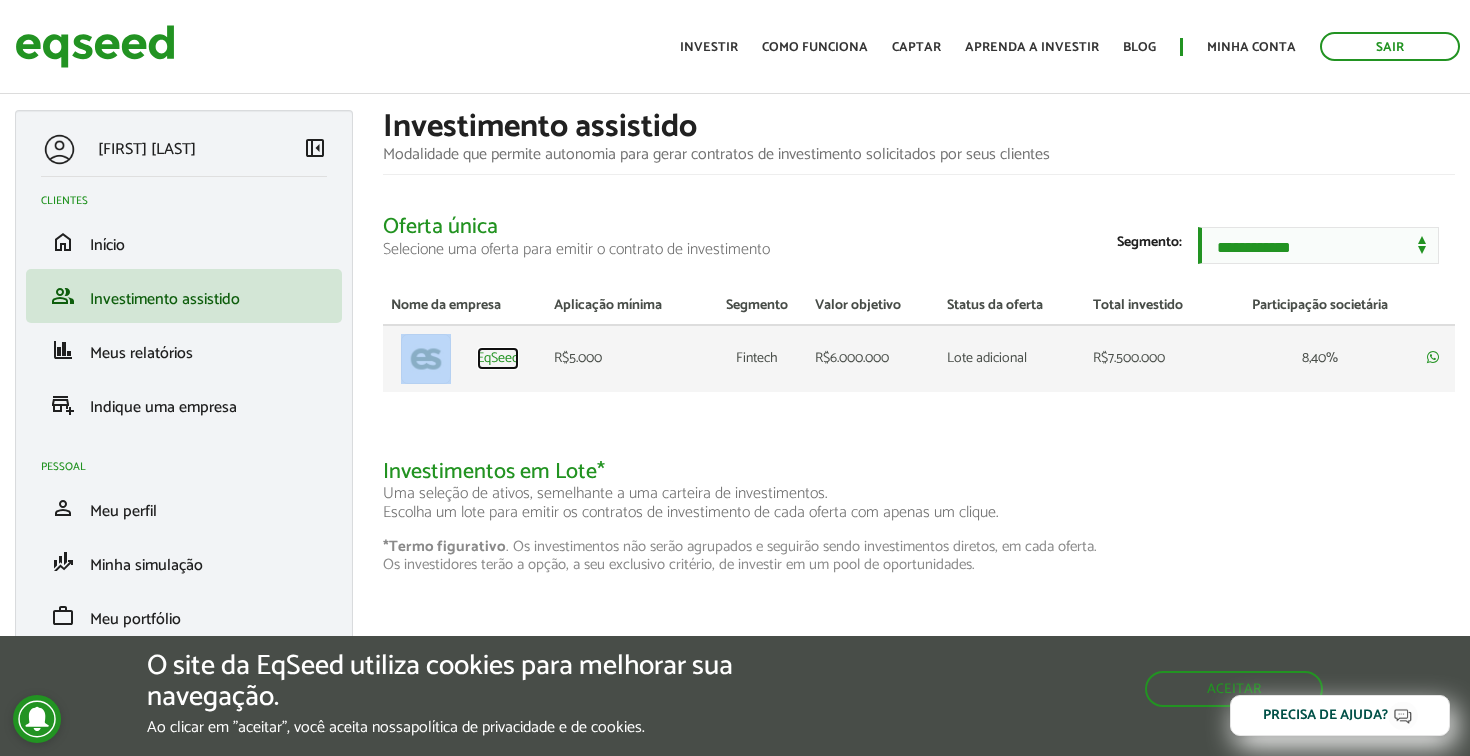 click on "EqSeed" at bounding box center [498, 359] 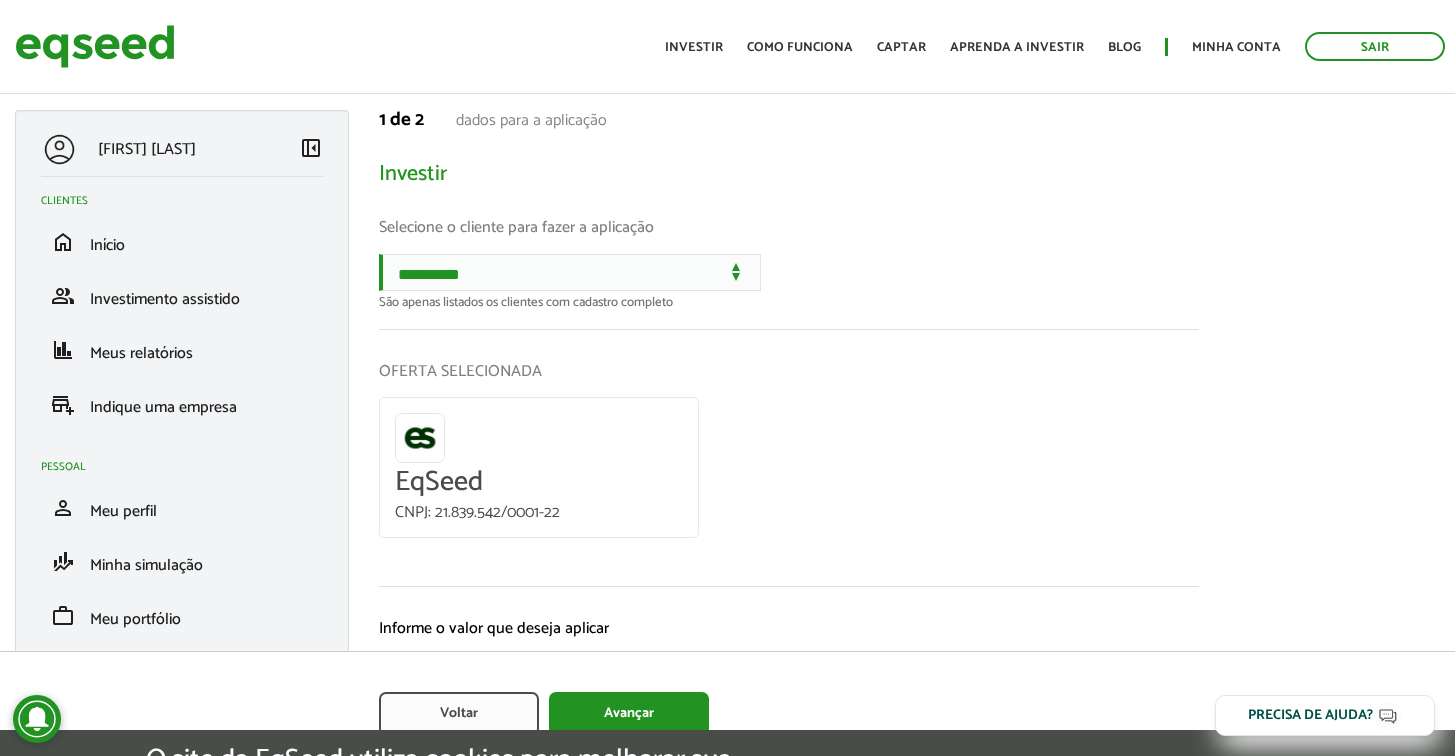 scroll, scrollTop: 0, scrollLeft: 0, axis: both 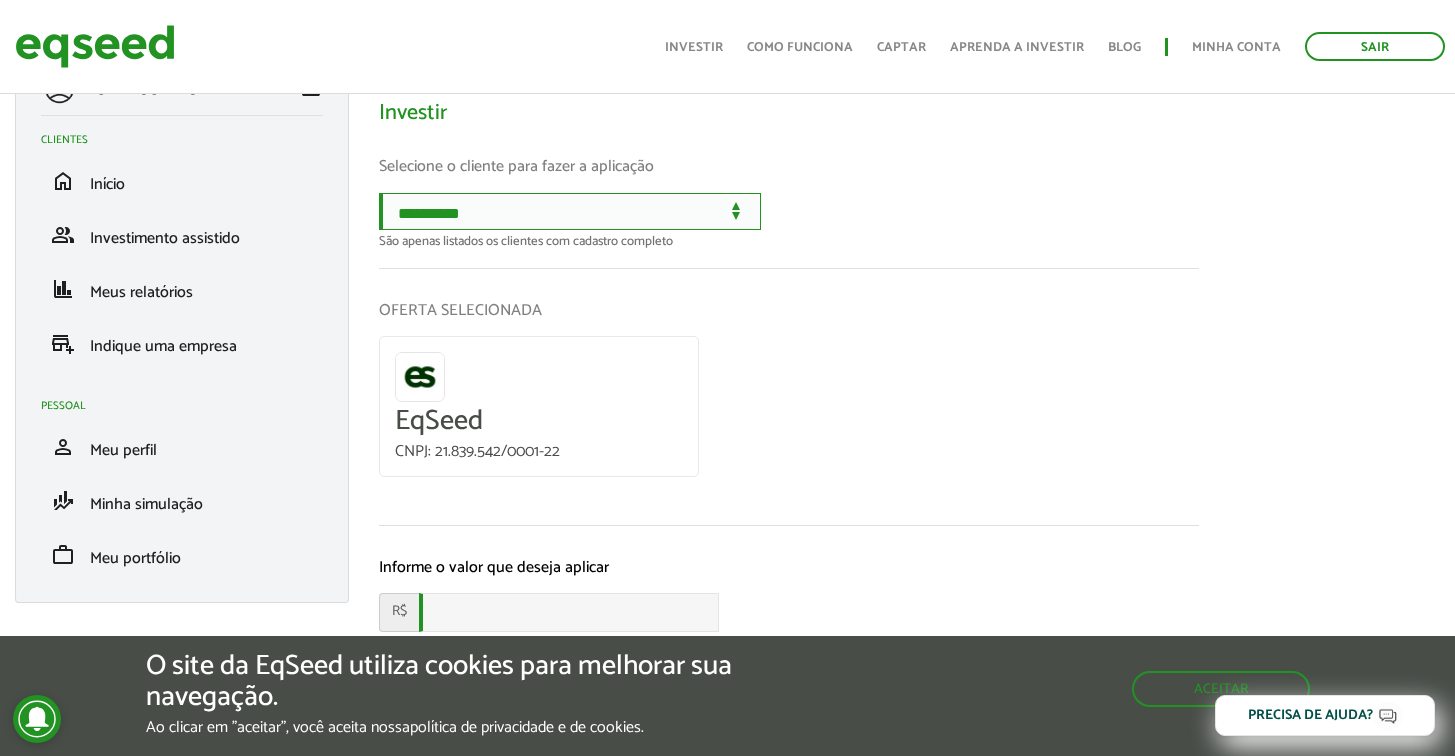 click on "**********" at bounding box center [570, 211] 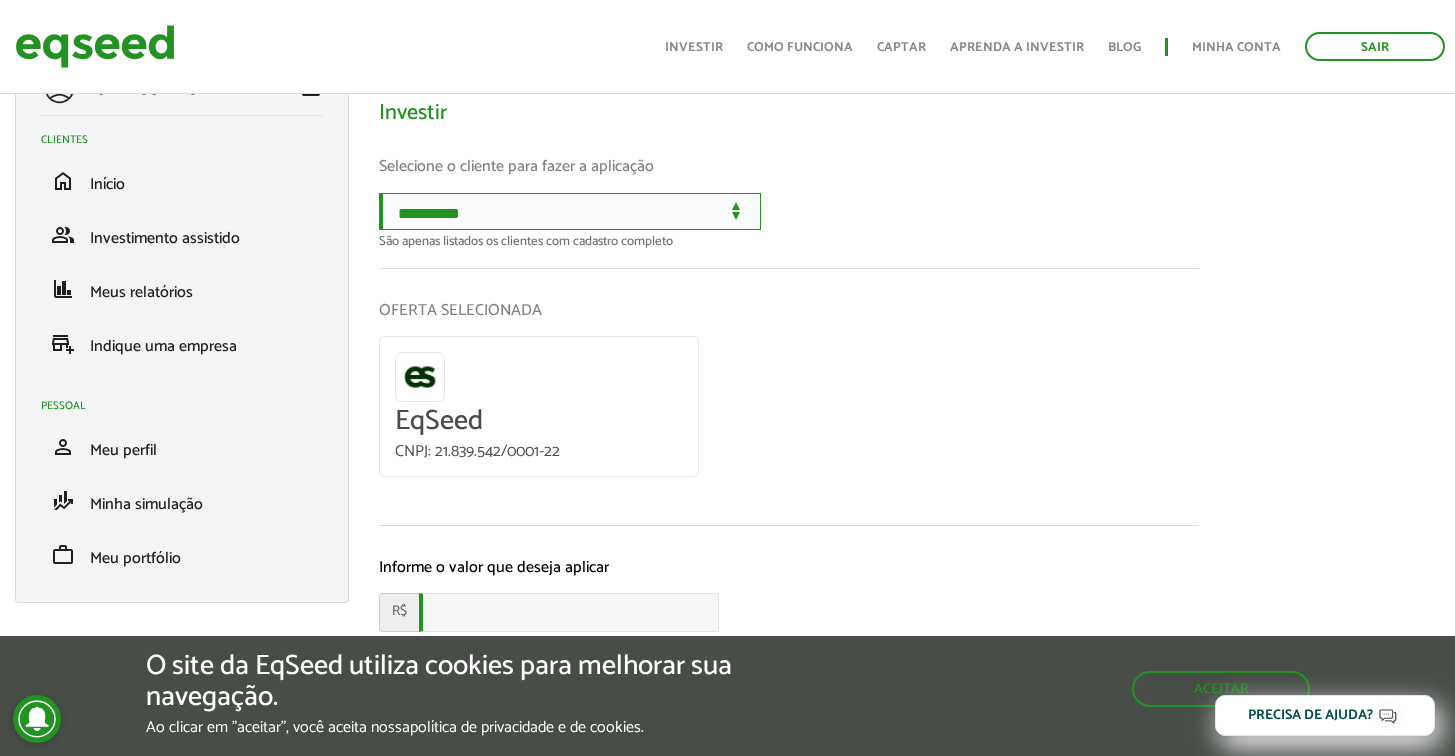 select on "******" 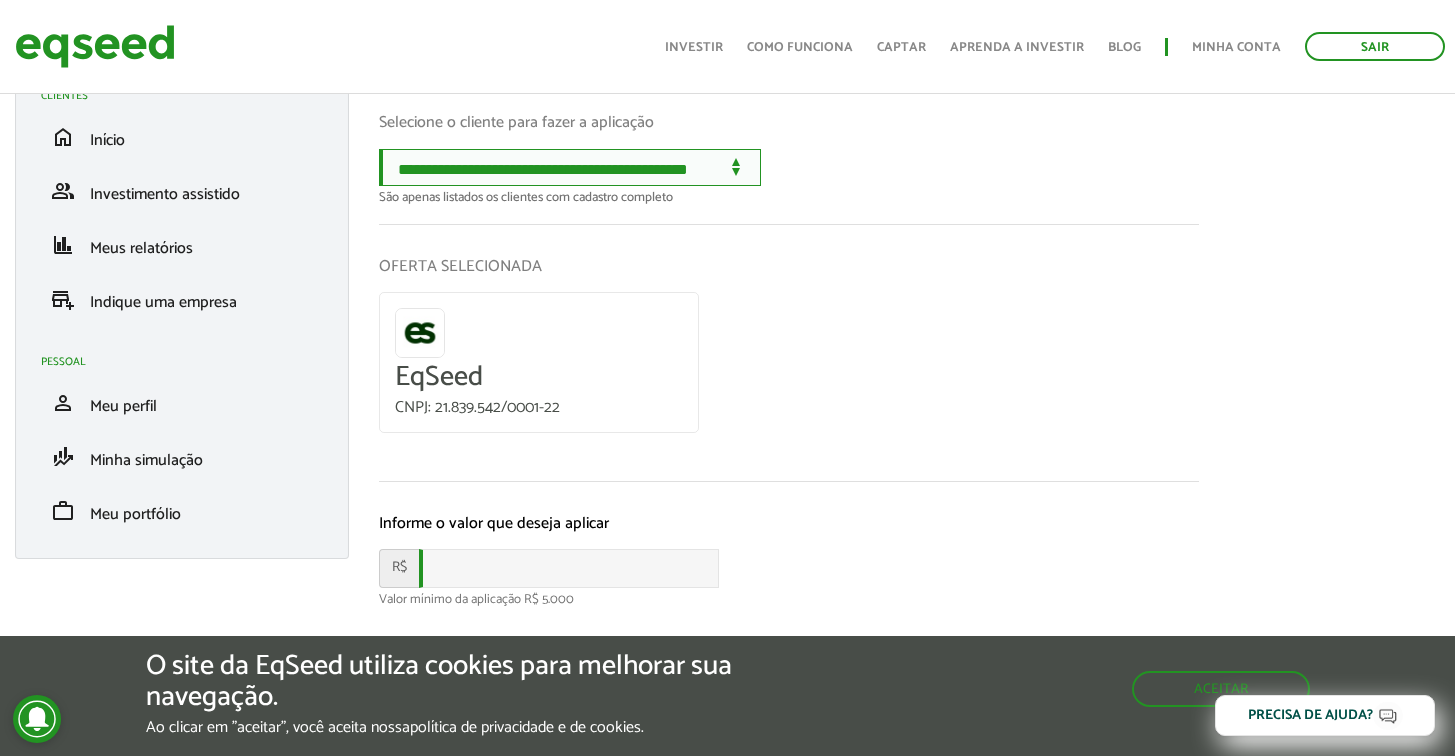 scroll, scrollTop: 124, scrollLeft: 0, axis: vertical 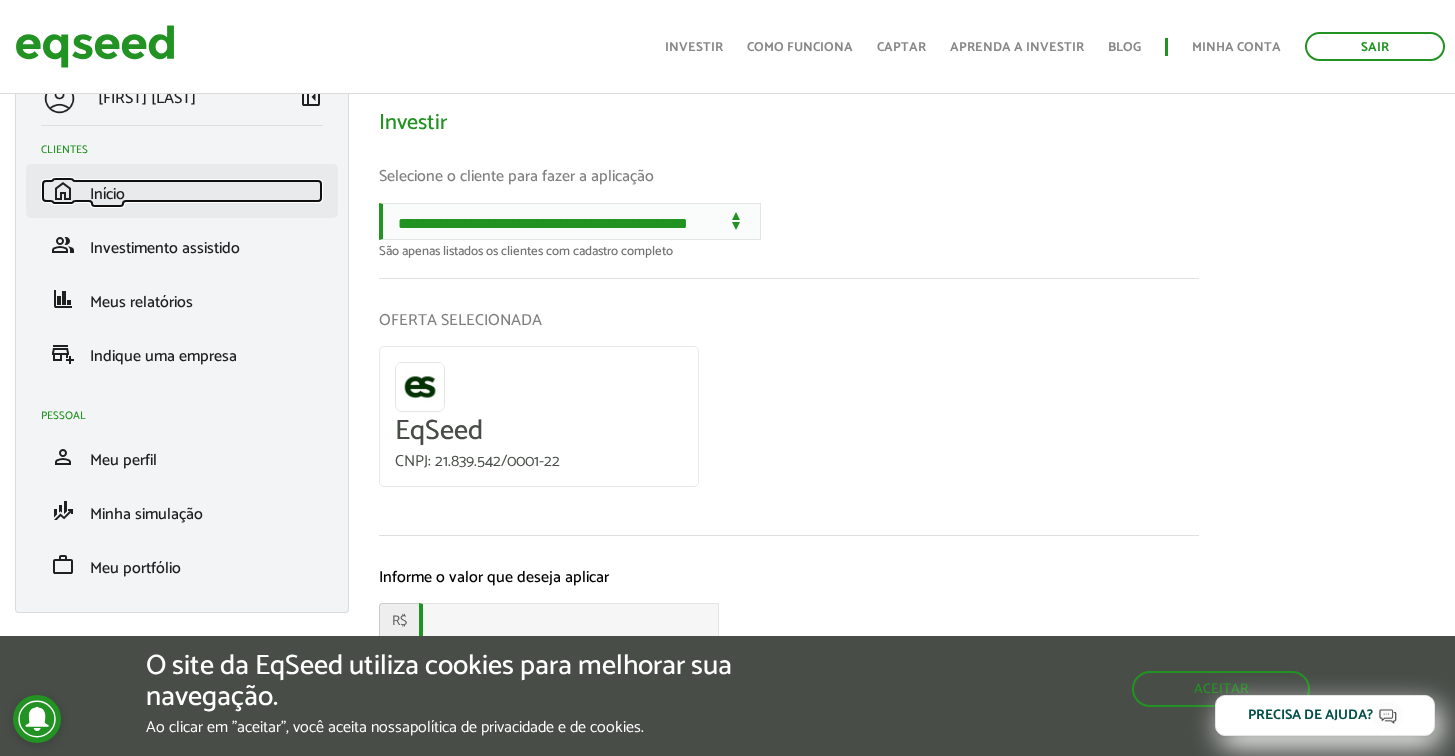 click on "Início" at bounding box center [107, 194] 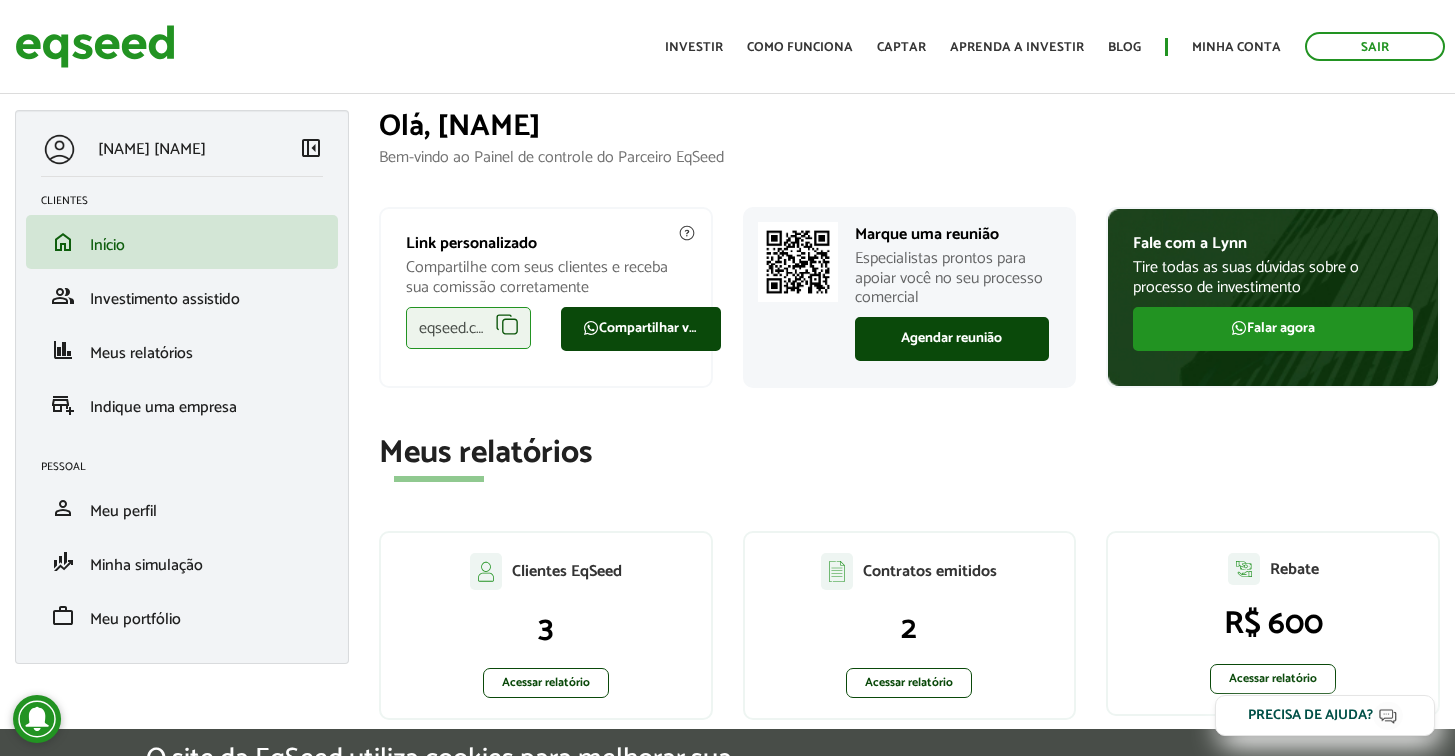 scroll, scrollTop: 0, scrollLeft: 0, axis: both 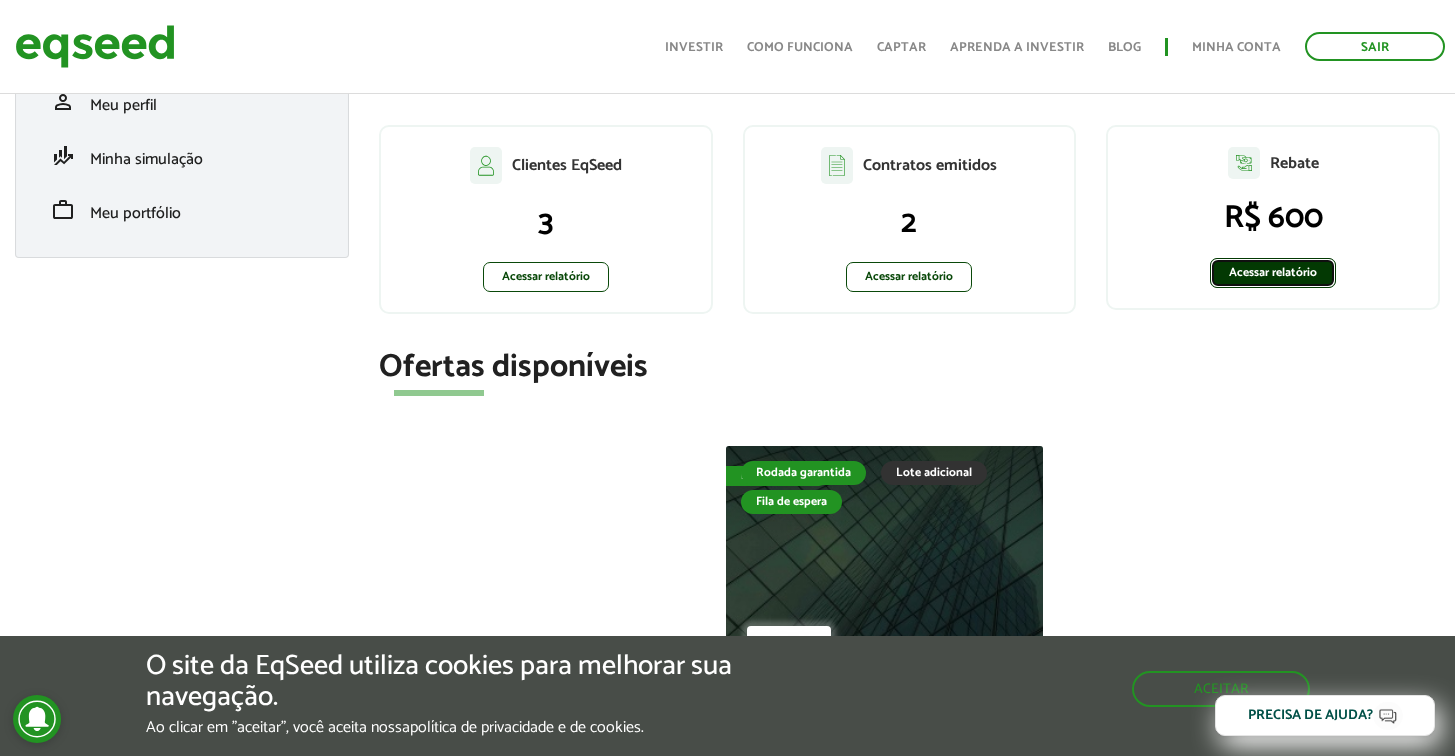 click on "Acessar relatório" at bounding box center [1273, 273] 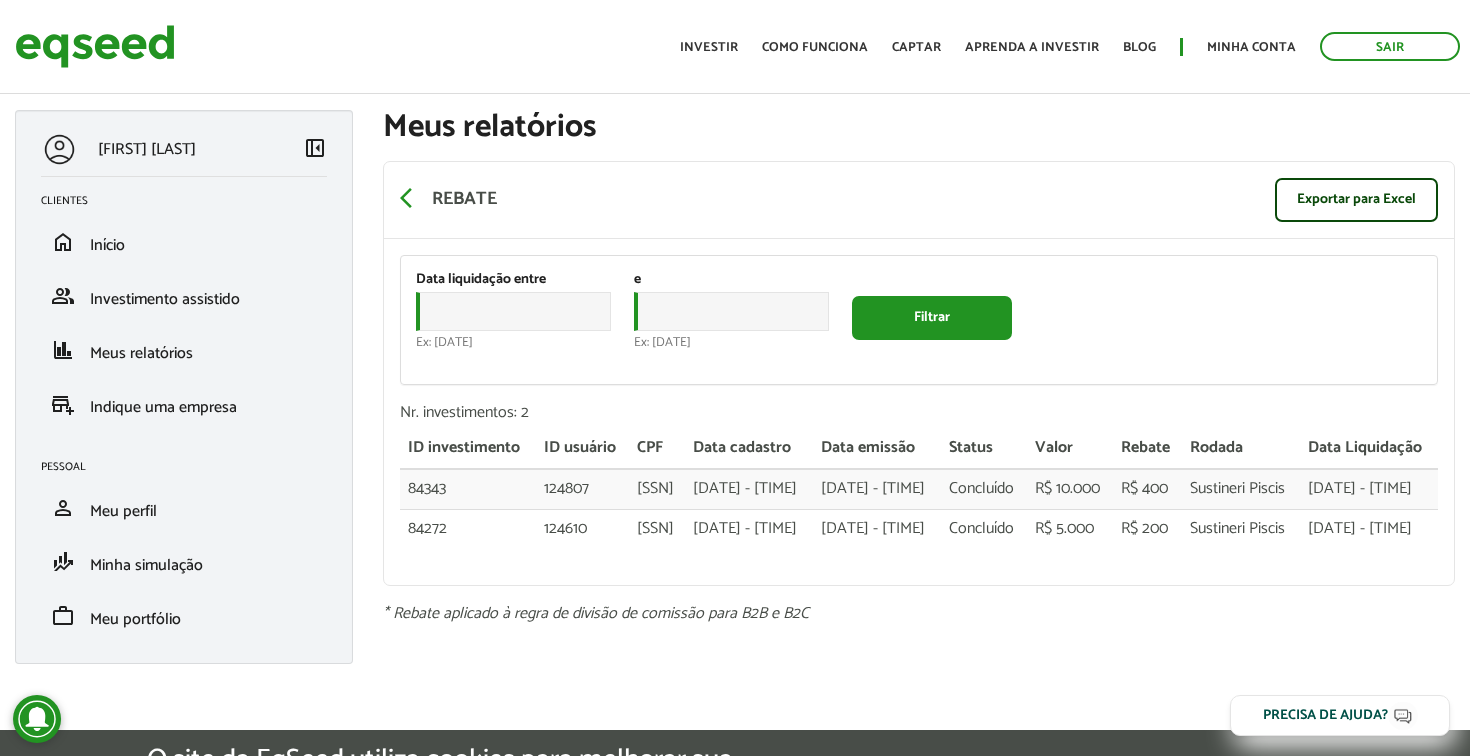 scroll, scrollTop: 0, scrollLeft: 0, axis: both 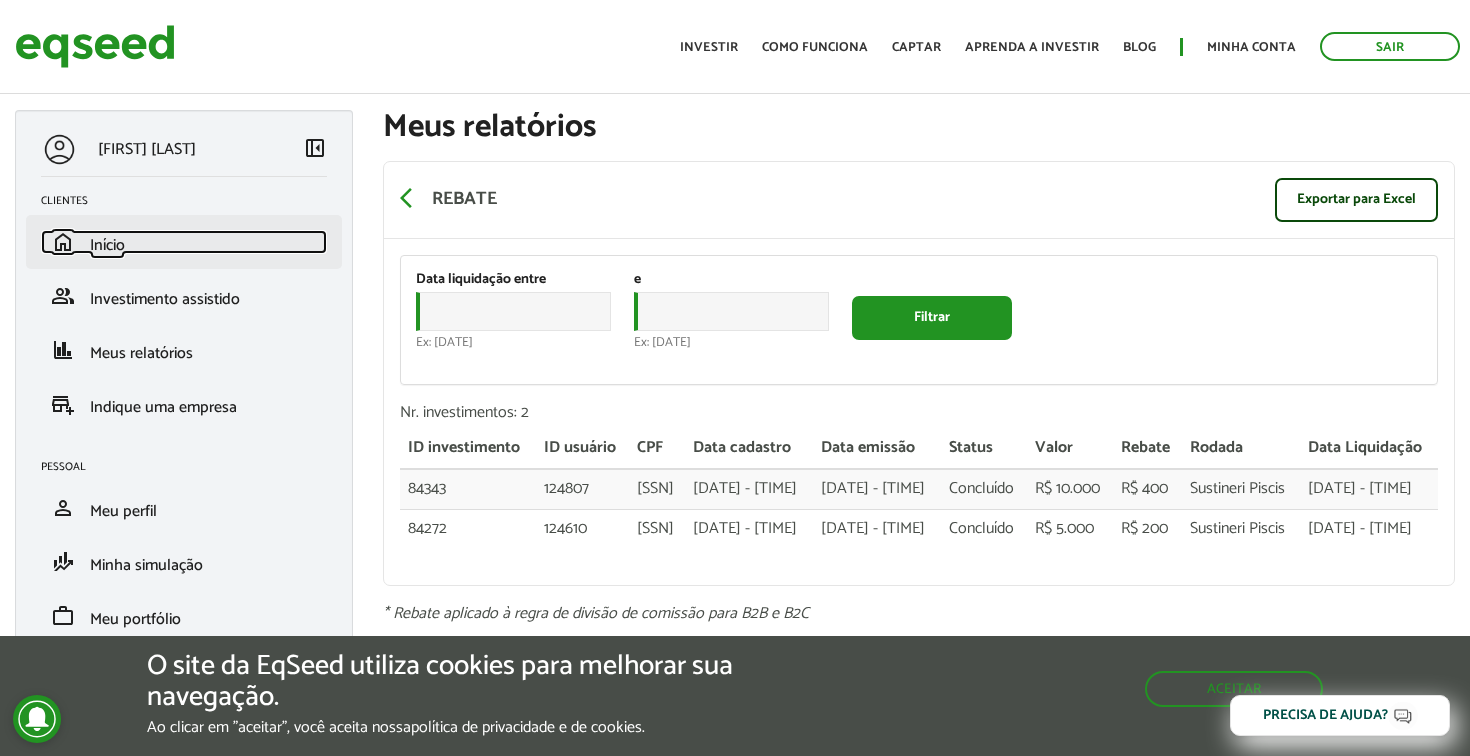 click on "Início" at bounding box center (107, 245) 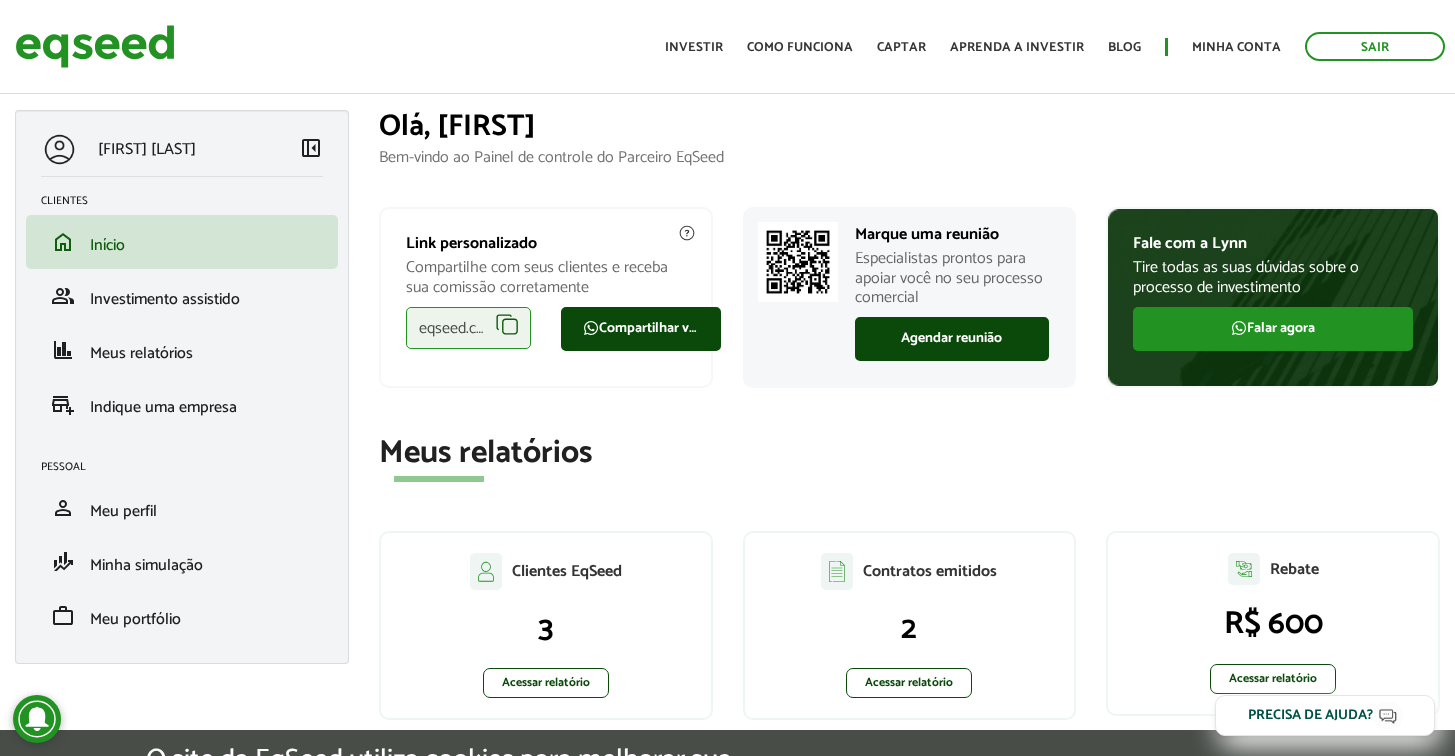 scroll, scrollTop: 0, scrollLeft: 0, axis: both 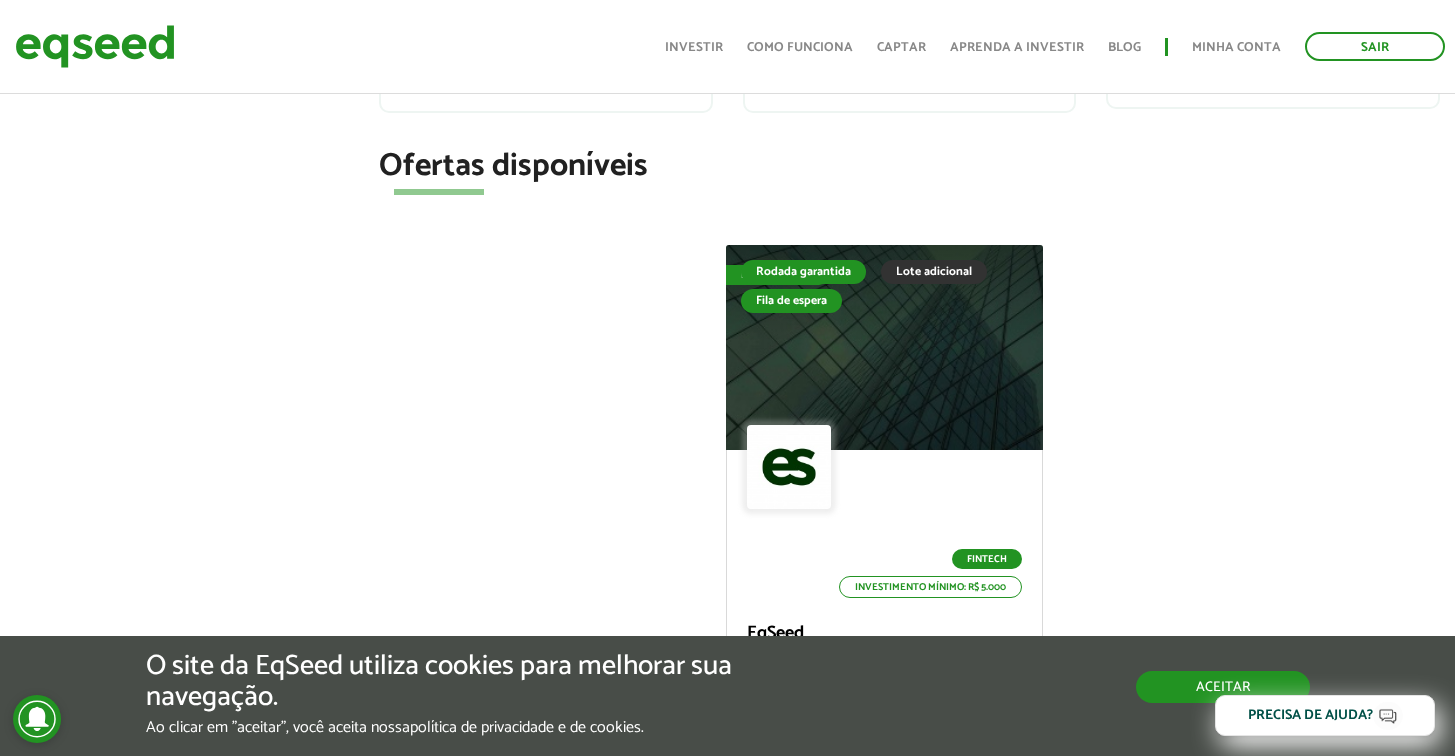 click on "Aceitar" at bounding box center (1223, 687) 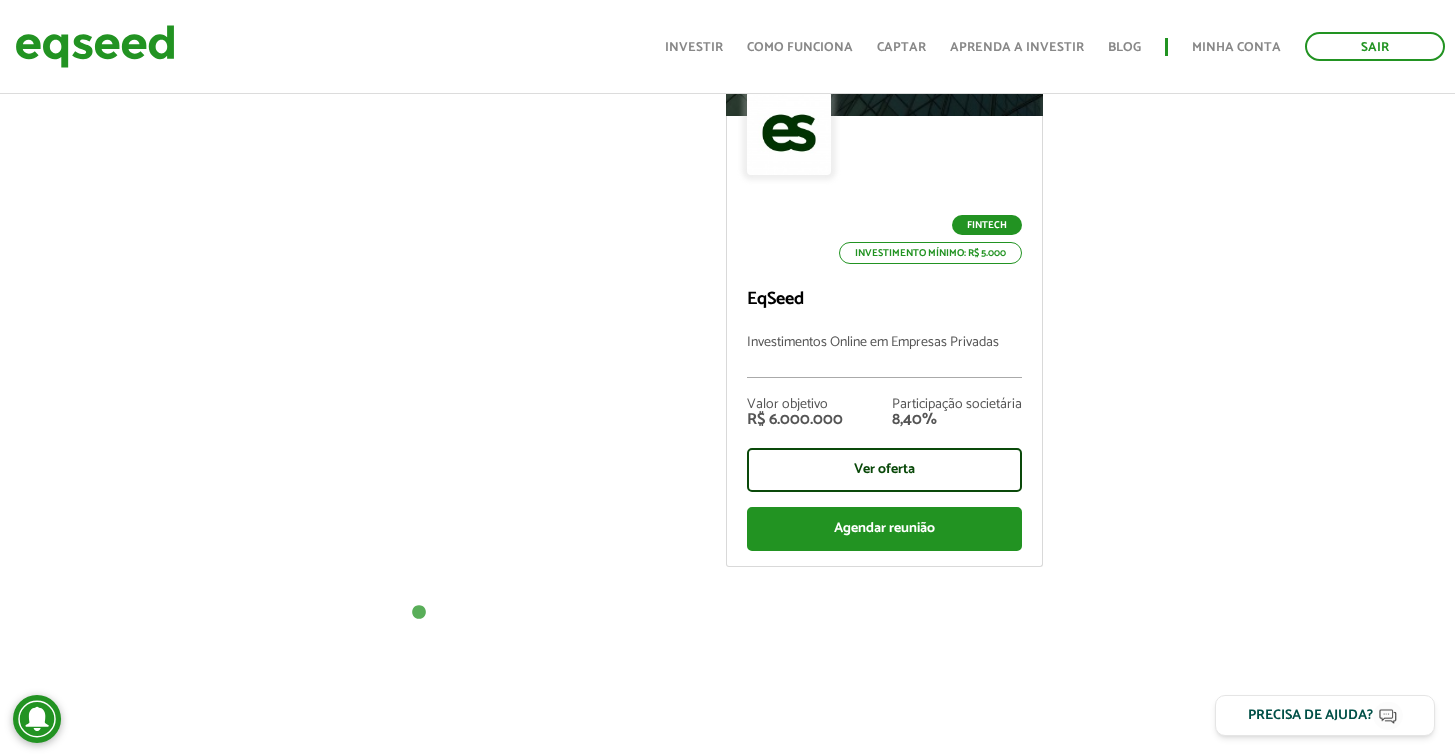 scroll, scrollTop: 947, scrollLeft: 0, axis: vertical 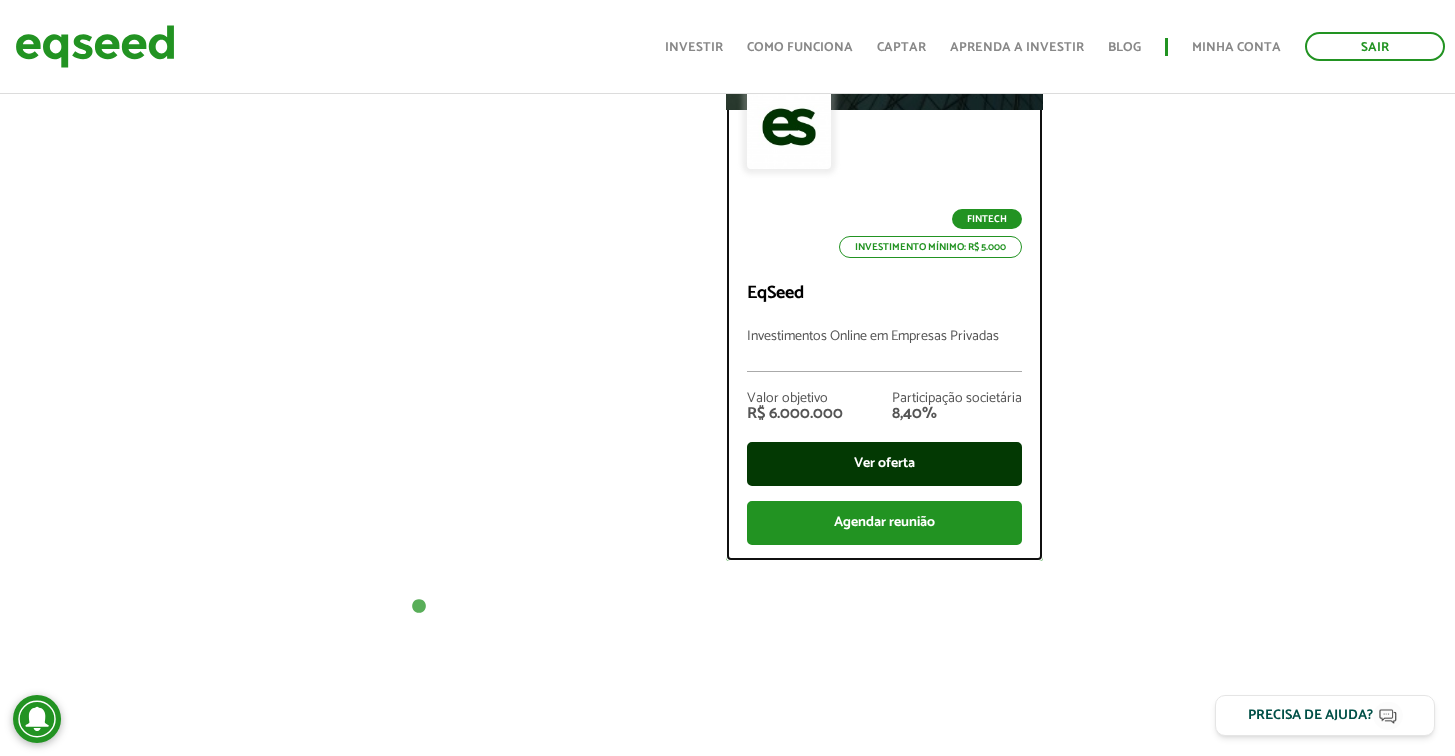 click on "Ver oferta" at bounding box center [884, 464] 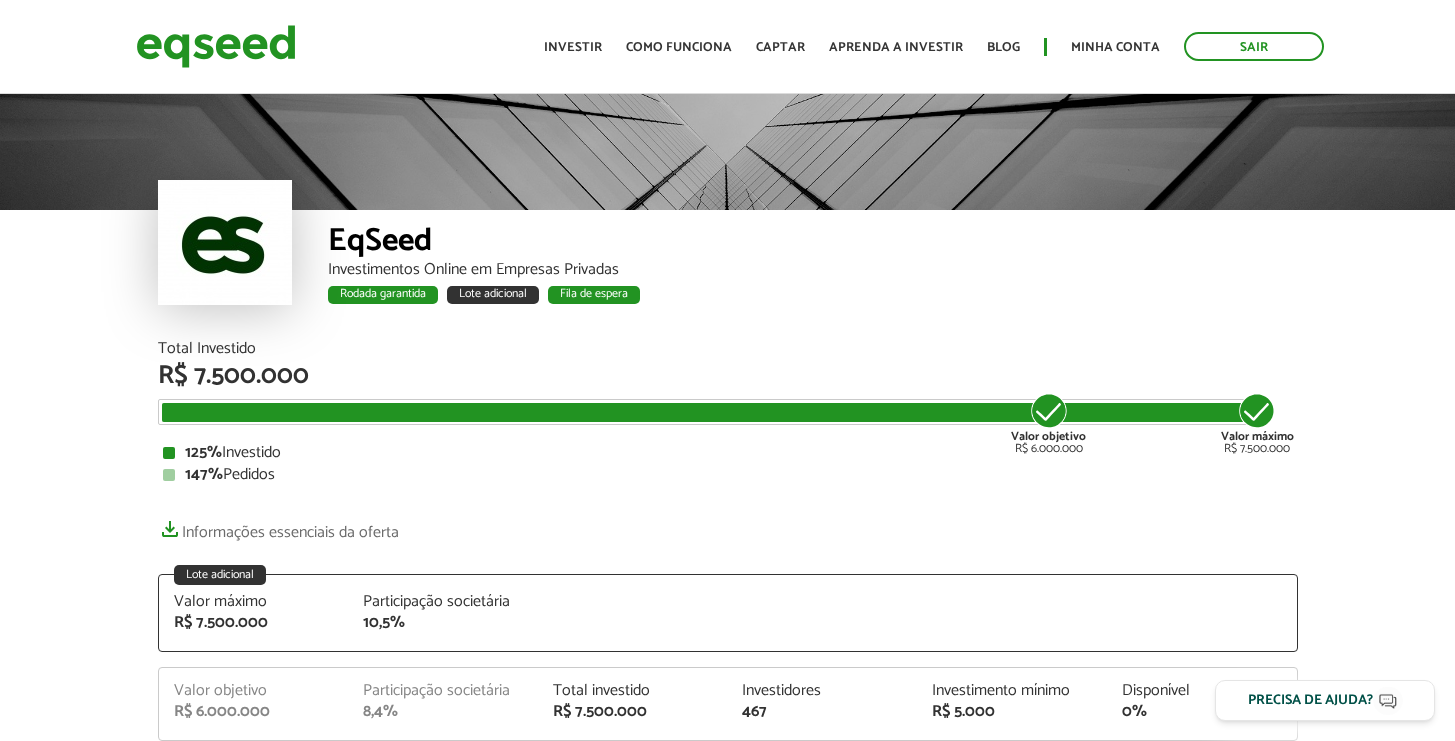 scroll, scrollTop: 0, scrollLeft: 0, axis: both 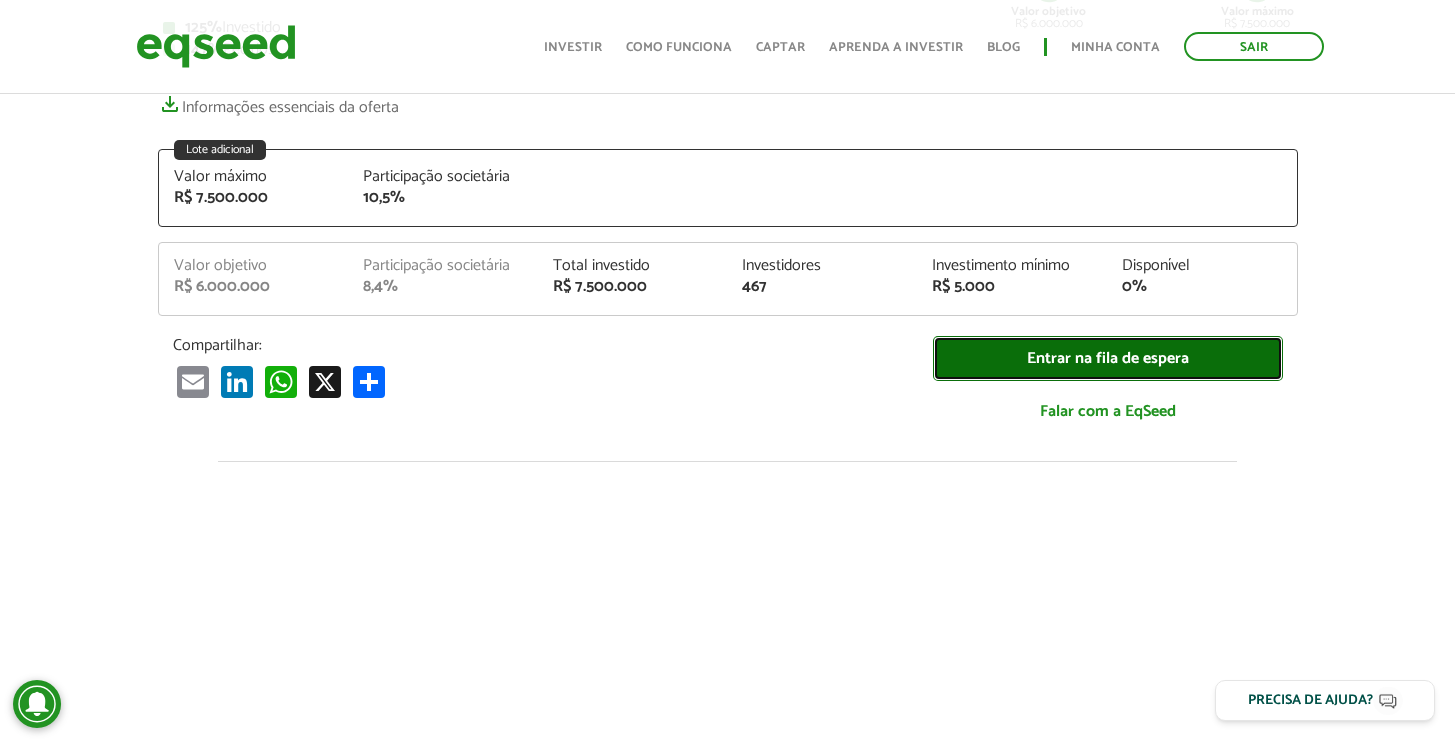 click on "Entrar na fila de espera" at bounding box center [1108, 358] 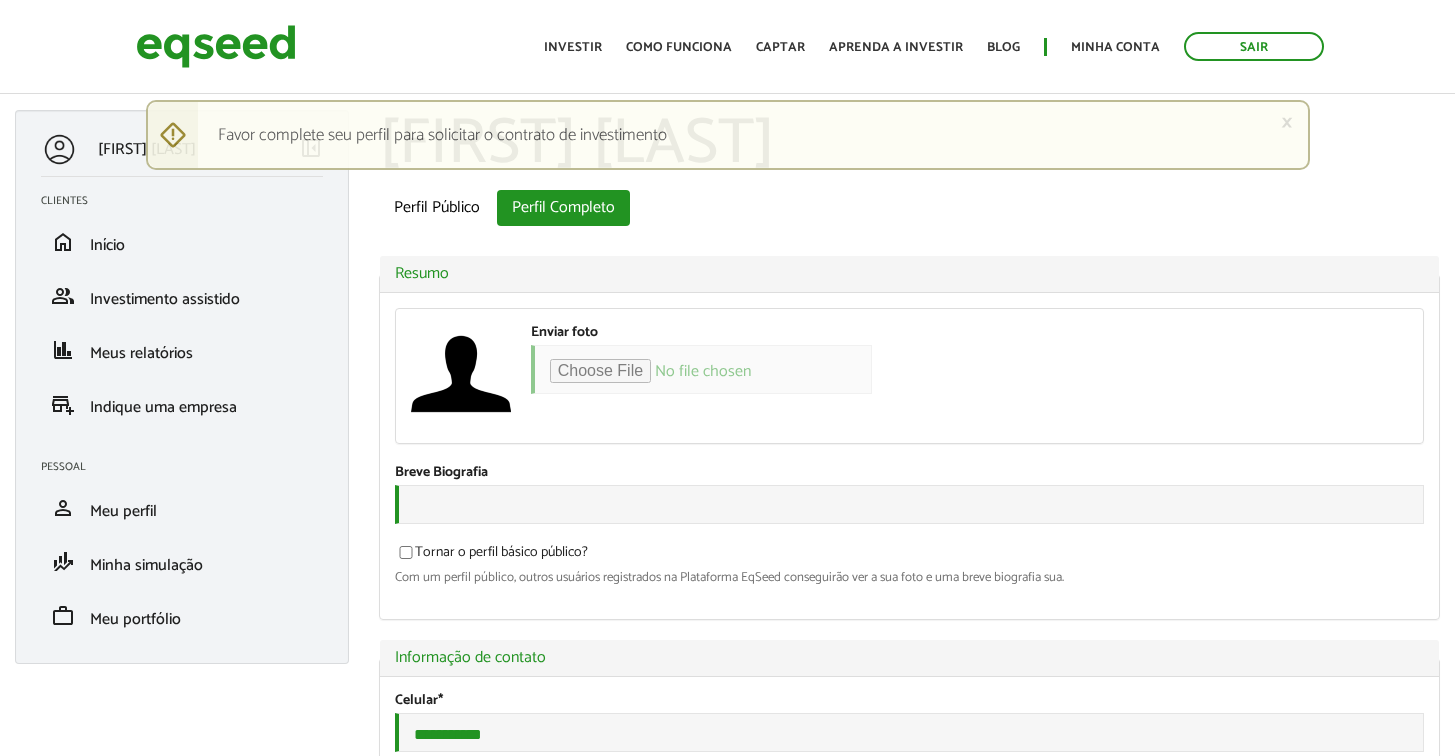scroll, scrollTop: 0, scrollLeft: 0, axis: both 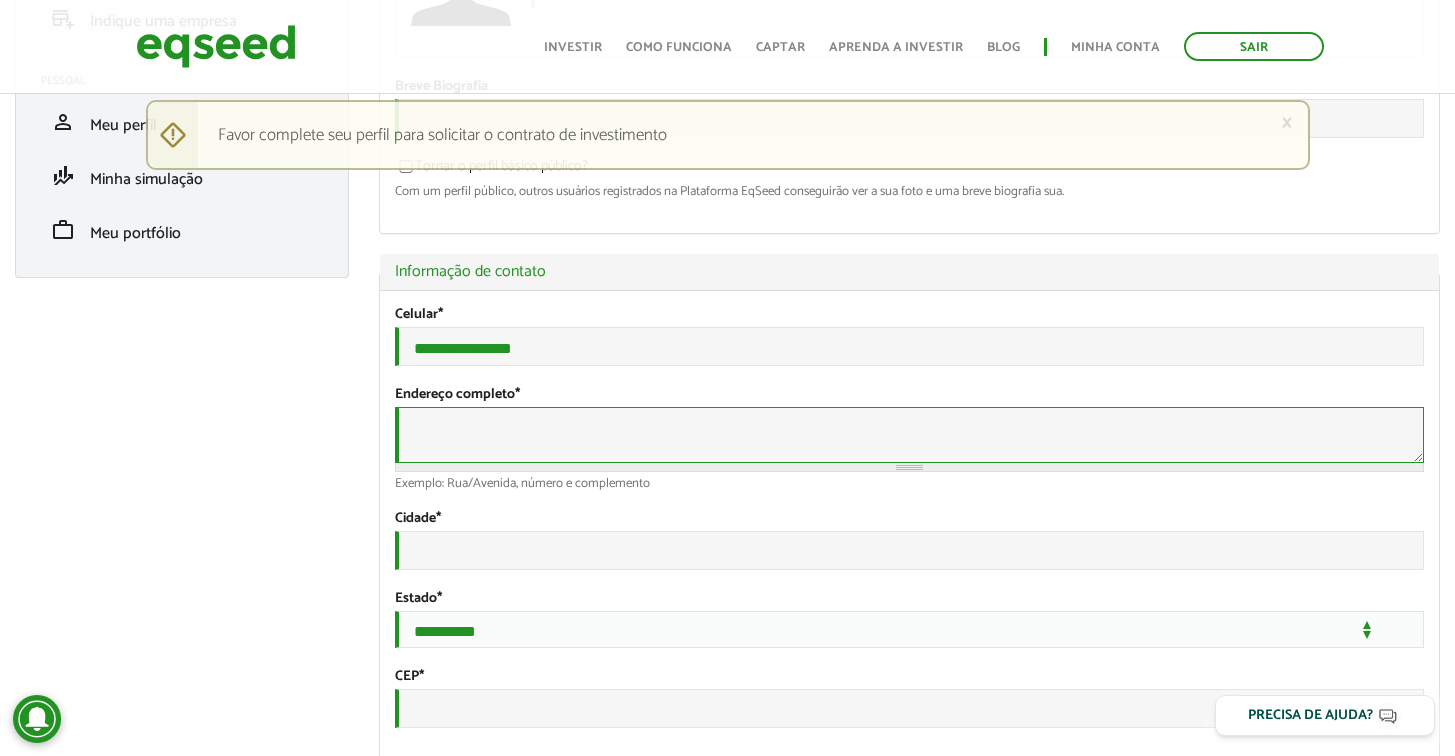 click on "Endereço completo  *" at bounding box center (909, 435) 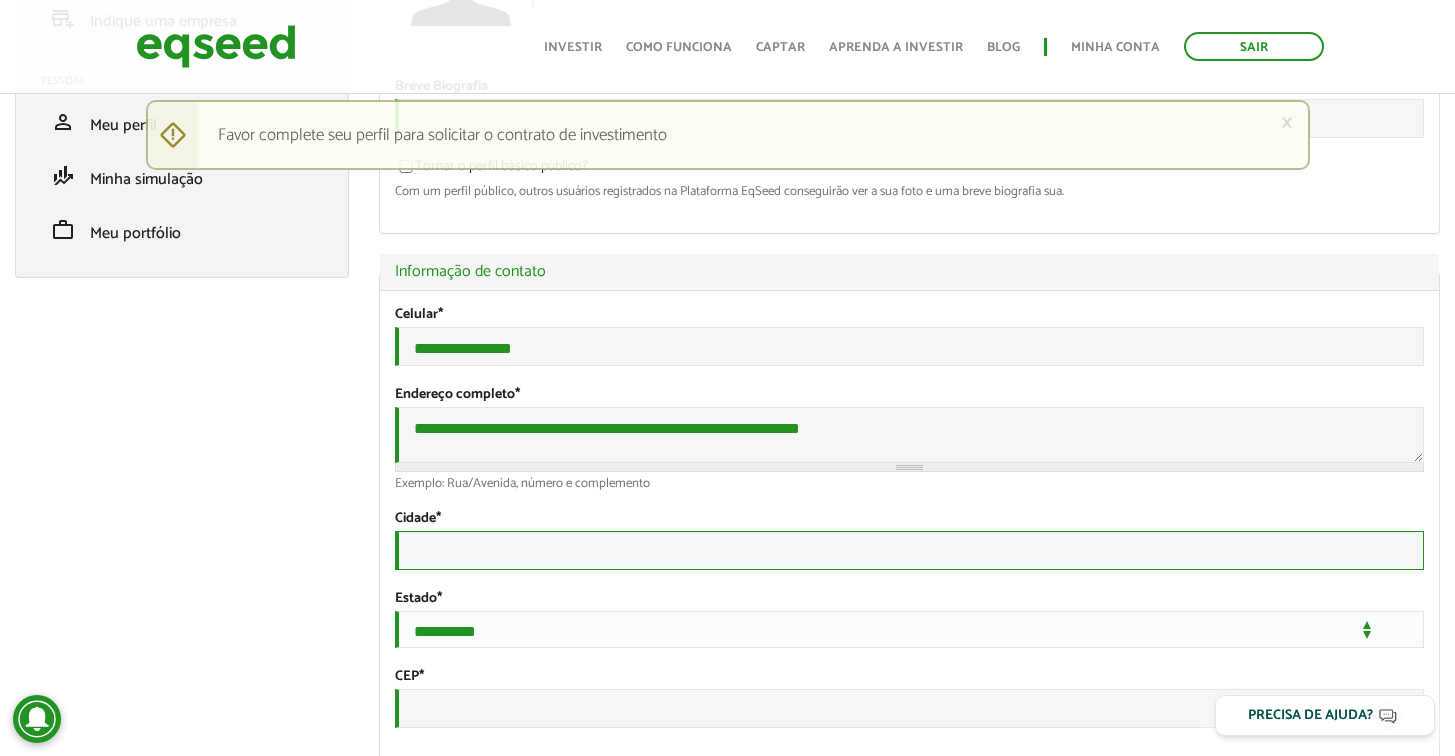 type on "**********" 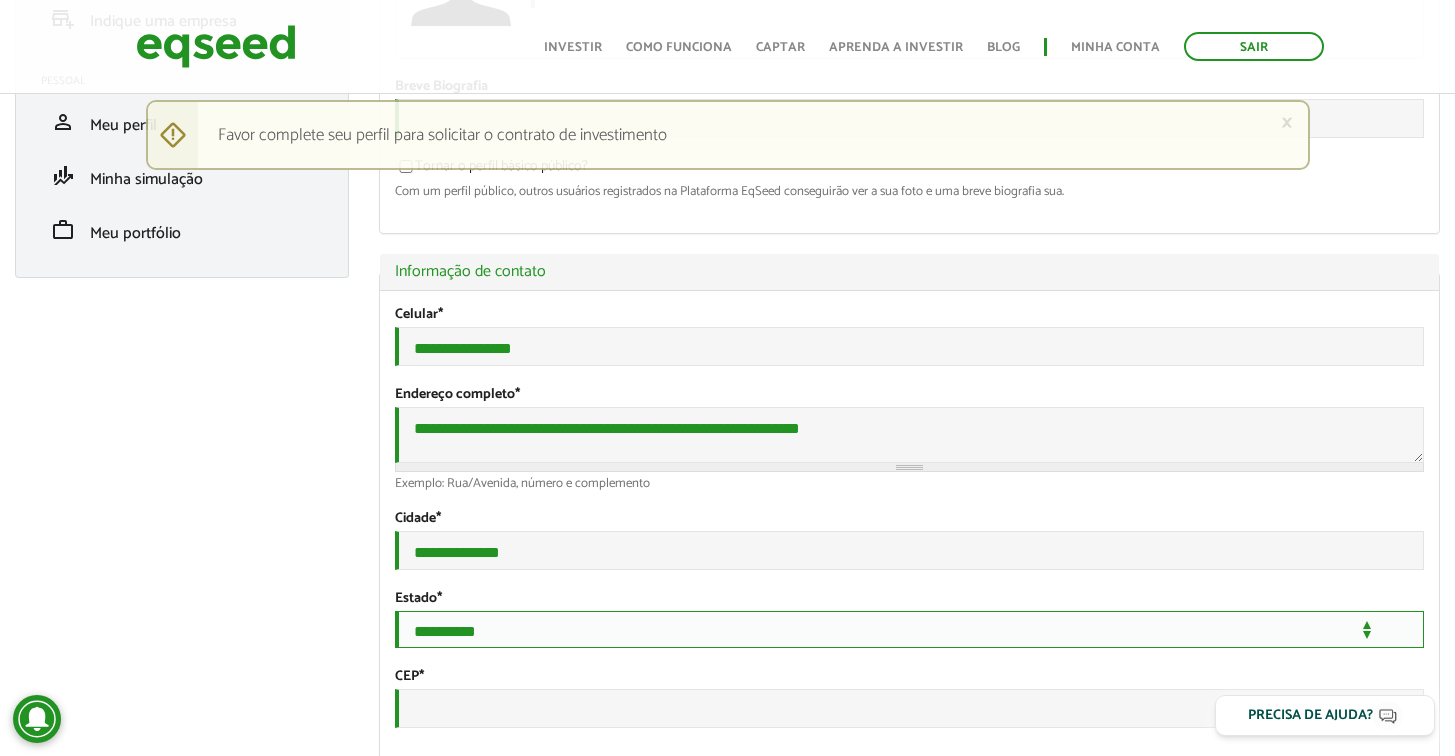 select on "**" 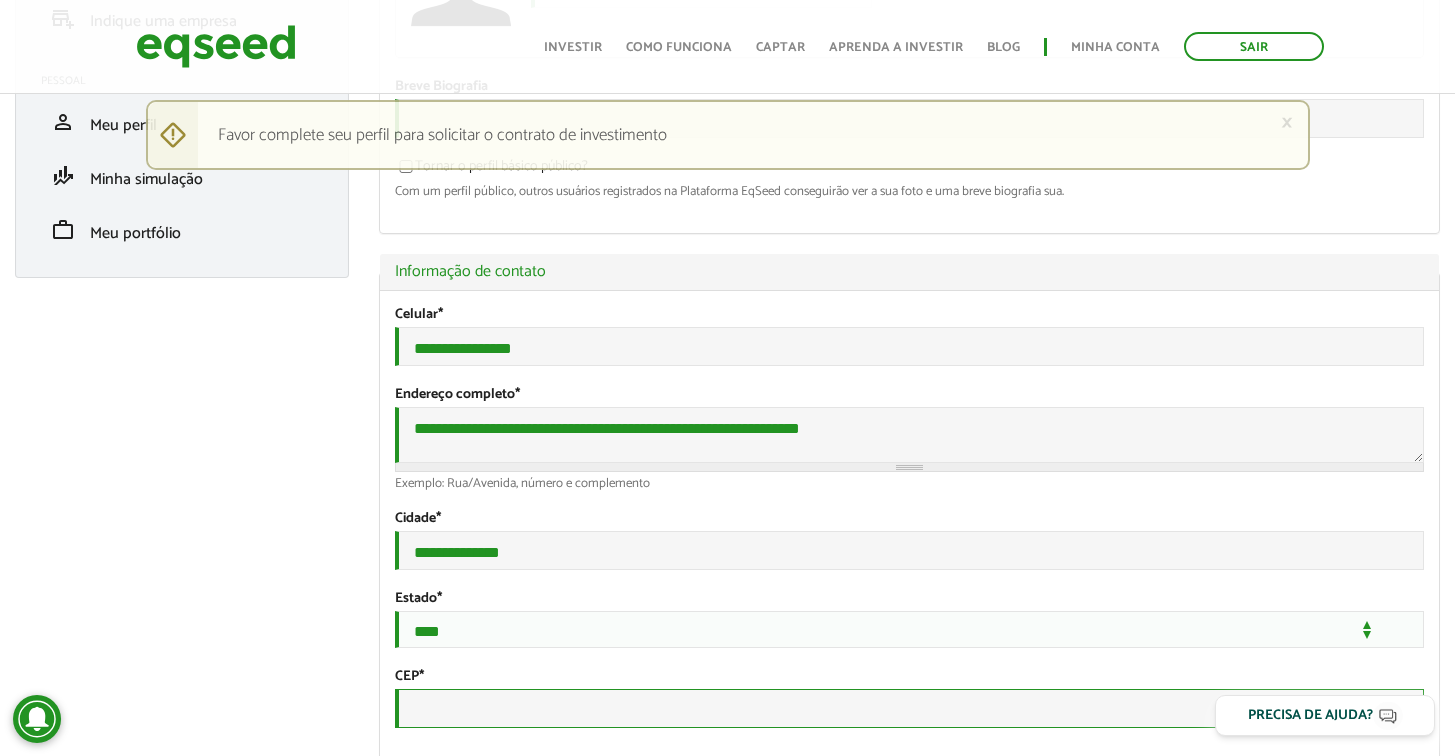 type on "*********" 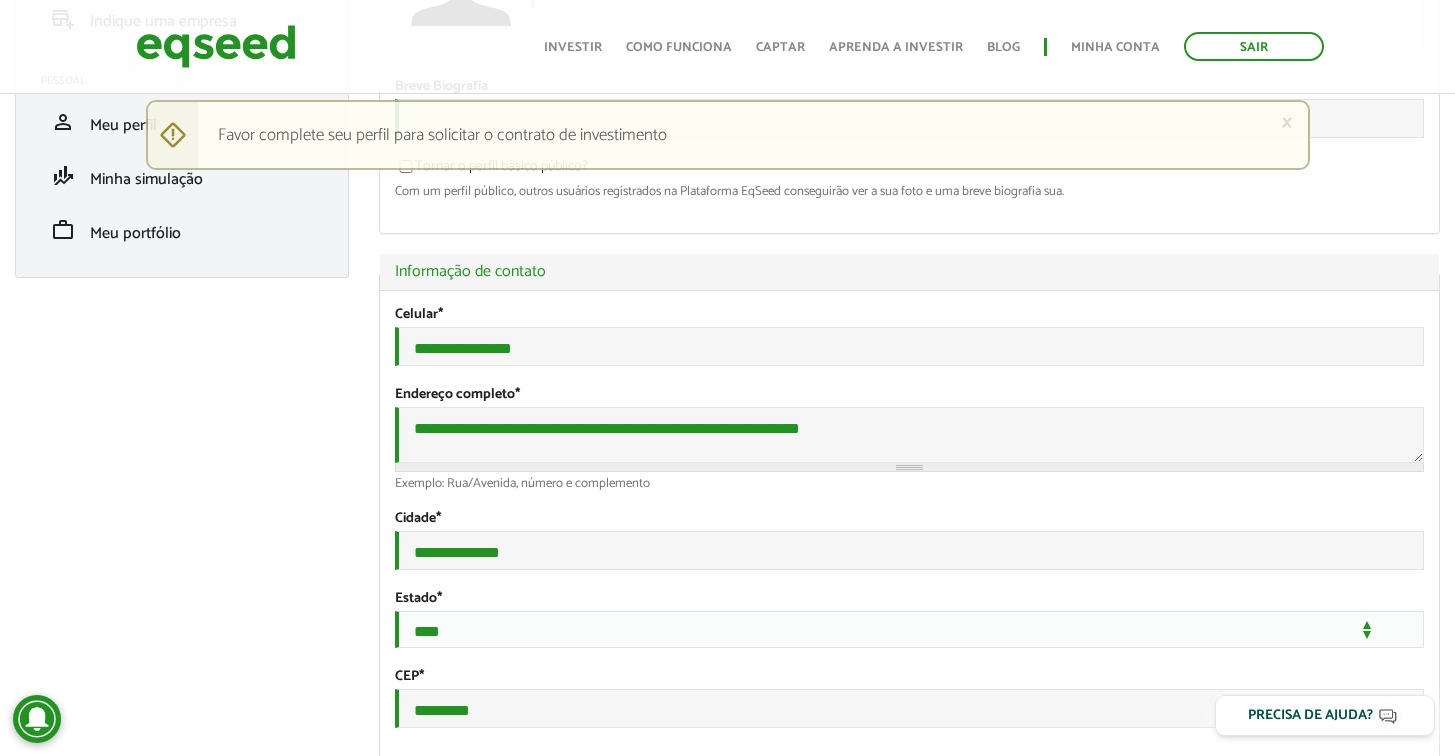 select on "***" 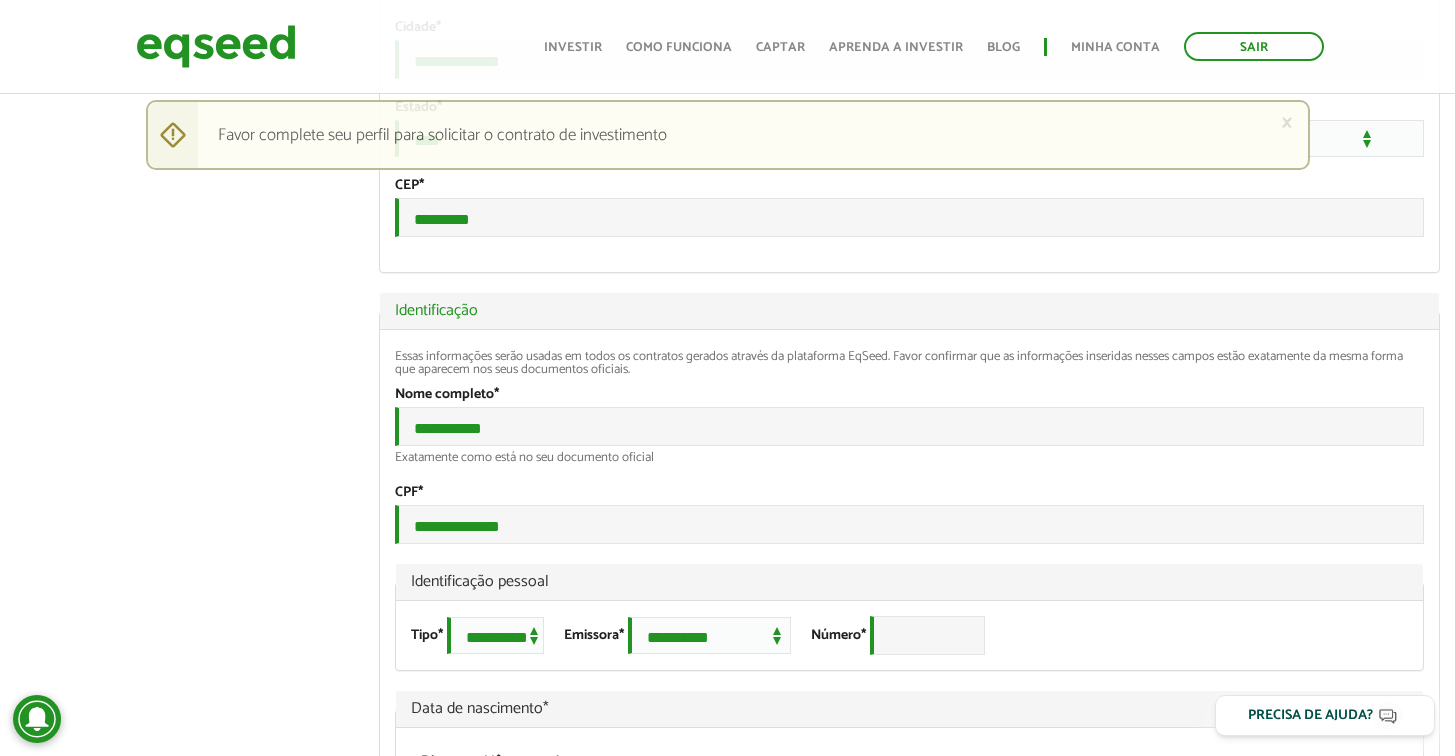 scroll, scrollTop: 939, scrollLeft: 0, axis: vertical 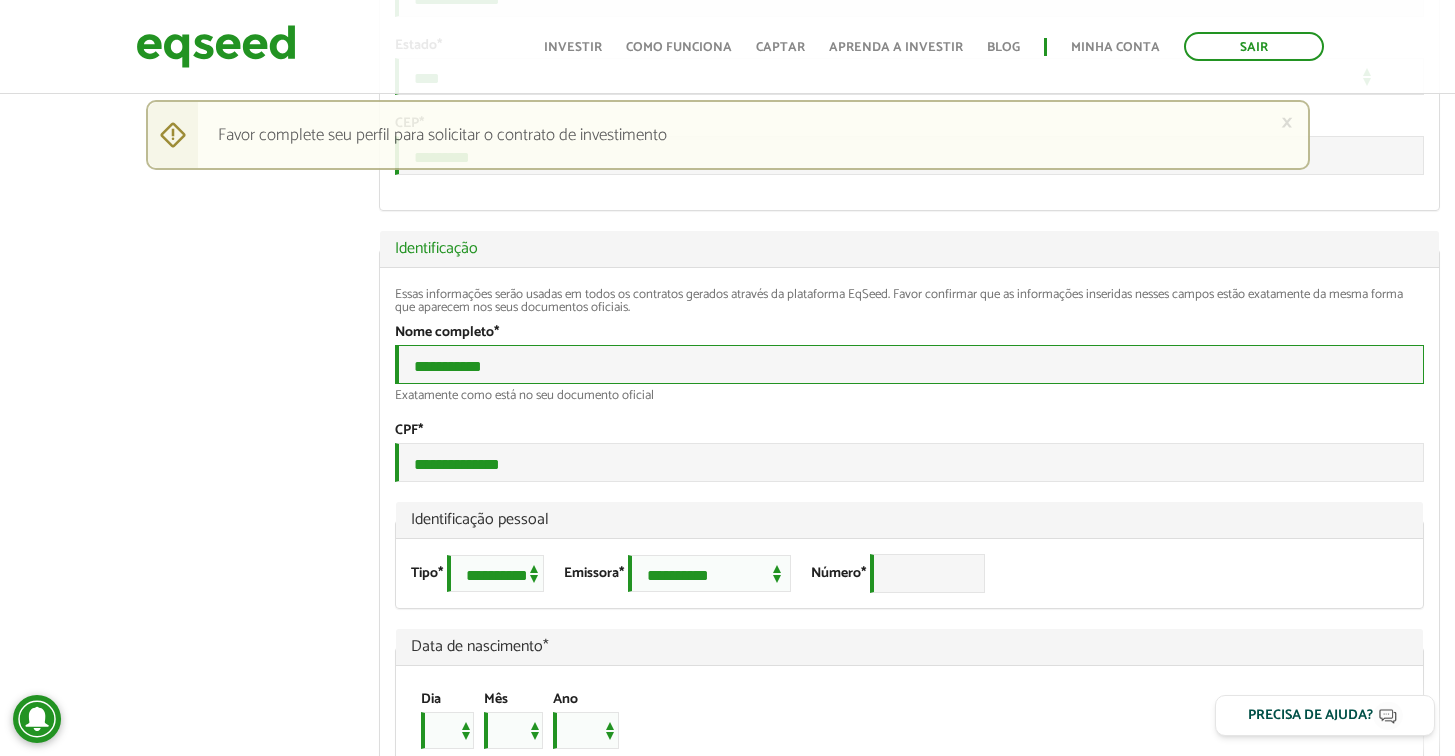 click on "**********" at bounding box center [909, 364] 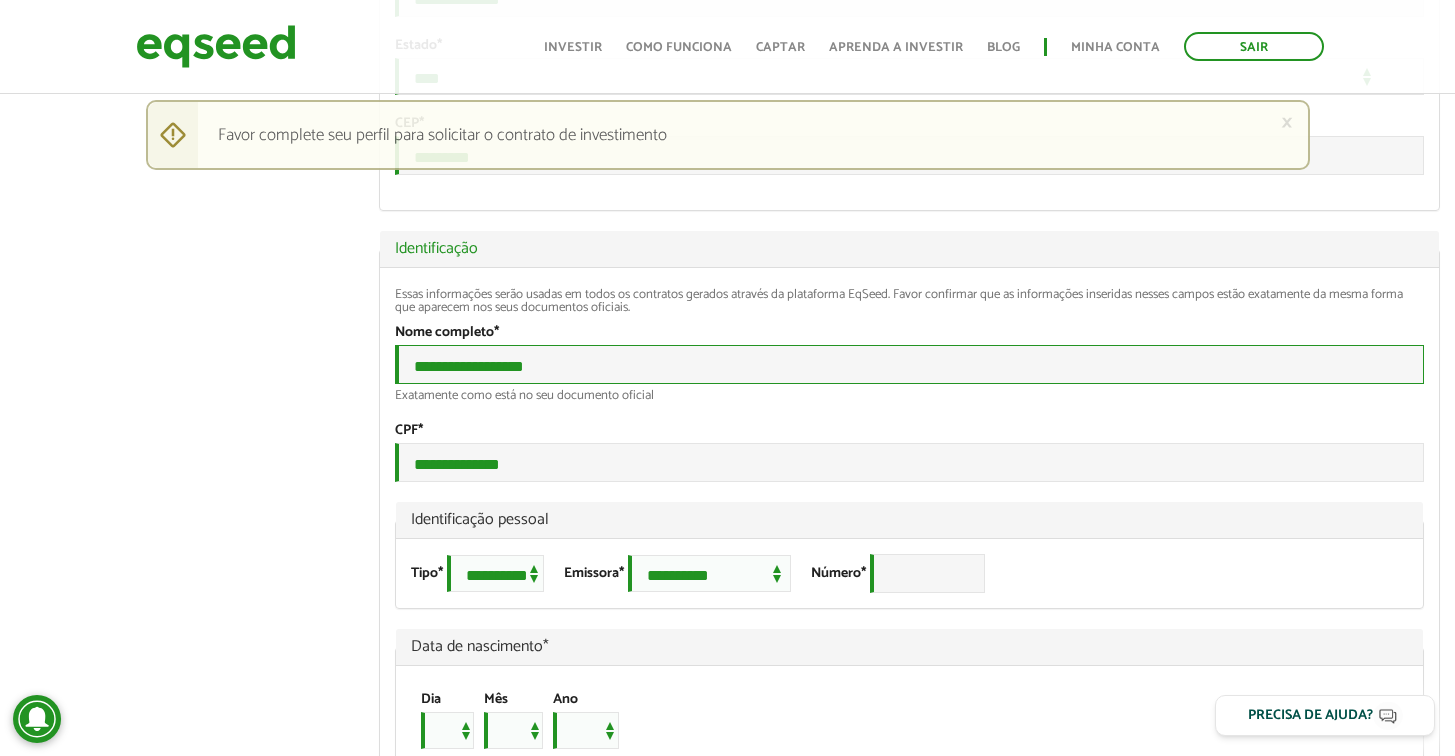 click on "**********" at bounding box center (909, 364) 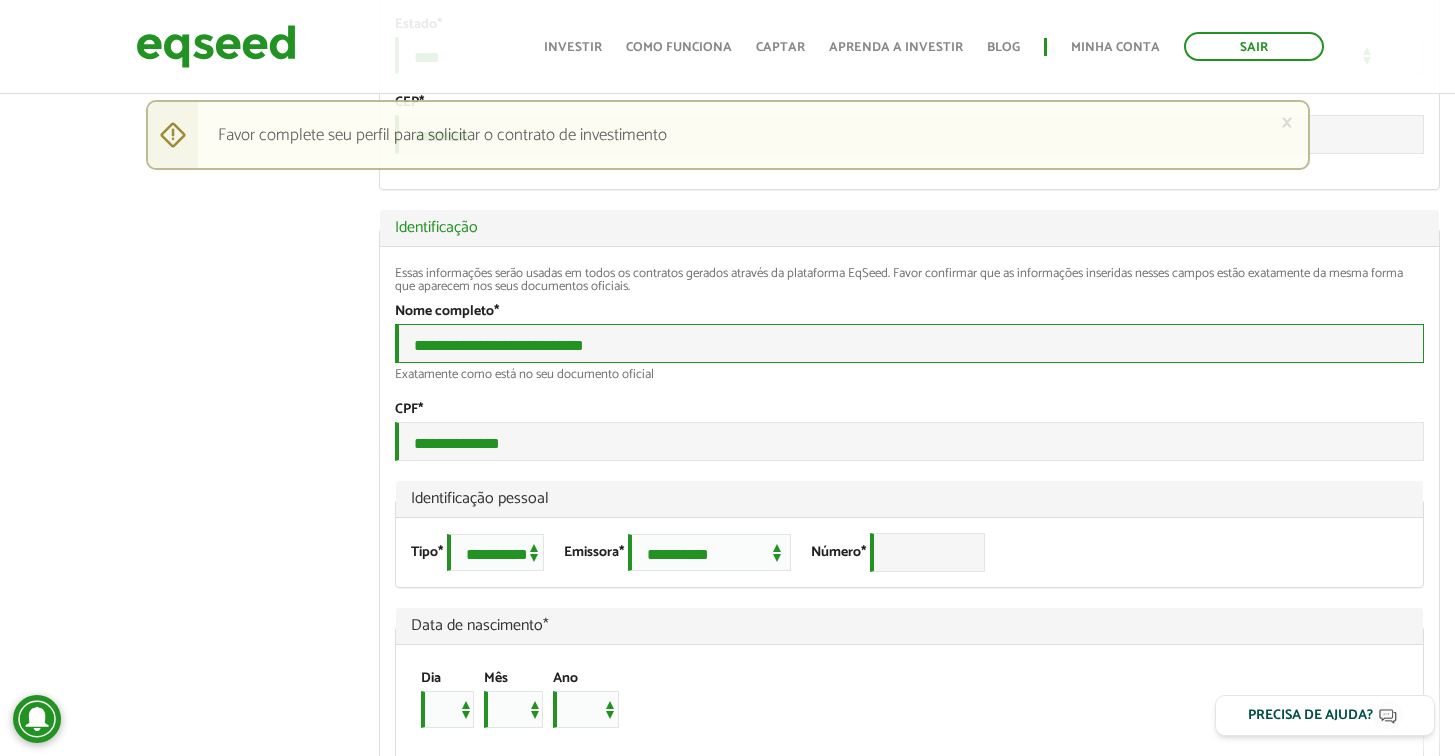 scroll, scrollTop: 990, scrollLeft: 0, axis: vertical 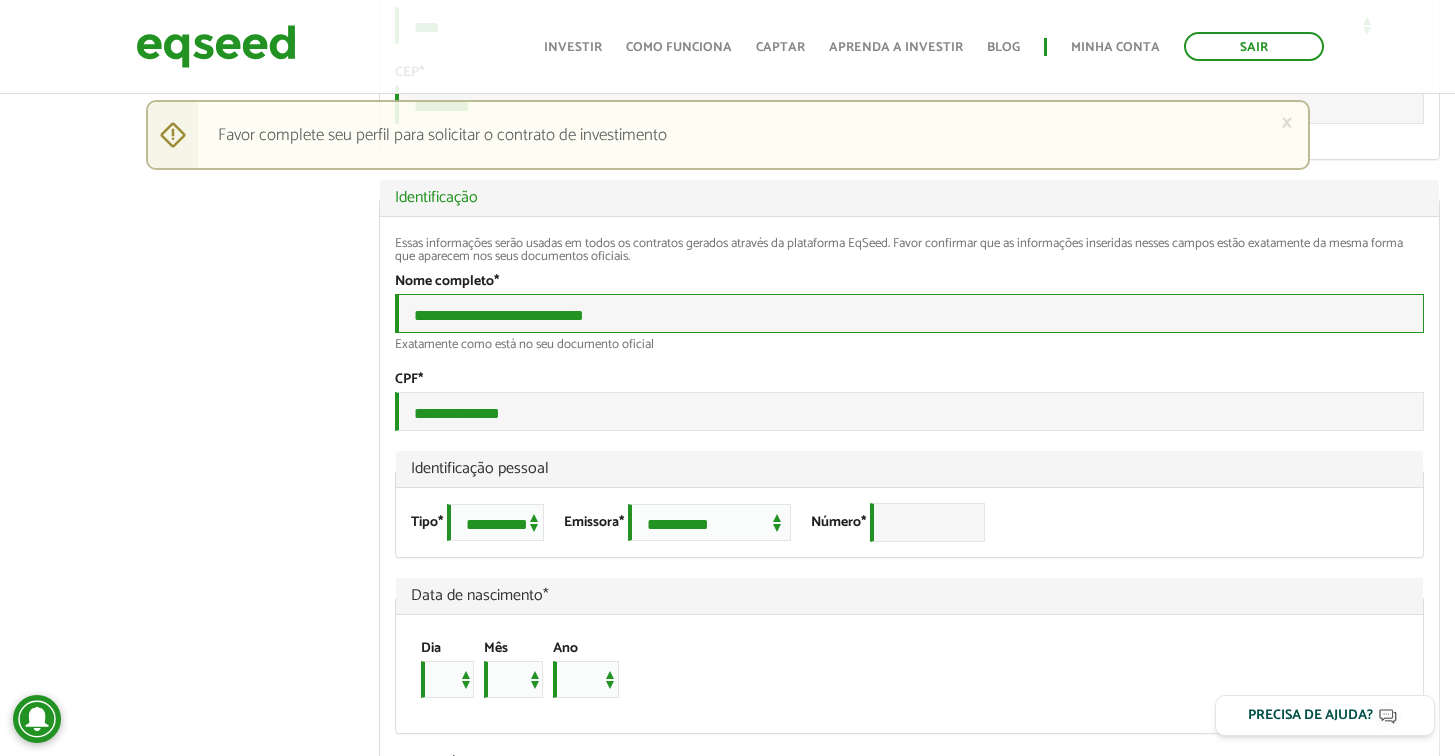 type on "**********" 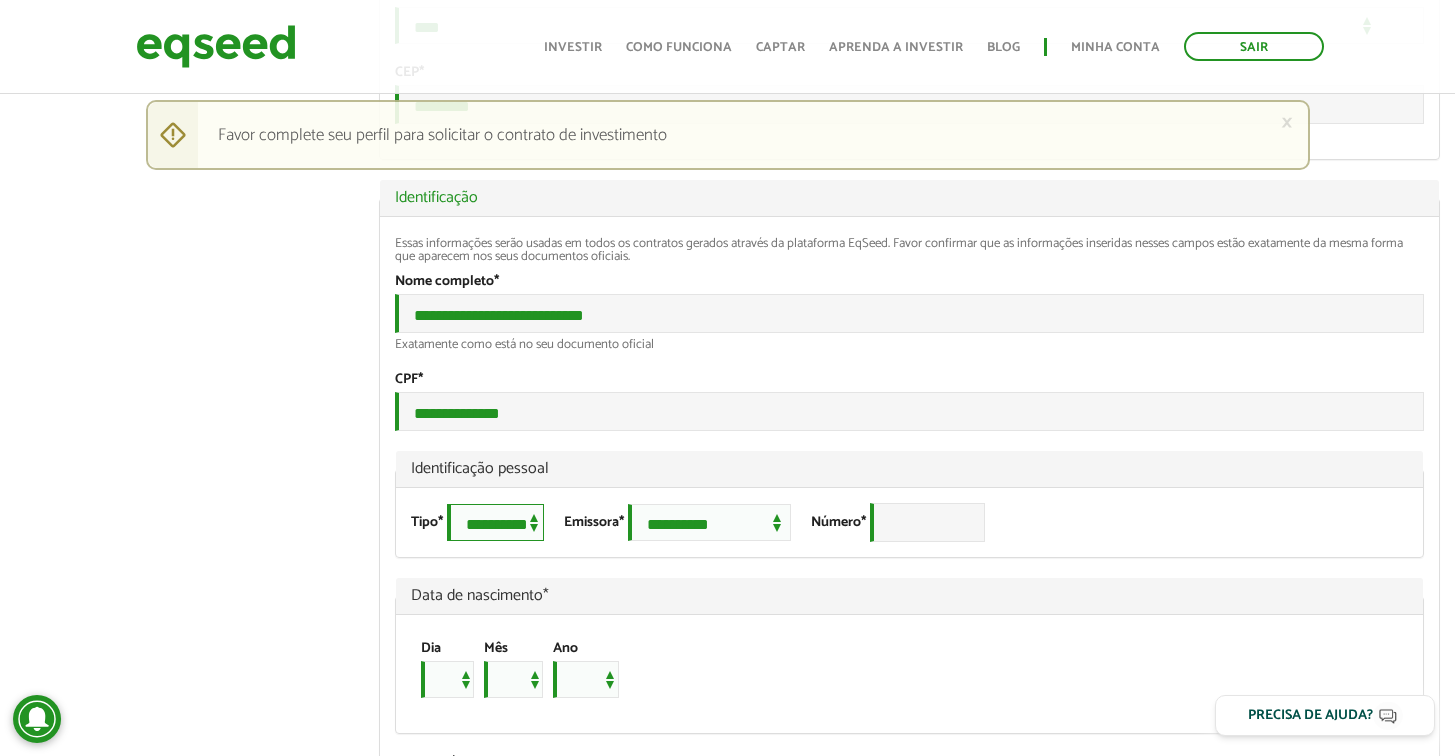 click on "**********" at bounding box center (495, 522) 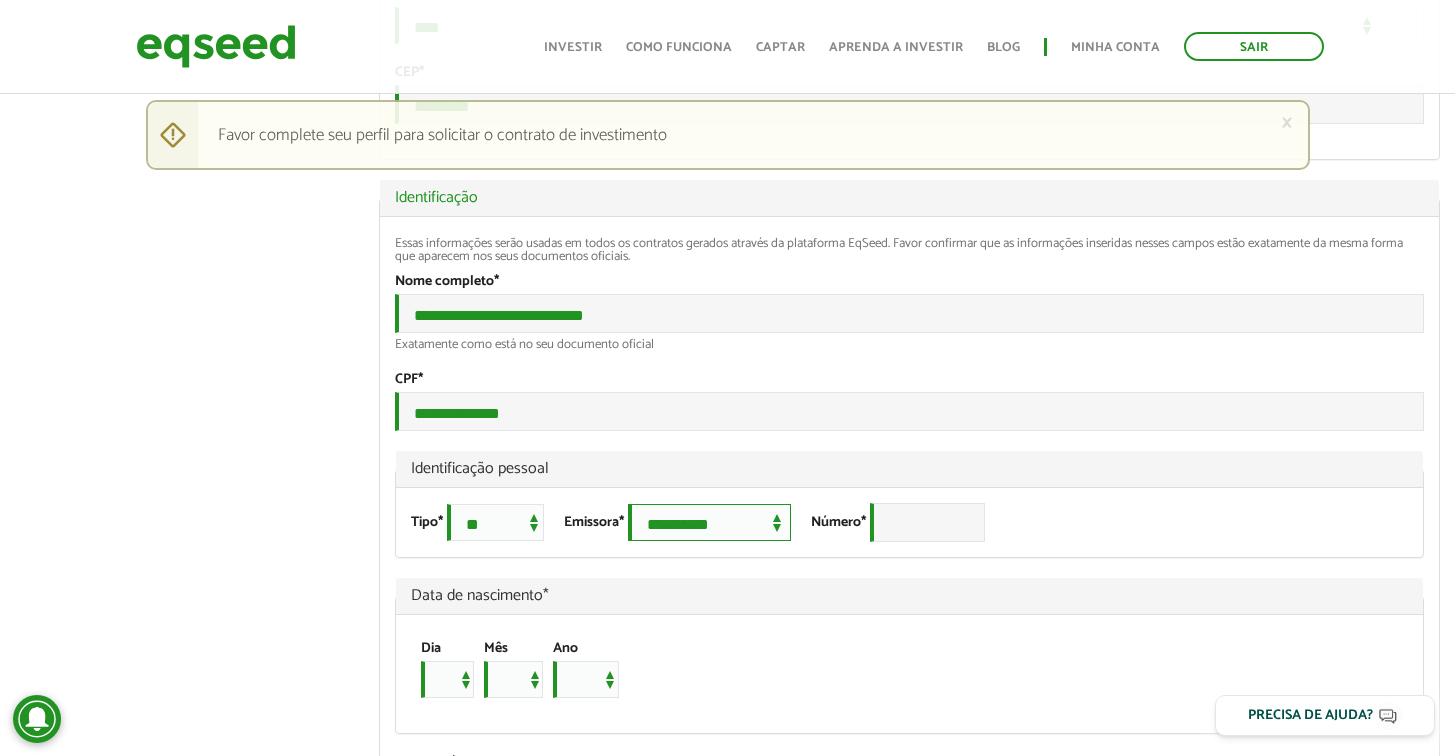 click on "**********" at bounding box center [709, 522] 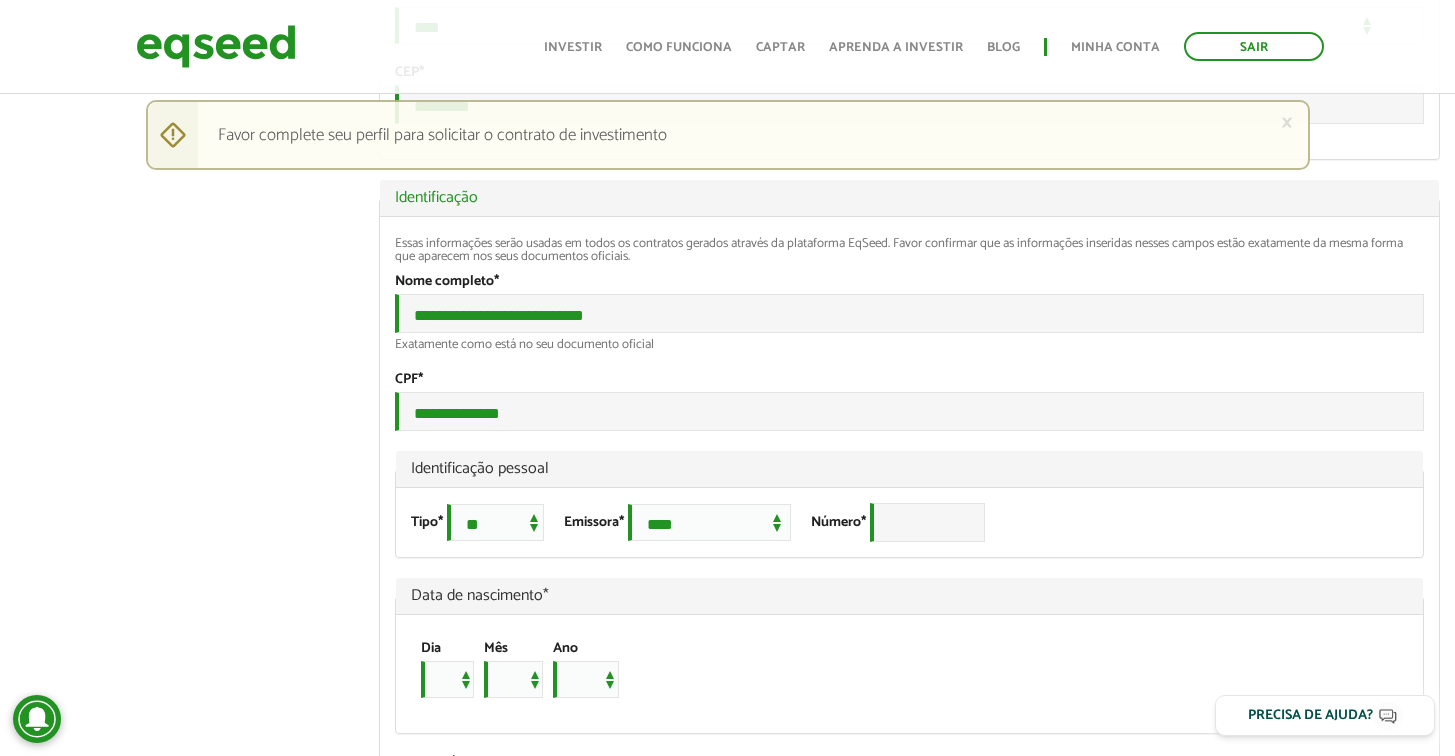 click on "*" at bounding box center [863, 522] 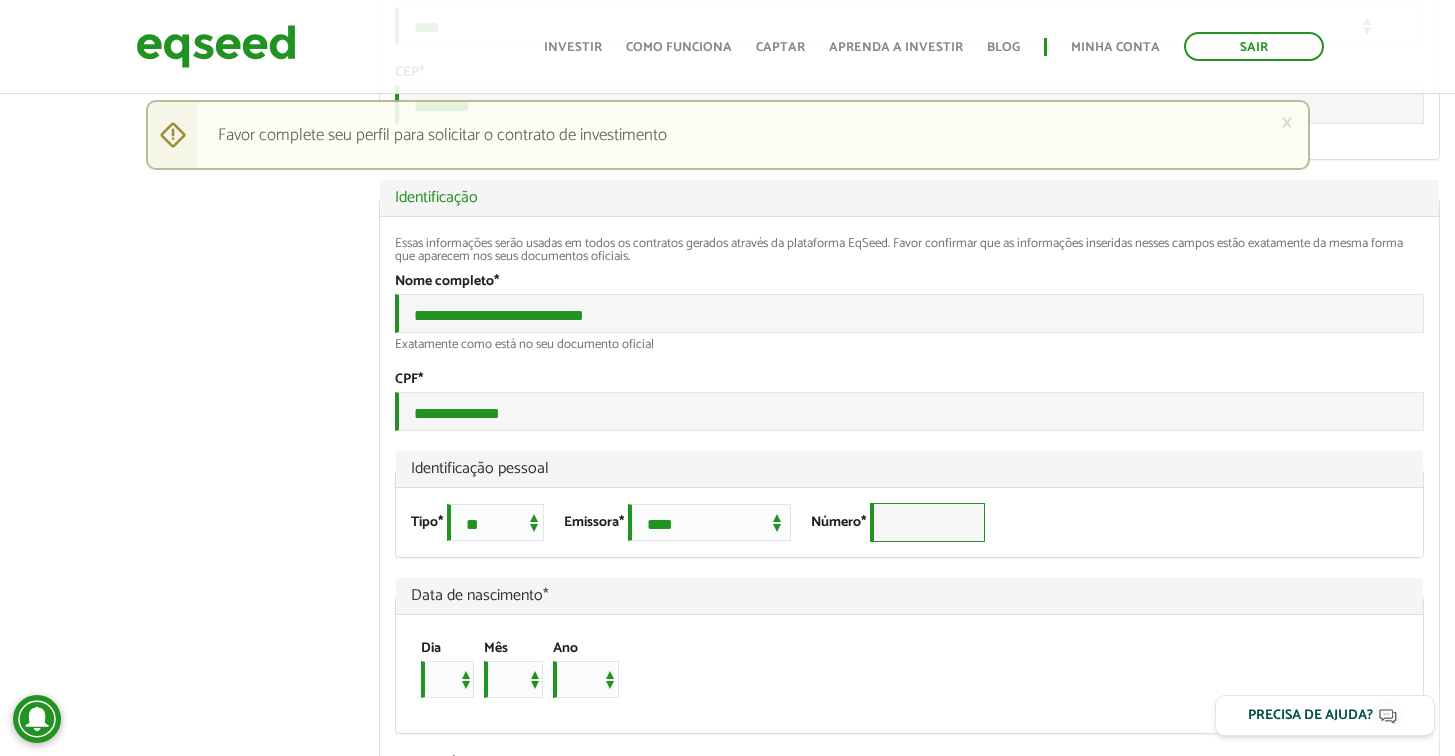click on "Número  *" at bounding box center [927, 522] 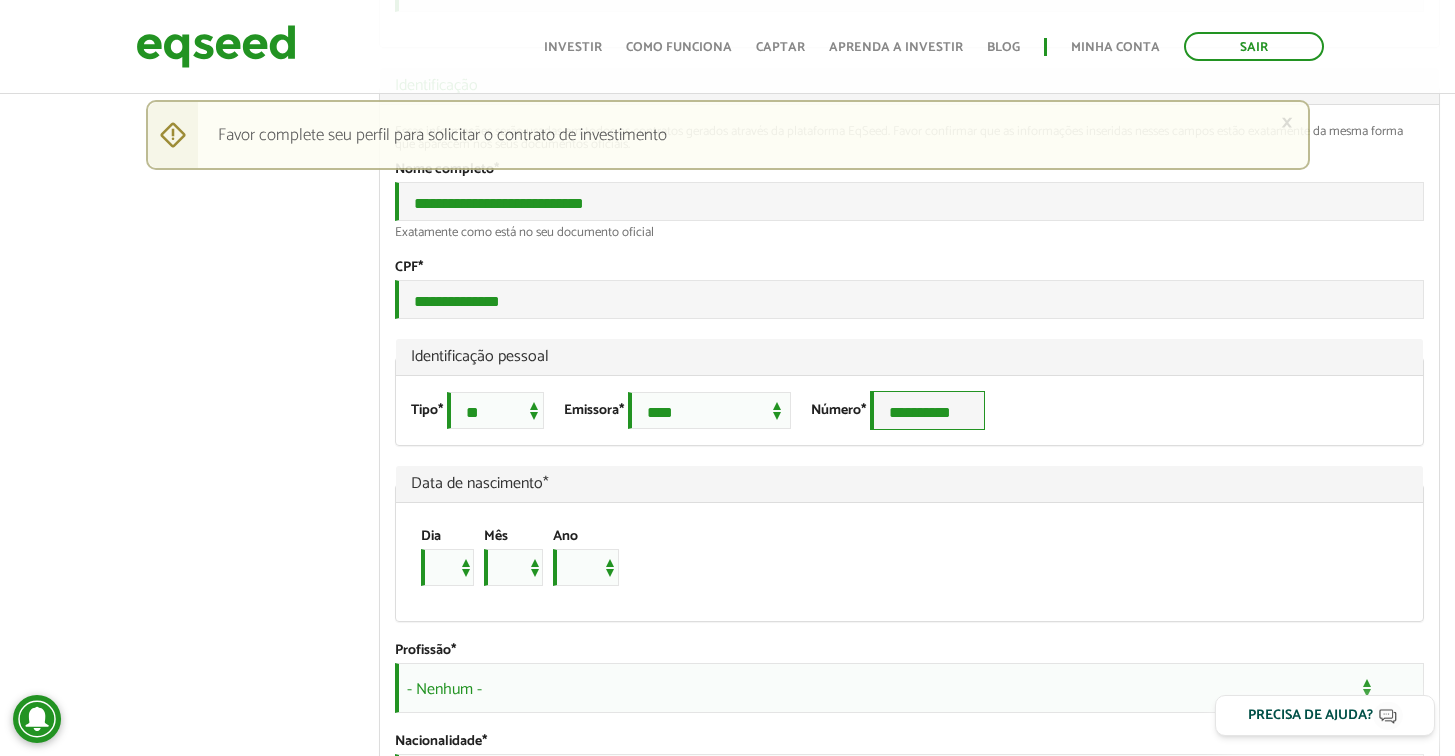 scroll, scrollTop: 1105, scrollLeft: 0, axis: vertical 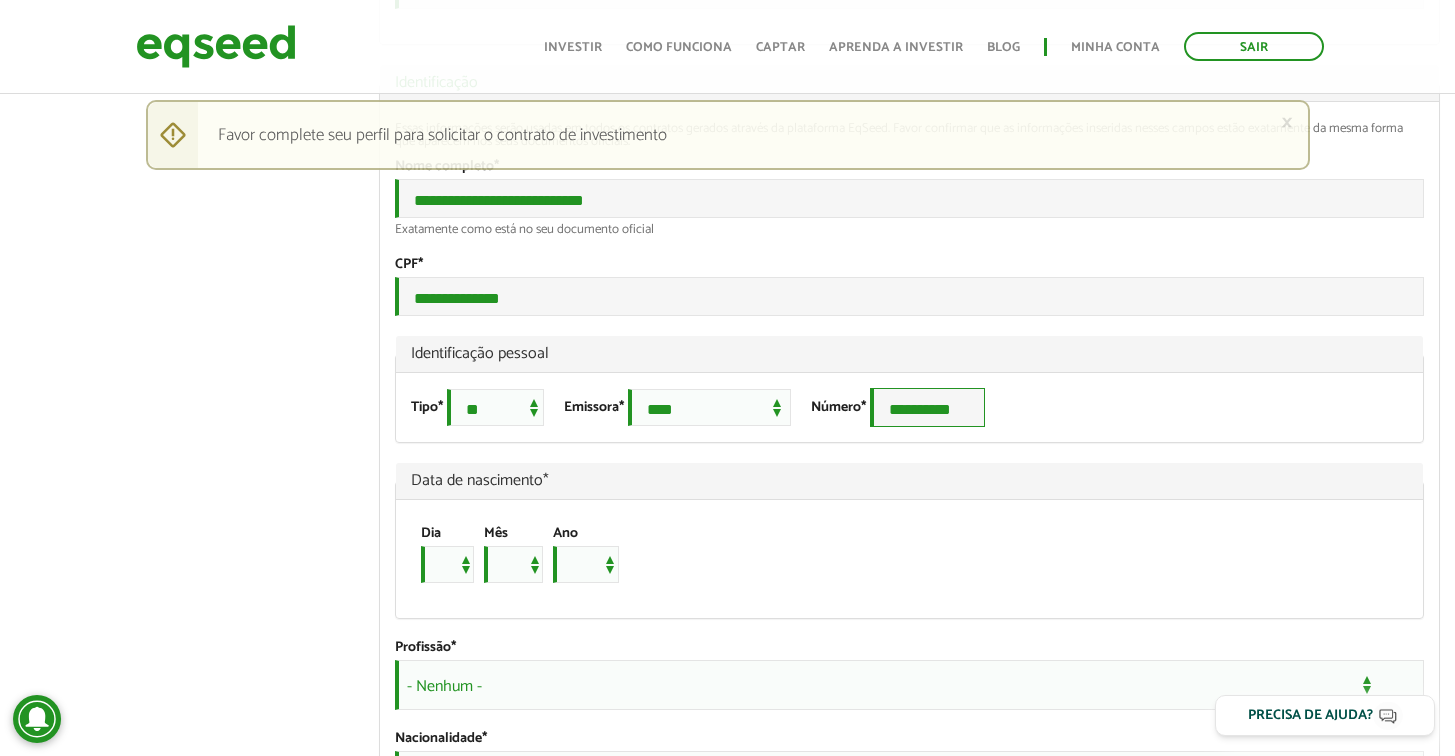 type on "**********" 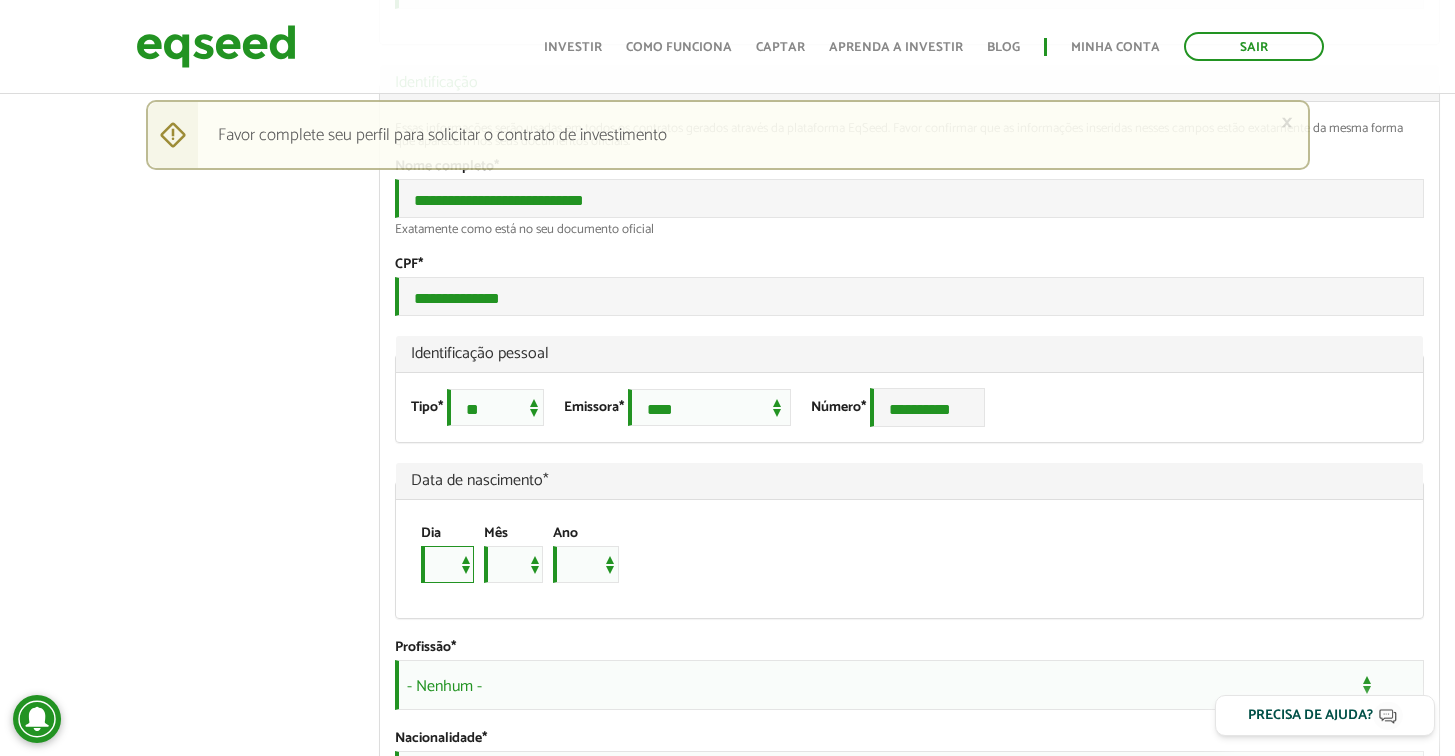 click on "* * * * * * * * * ** ** ** ** ** ** ** ** ** ** ** ** ** ** ** ** ** ** ** ** ** **" at bounding box center [447, 564] 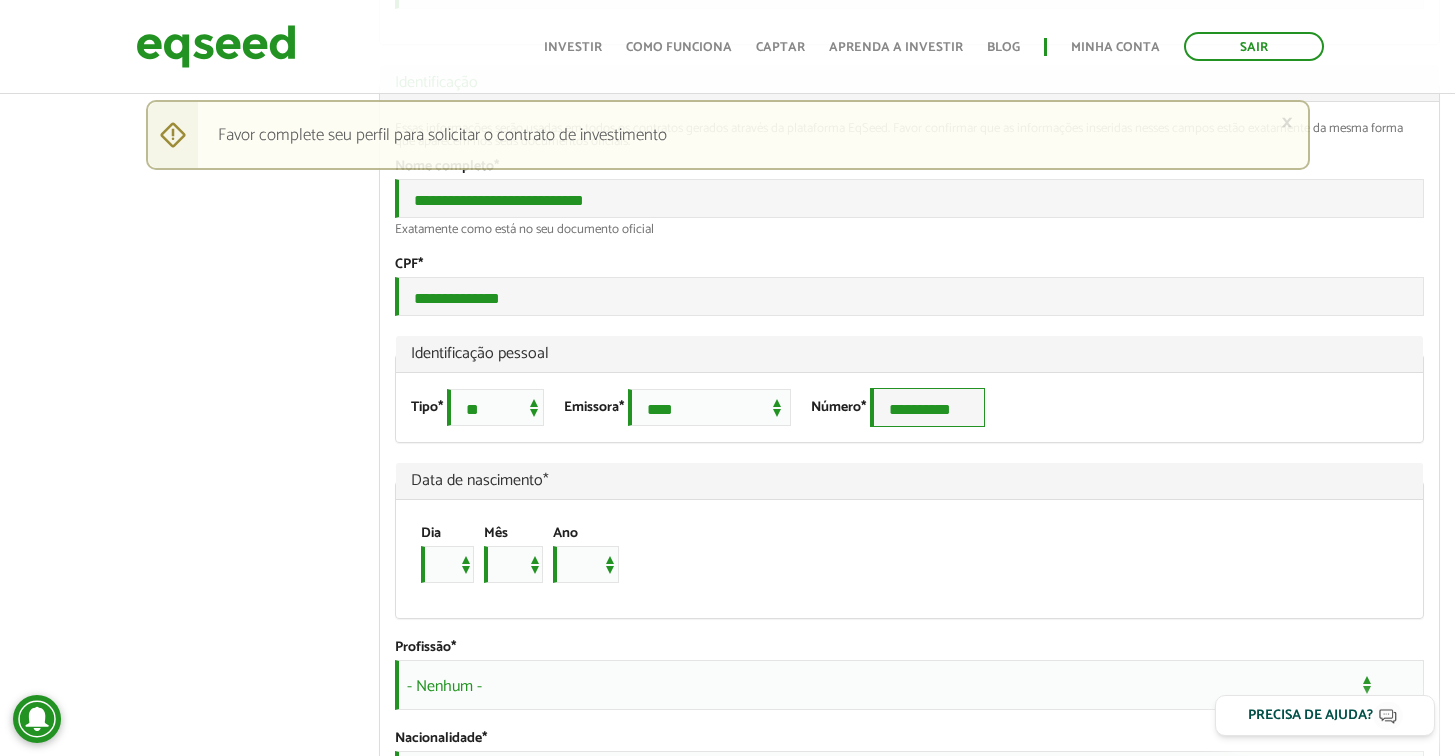 click on "**********" at bounding box center (927, 407) 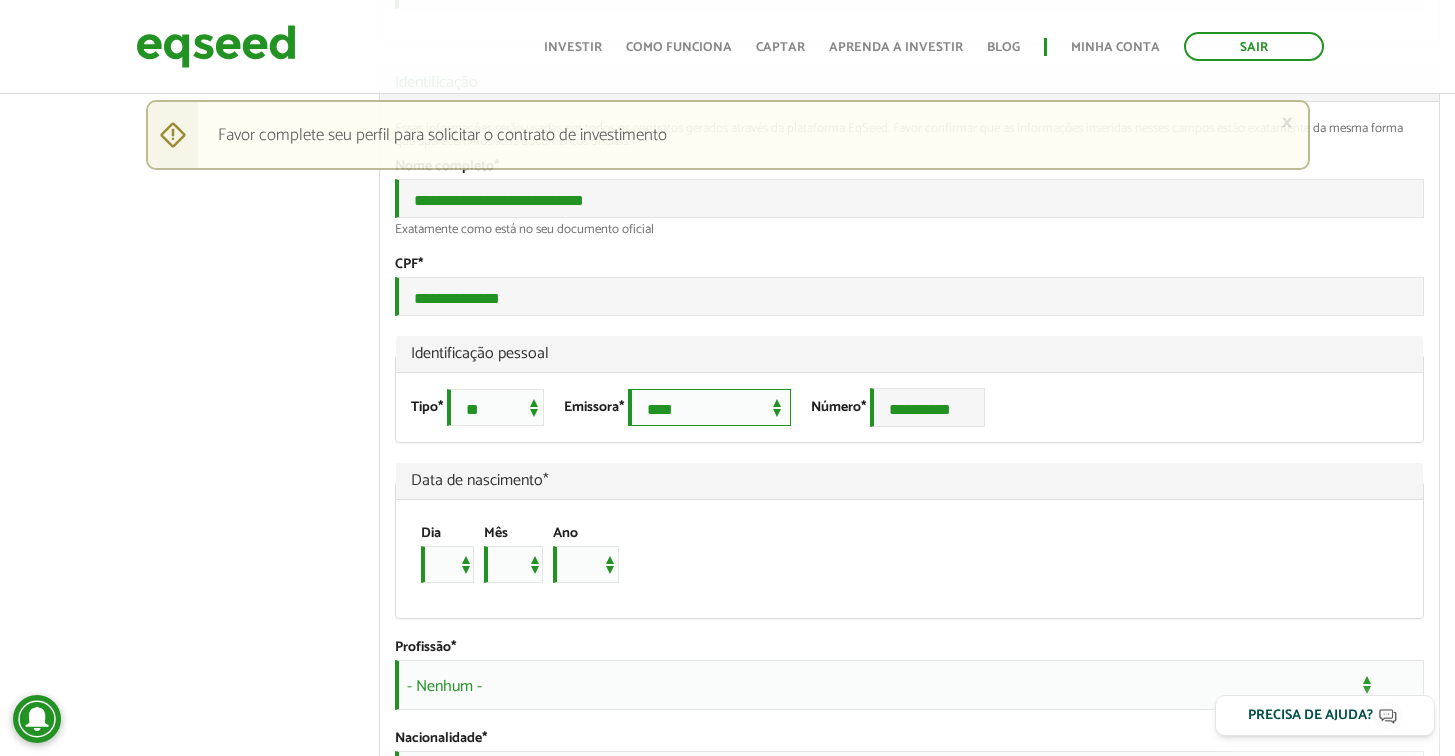click on "**********" at bounding box center (709, 407) 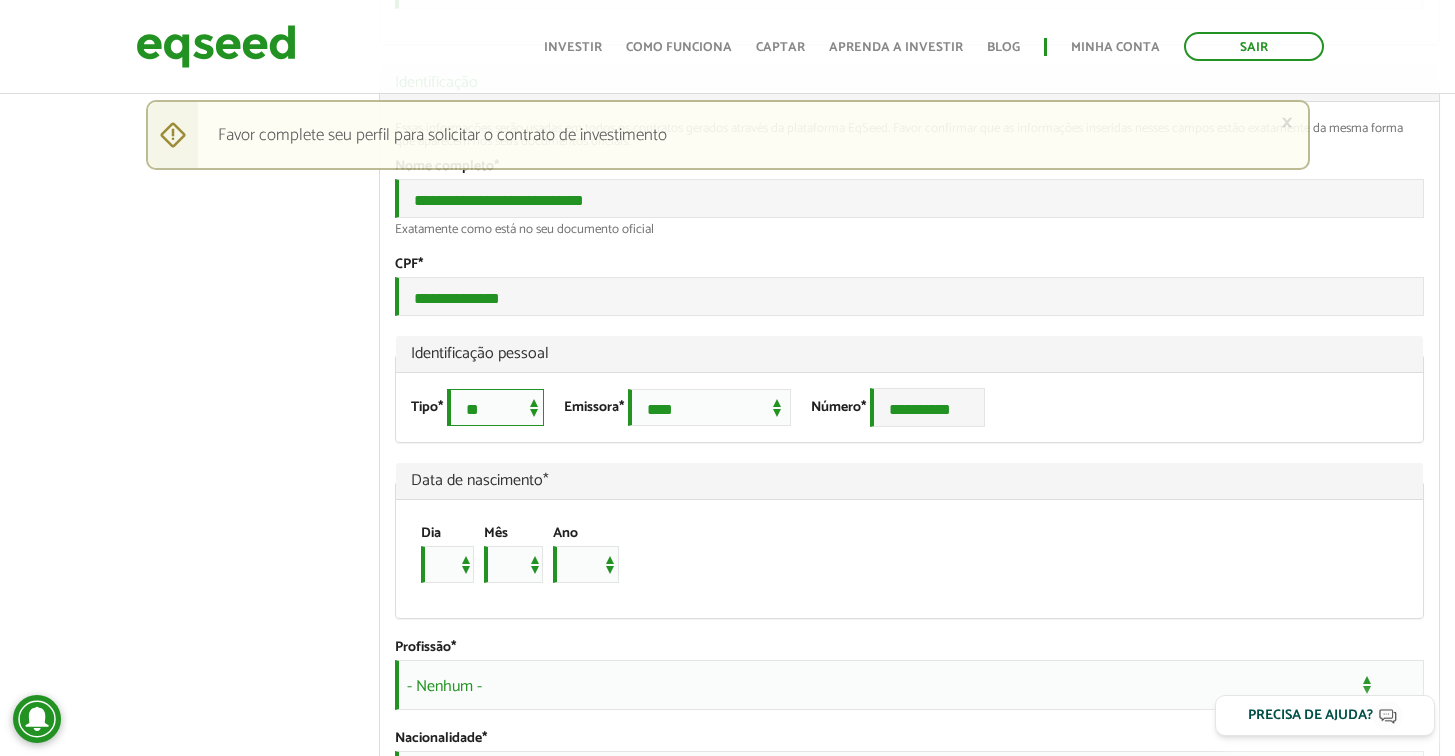click on "**********" at bounding box center [495, 407] 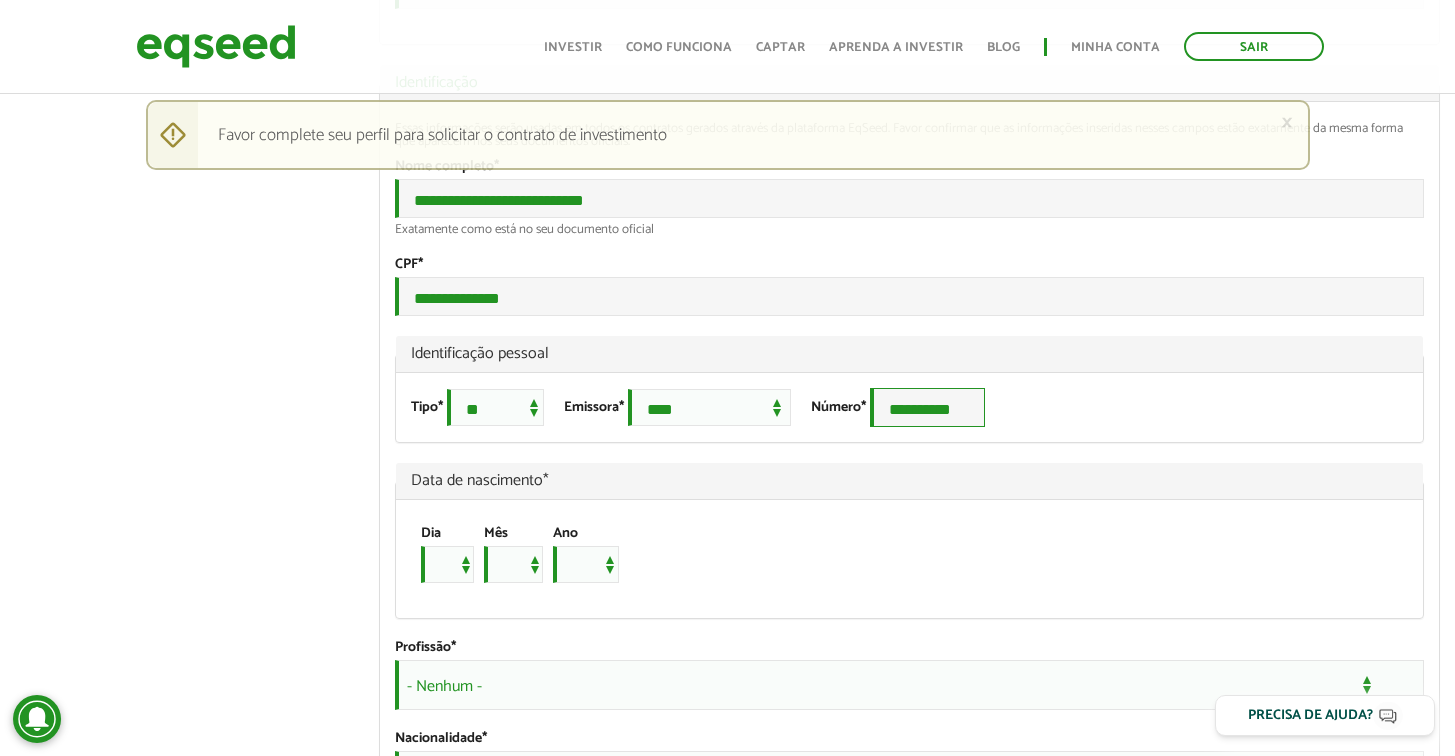 click on "**********" at bounding box center [927, 407] 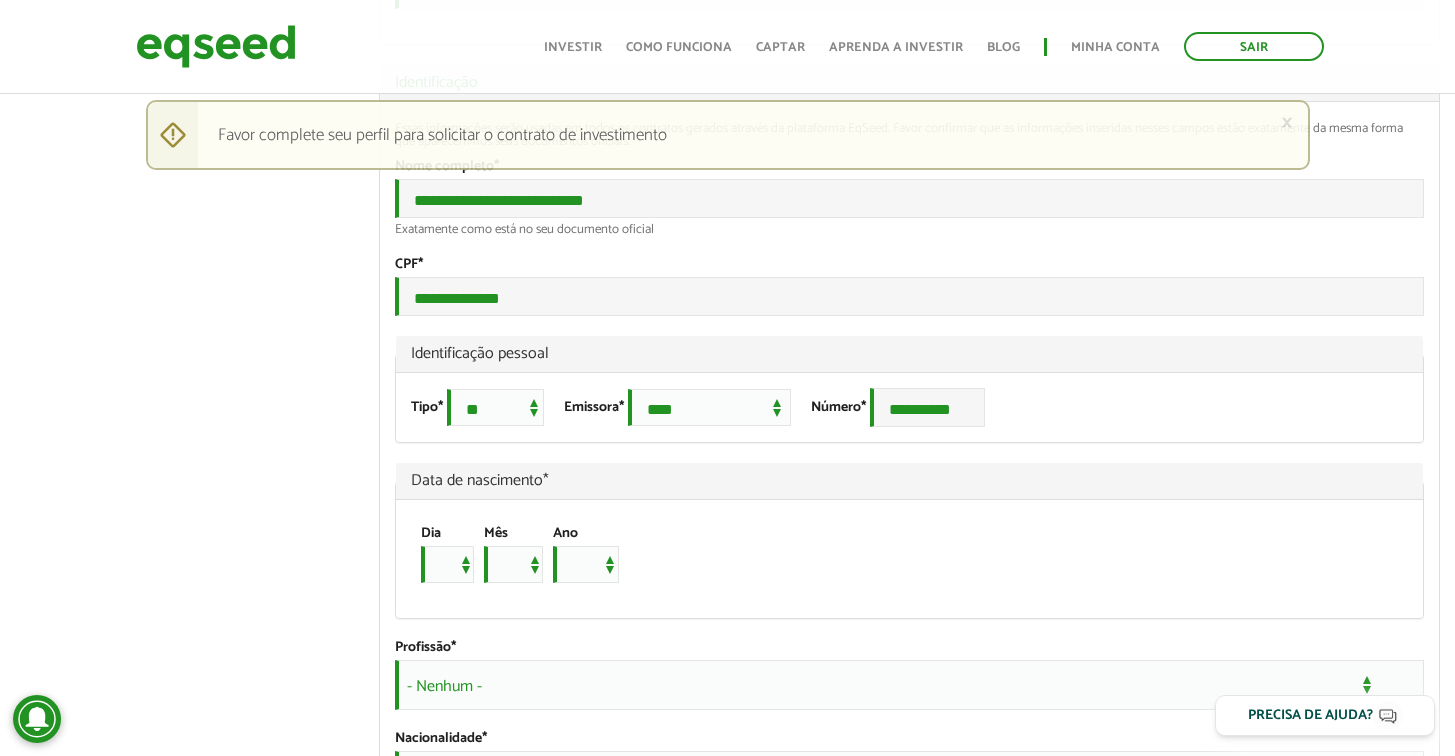 click on "Dia
* * * * * * * * * ** ** ** ** ** ** ** ** ** ** ** ** ** ** ** ** ** ** ** ** ** **   Mês
*** *** *** *** *** *** *** *** *** *** *** ***   Ano
**** **** **** **** **** **** **** **** **** **** **** **** **** **** **** **** **** **** **** **** **** **** **** **** **** **** **** **** **** **** **** **** **** **** **** **** **** **** **** **** **** **** **** **** **** **** **** **** **** **** **** **** **** **** **** **** **** **** **** **** **** **** **** **** **** **** **** **** **** **** **** **** **** **** **** **** **** **** **** **** **** **** **** **** **** **** **** **** **** **** **** **** **** **** **** **** **** **** **** **** **** **** **** **** **** **** **** **** **** **** **** **** **** **** **** **** **** **** **** **** **** **** **** **** **** ****" at bounding box center (909, 559) 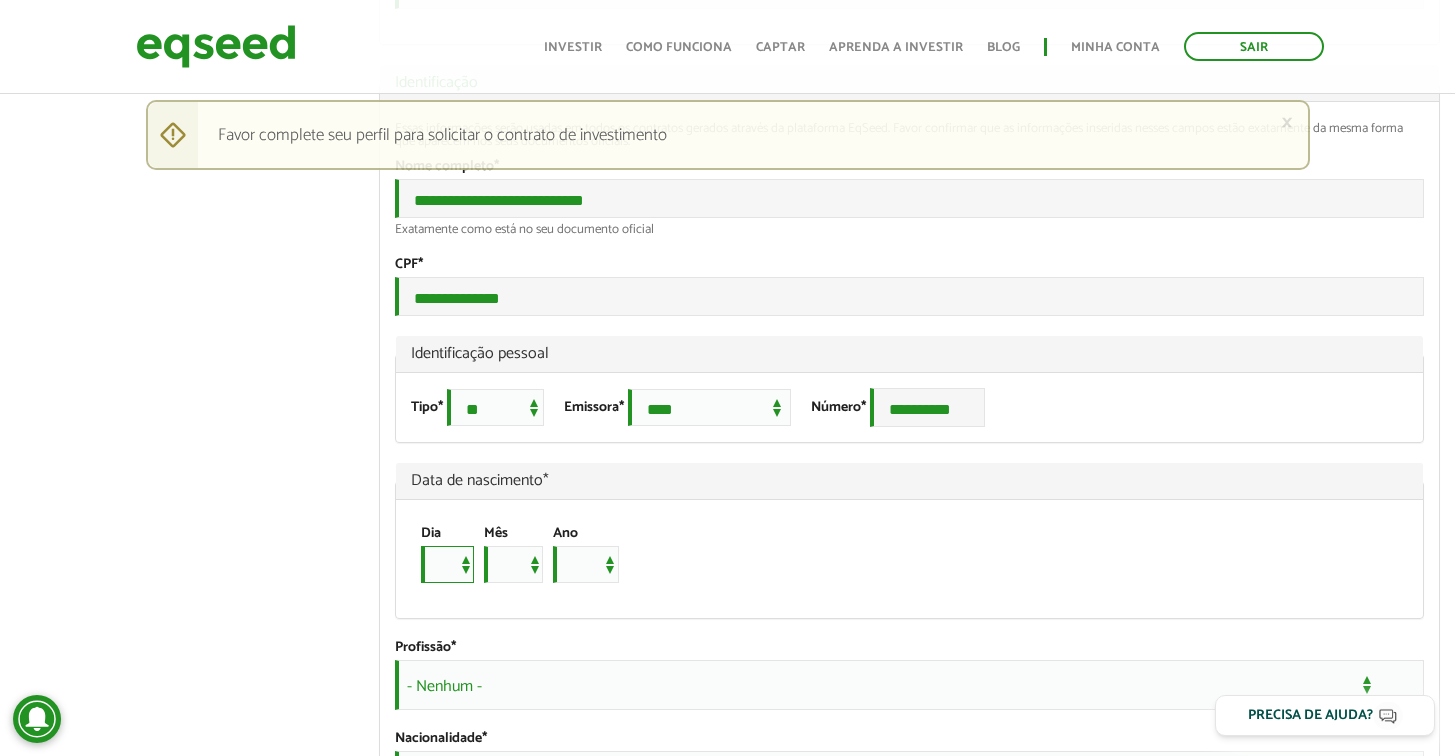 click on "* * * * * * * * * ** ** ** ** ** ** ** ** ** ** ** ** ** ** ** ** ** ** ** ** ** **" at bounding box center [447, 564] 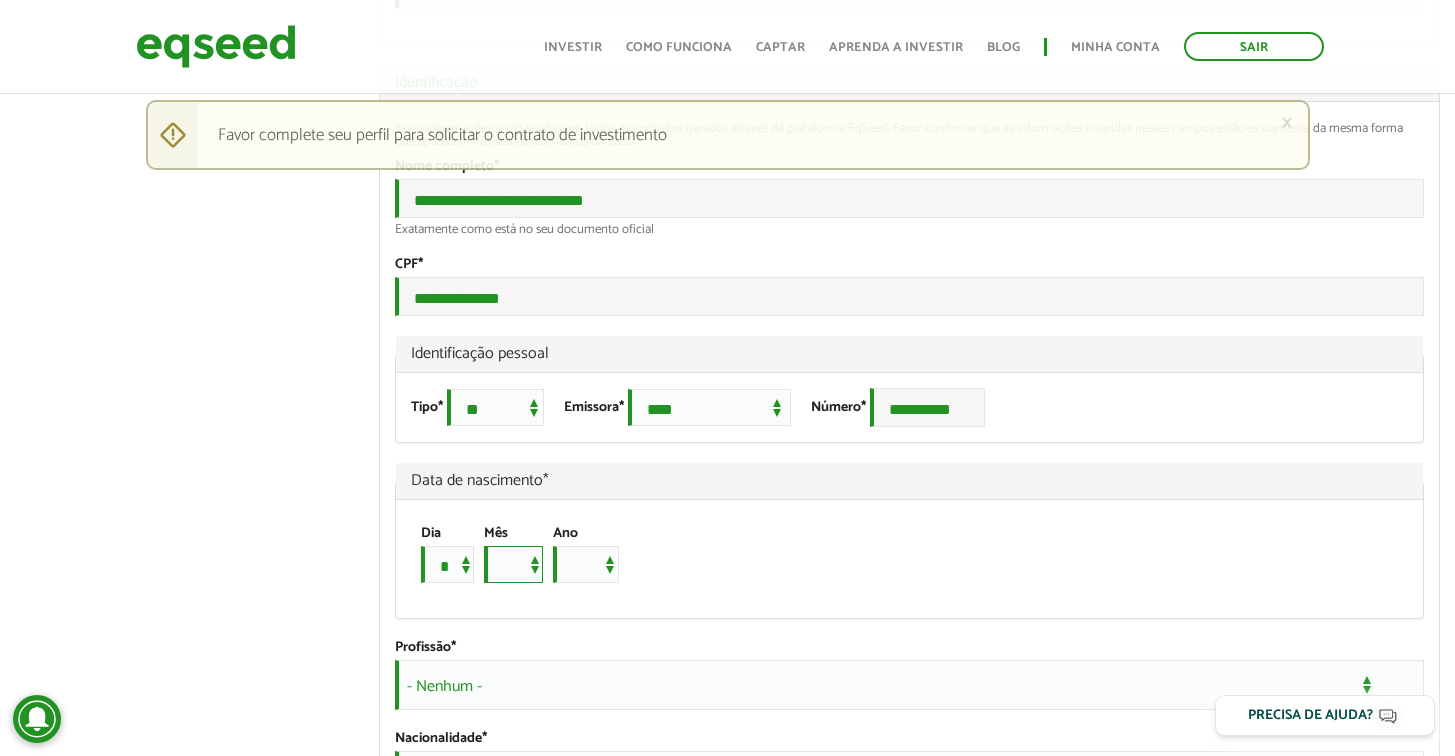 click on "*** *** *** *** *** *** *** *** *** *** *** ***" at bounding box center (513, 564) 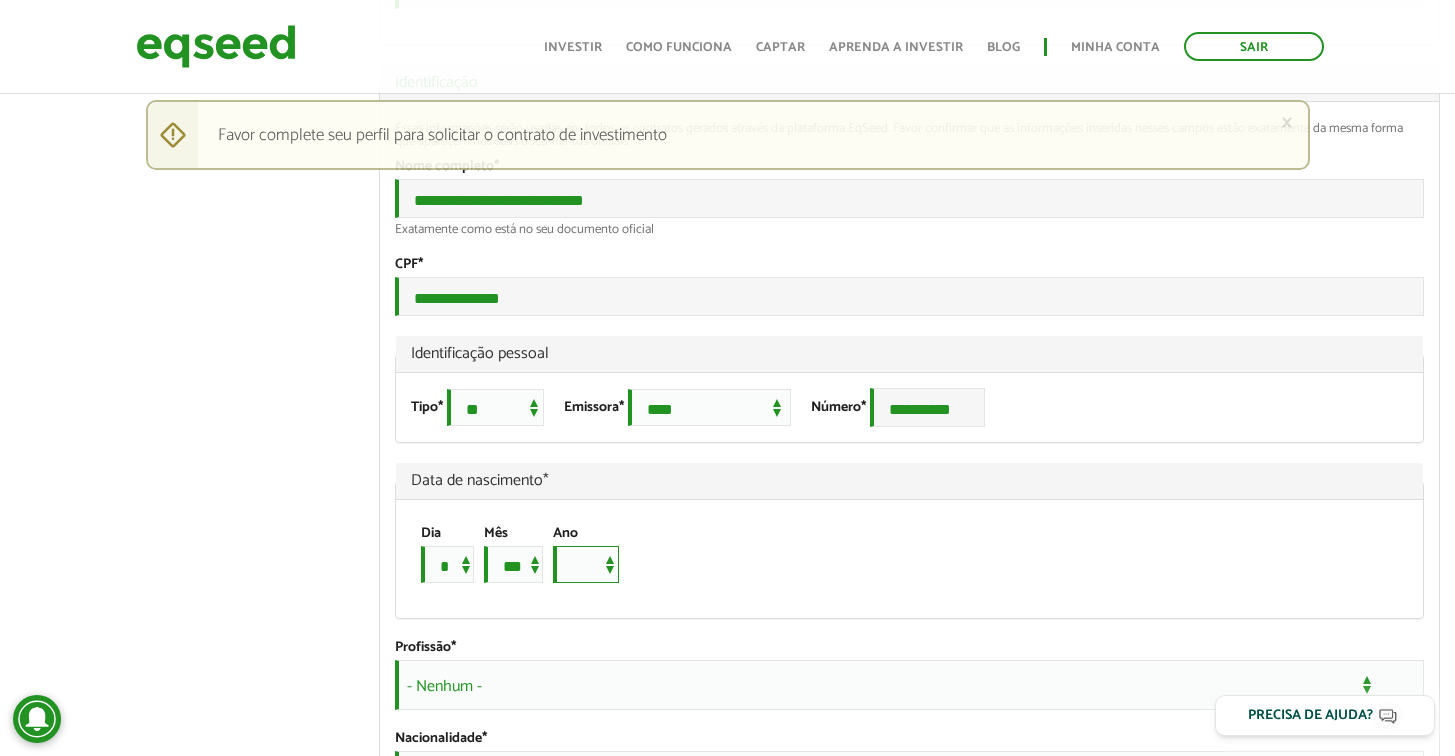 click on "**** **** **** **** **** **** **** **** **** **** **** **** **** **** **** **** **** **** **** **** **** **** **** **** **** **** **** **** **** **** **** **** **** **** **** **** **** **** **** **** **** **** **** **** **** **** **** **** **** **** **** **** **** **** **** **** **** **** **** **** **** **** **** **** **** **** **** **** **** **** **** **** **** **** **** **** **** **** **** **** **** **** **** **** **** **** **** **** **** **** **** **** **** **** **** **** **** **** **** **** **** **** **** **** **** **** **** **** **** **** **** **** **** **** **** **** **** **** **** **** **** **** **** **** **** ****" at bounding box center (586, 564) 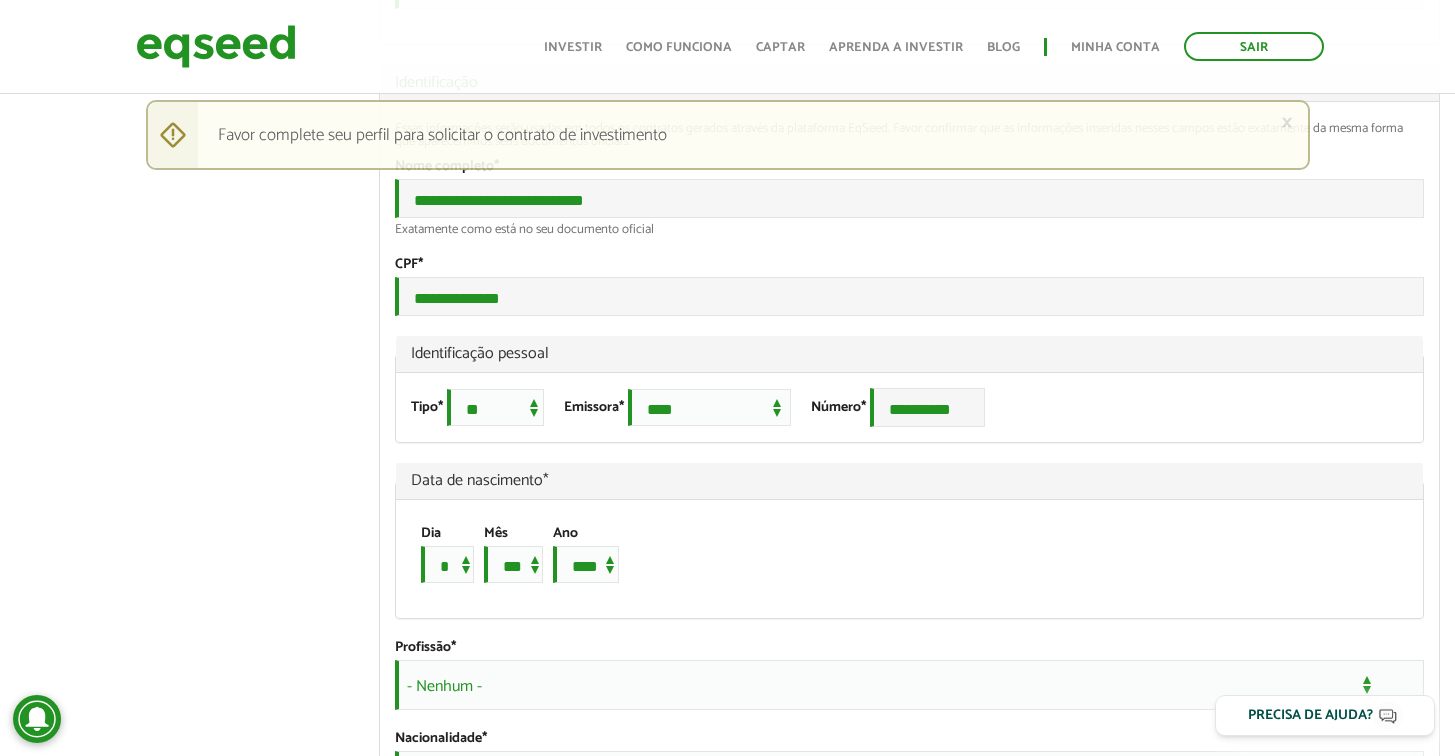 click on "Data de nascimento  *" at bounding box center (909, 481) 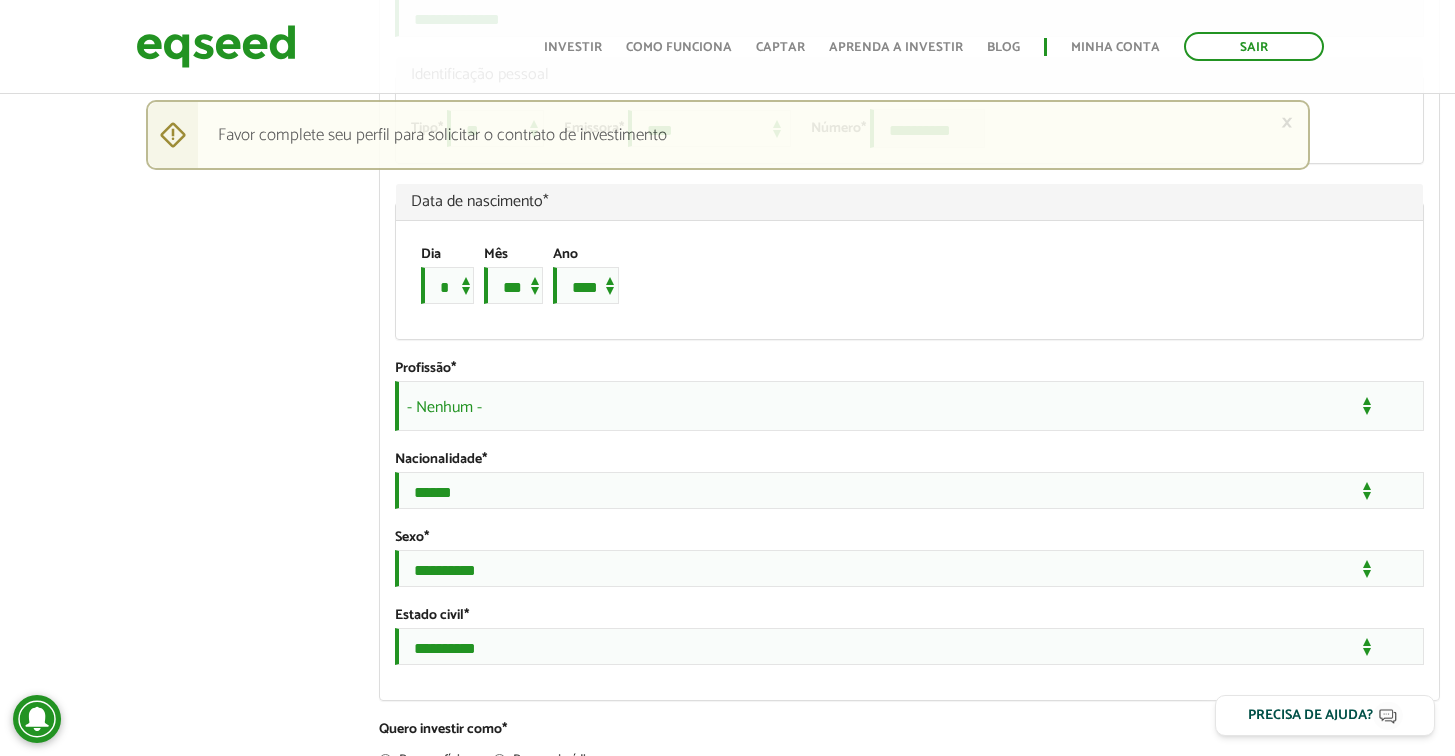 scroll, scrollTop: 1385, scrollLeft: 0, axis: vertical 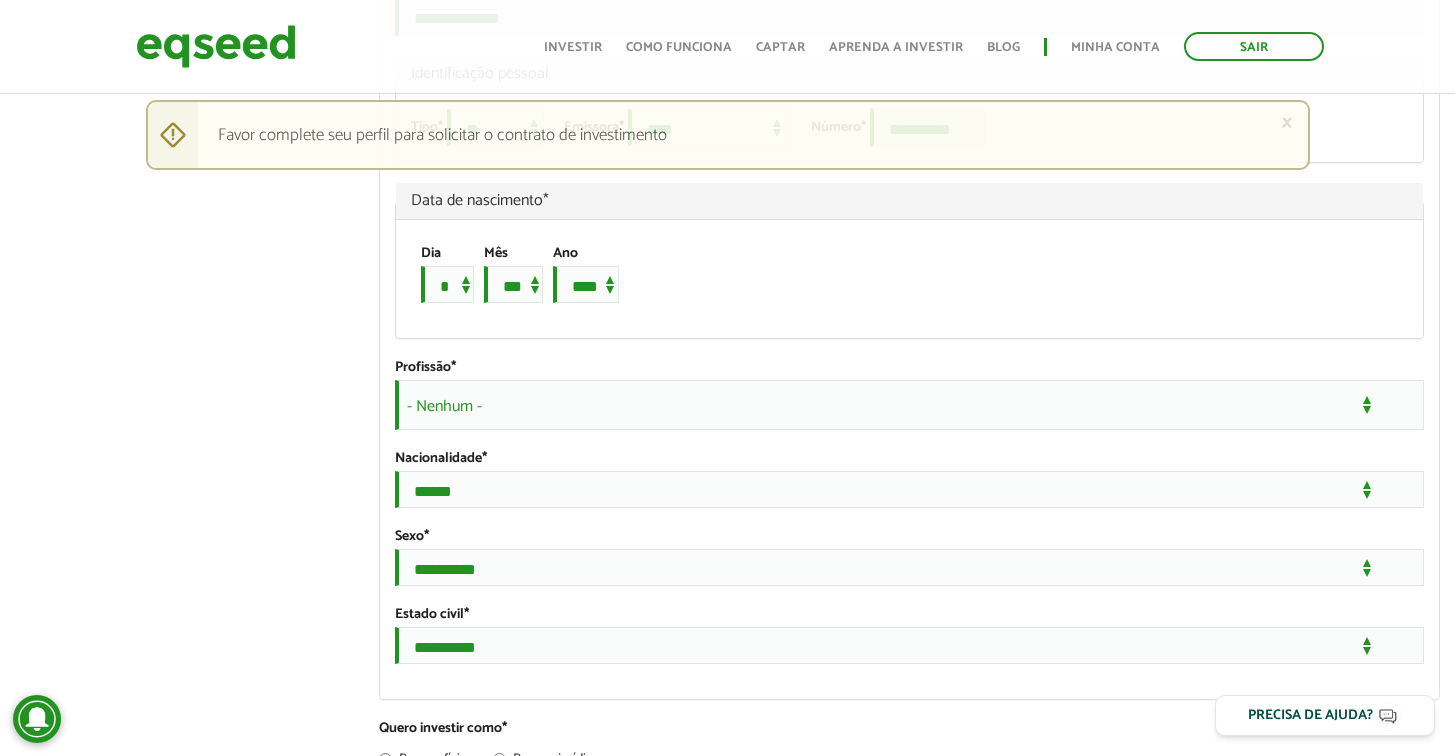 click on "- Nenhum -" at bounding box center (909, 405) 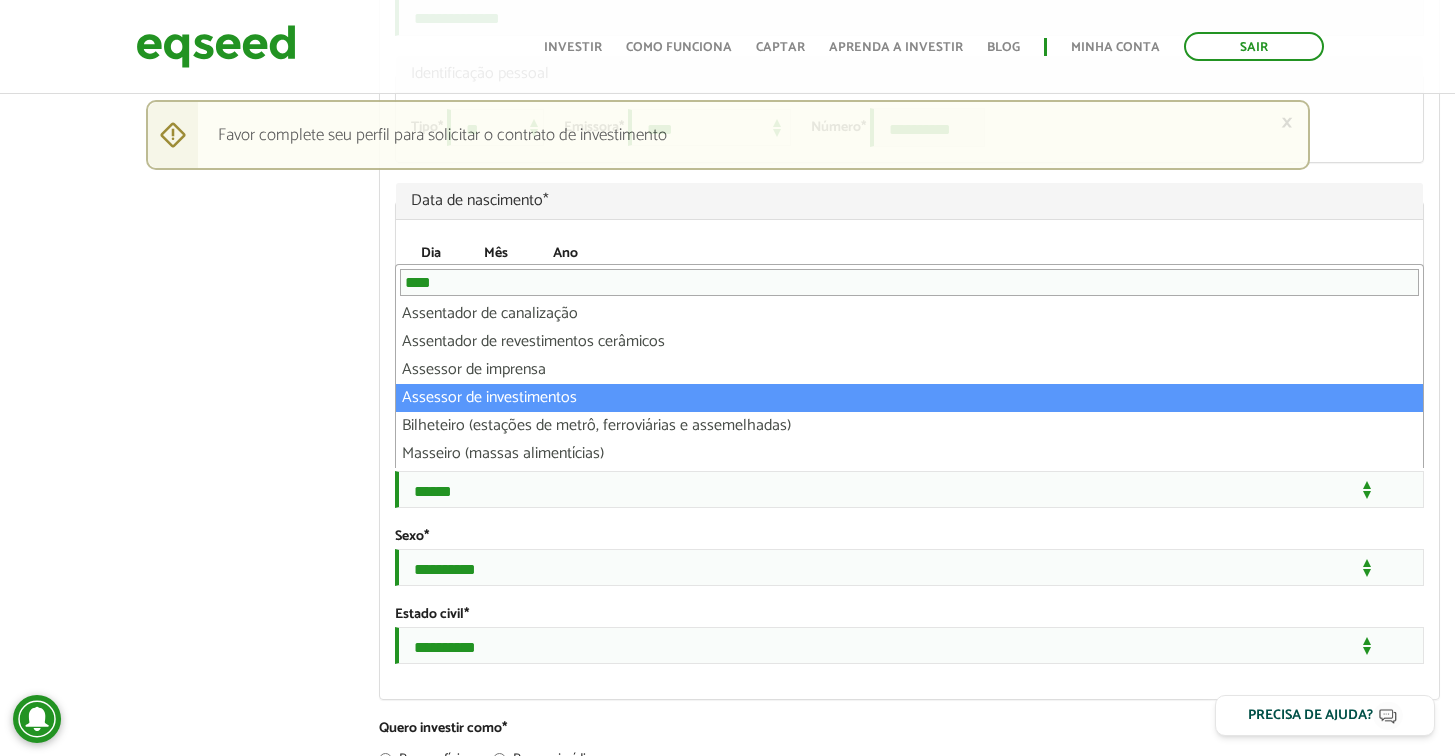 type on "****" 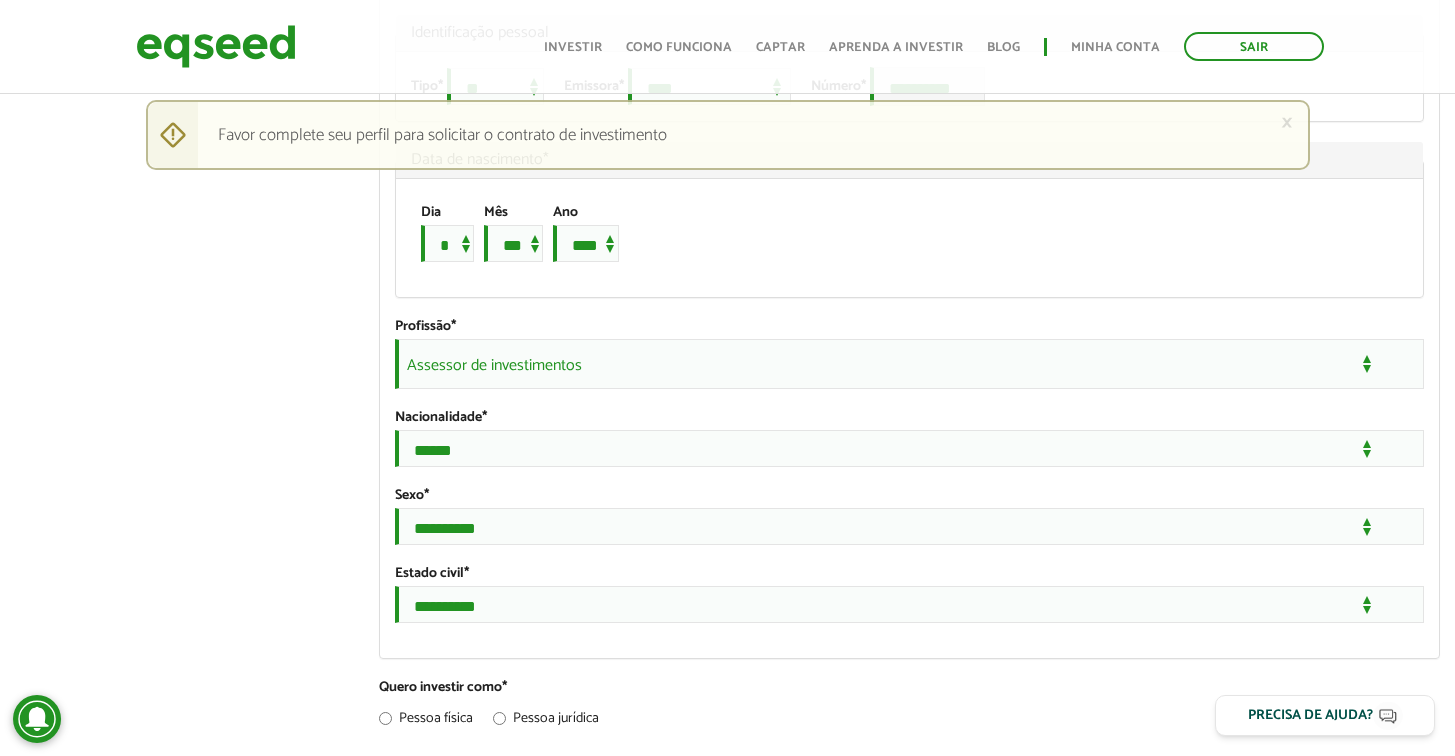 scroll, scrollTop: 1676, scrollLeft: 0, axis: vertical 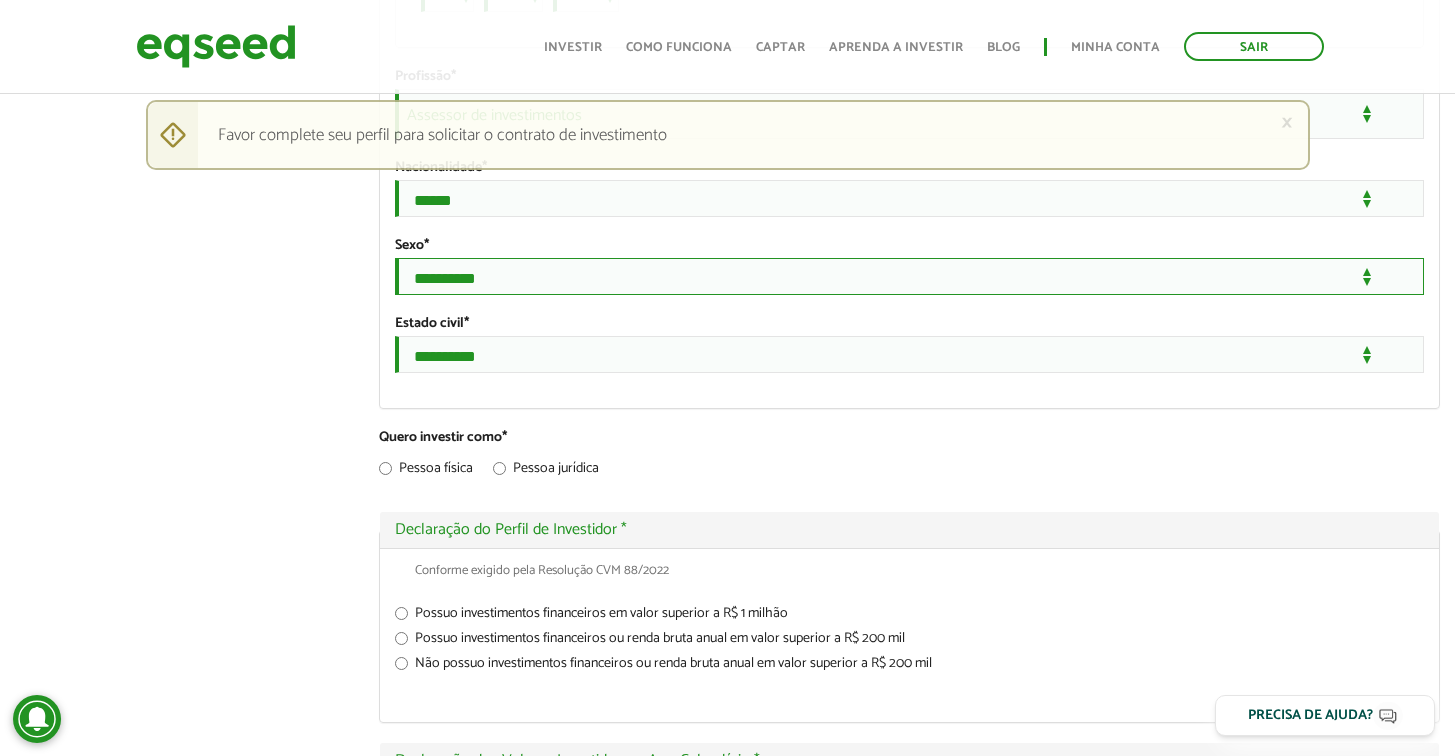 click on "**********" at bounding box center (909, 276) 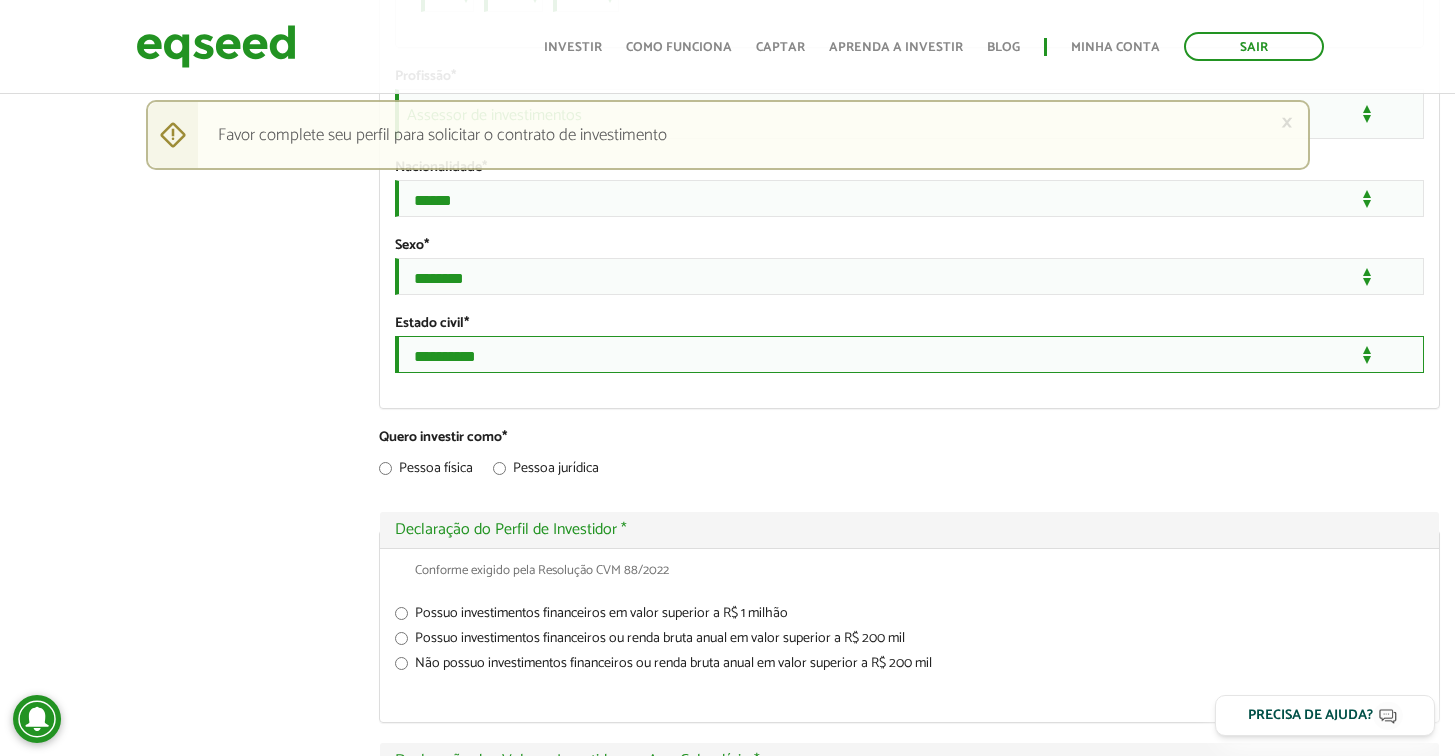 click on "**********" at bounding box center [909, 354] 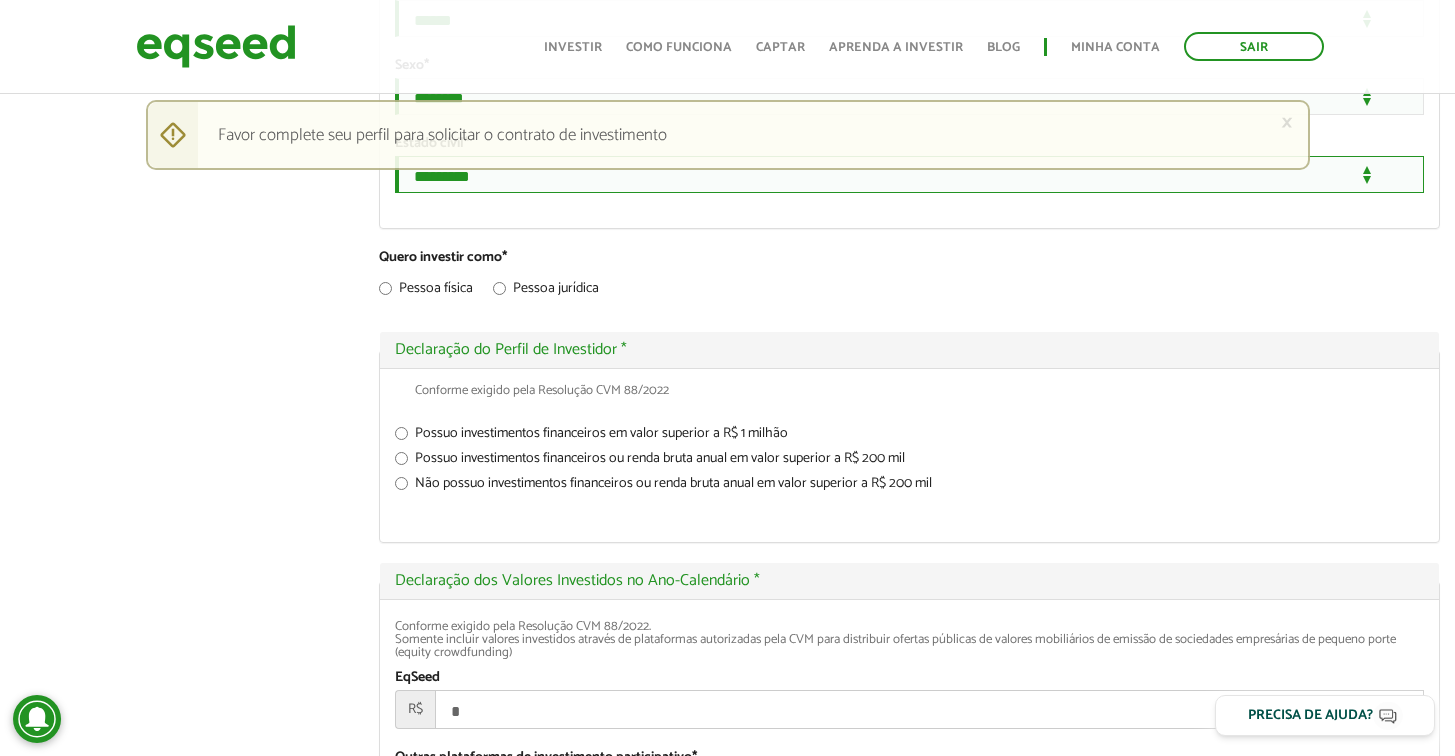 scroll, scrollTop: 1891, scrollLeft: 0, axis: vertical 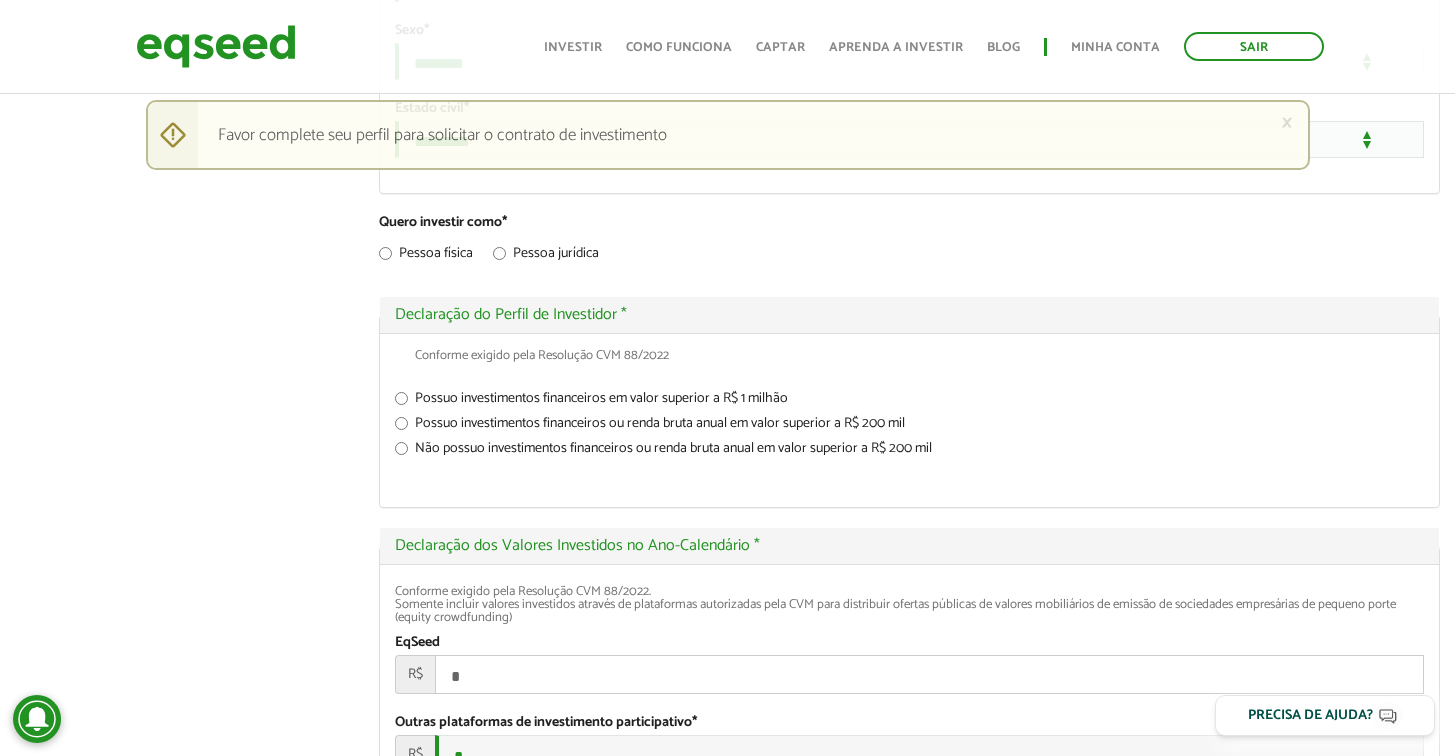 click on "Possuo investimentos financeiros ou renda bruta anual em valor superior a R$ 200 mil" at bounding box center [909, 427] 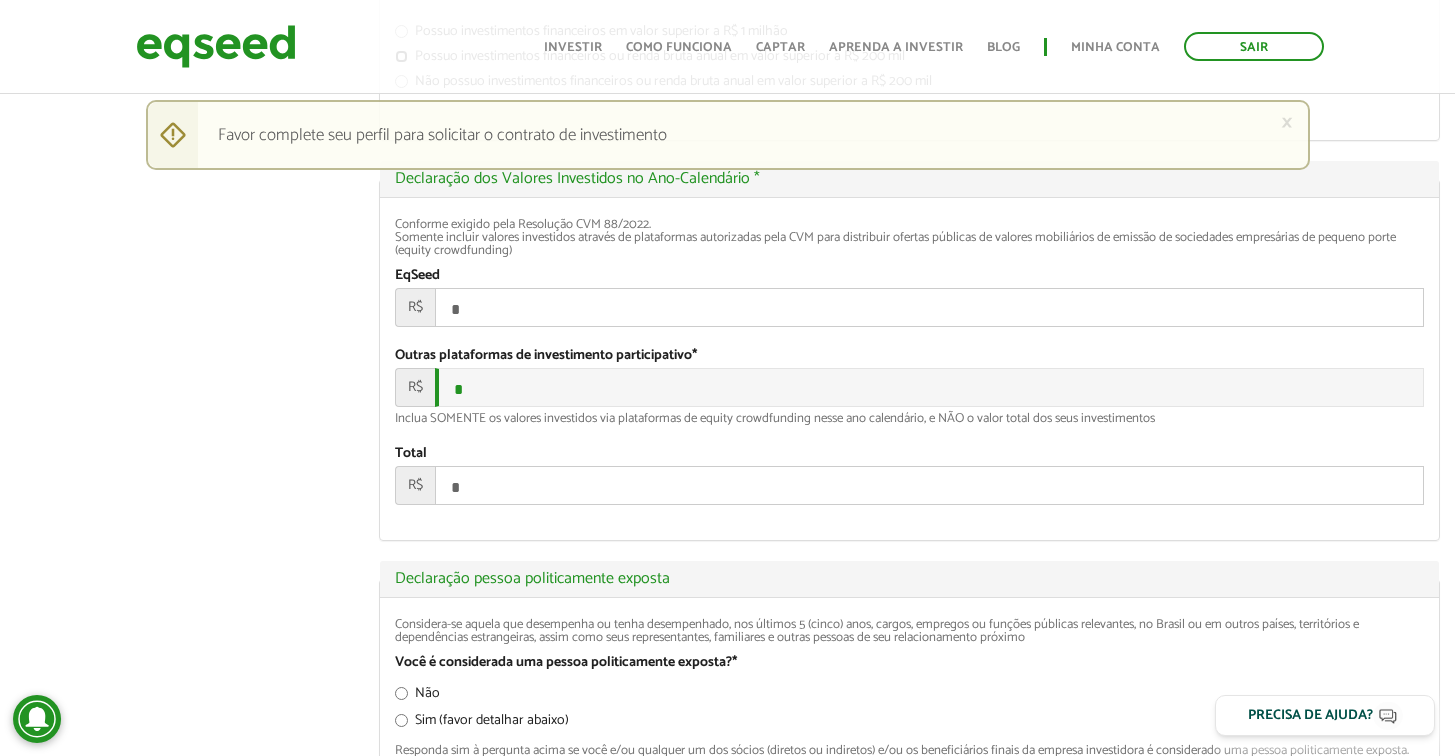 scroll, scrollTop: 2258, scrollLeft: 0, axis: vertical 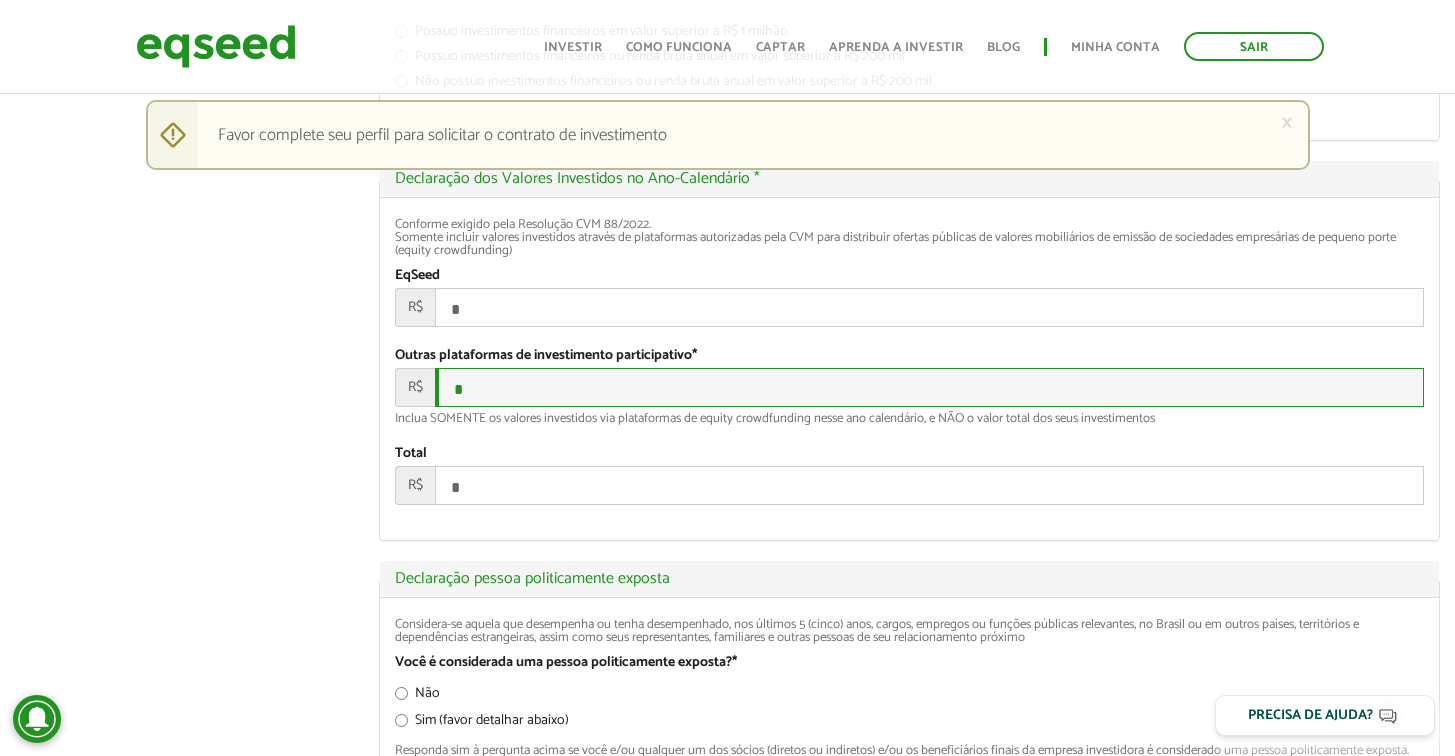 click on "*" at bounding box center [929, 387] 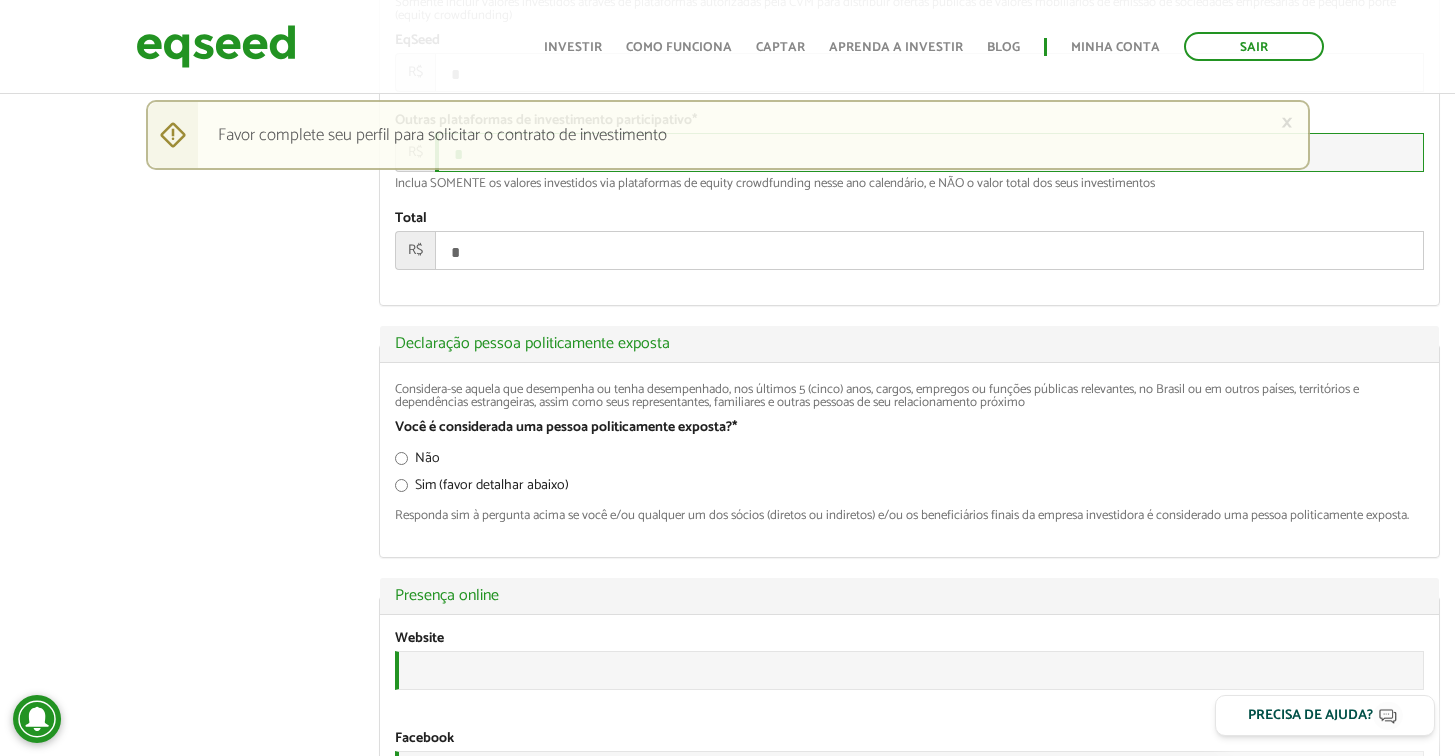 scroll, scrollTop: 2494, scrollLeft: 0, axis: vertical 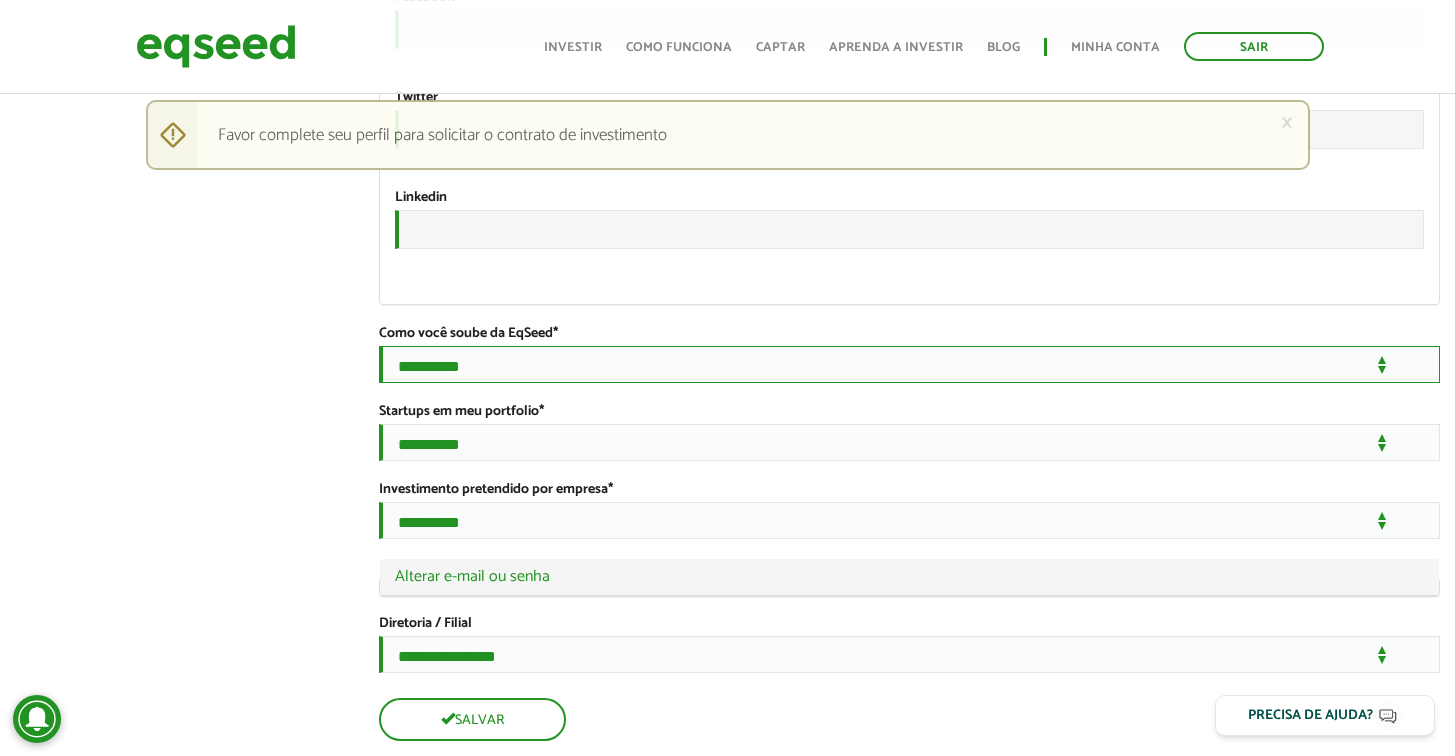 click on "**********" at bounding box center (909, 364) 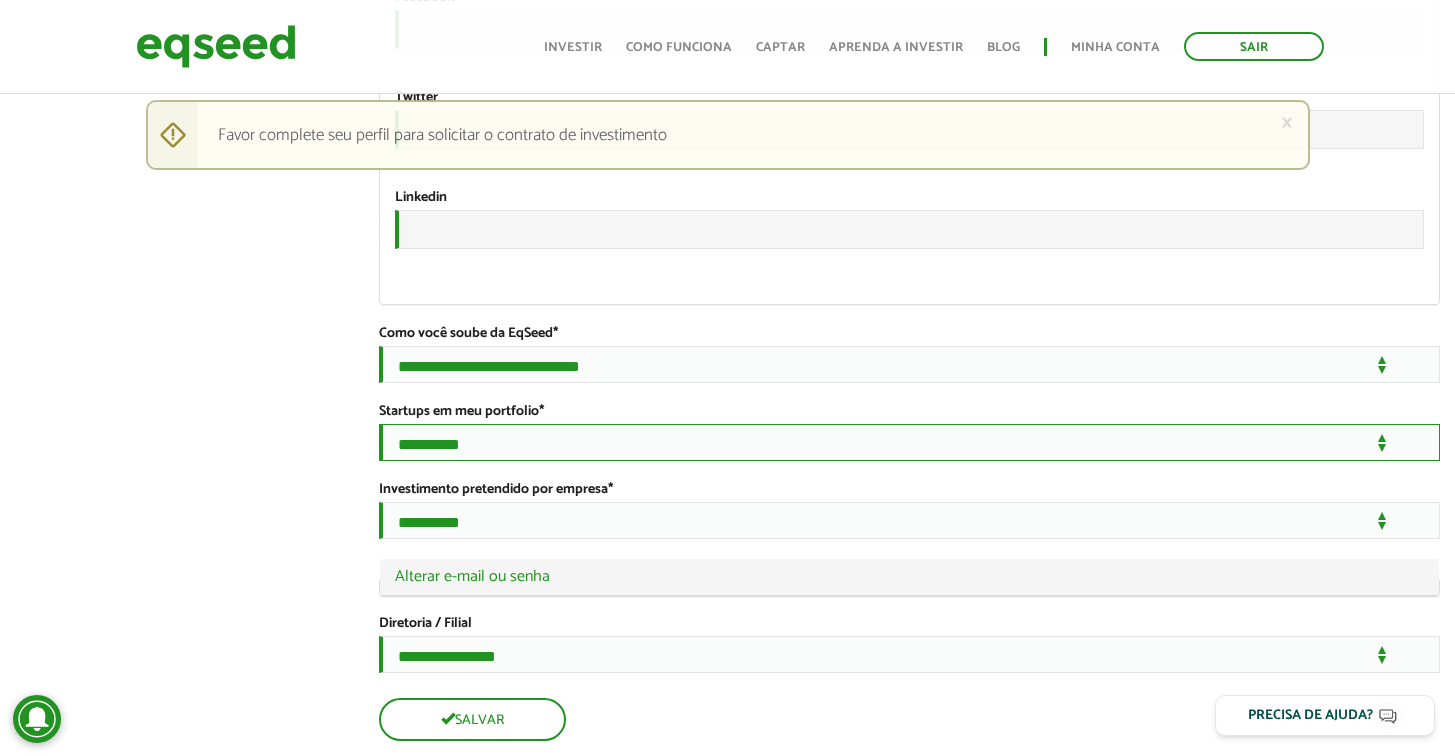 click on "**********" at bounding box center (909, 442) 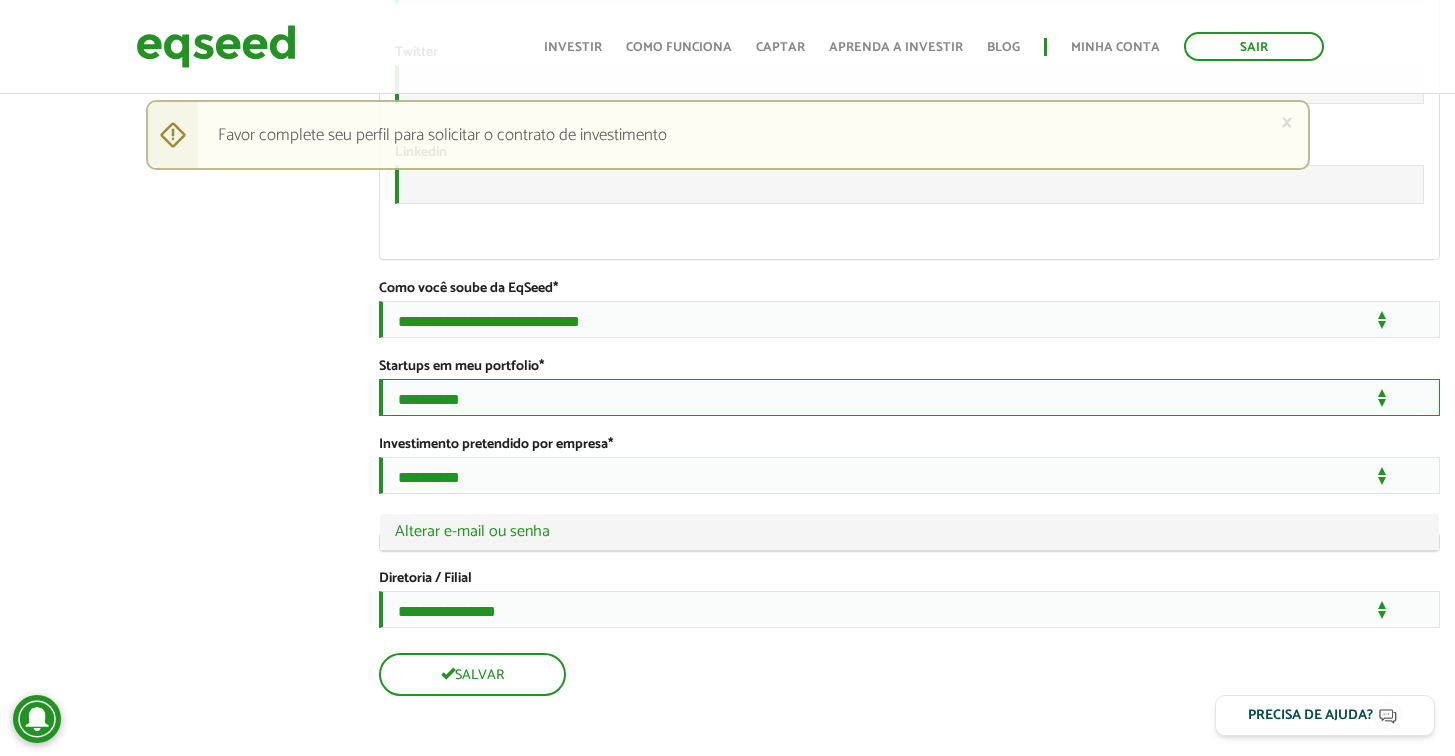 scroll, scrollTop: 3383, scrollLeft: 0, axis: vertical 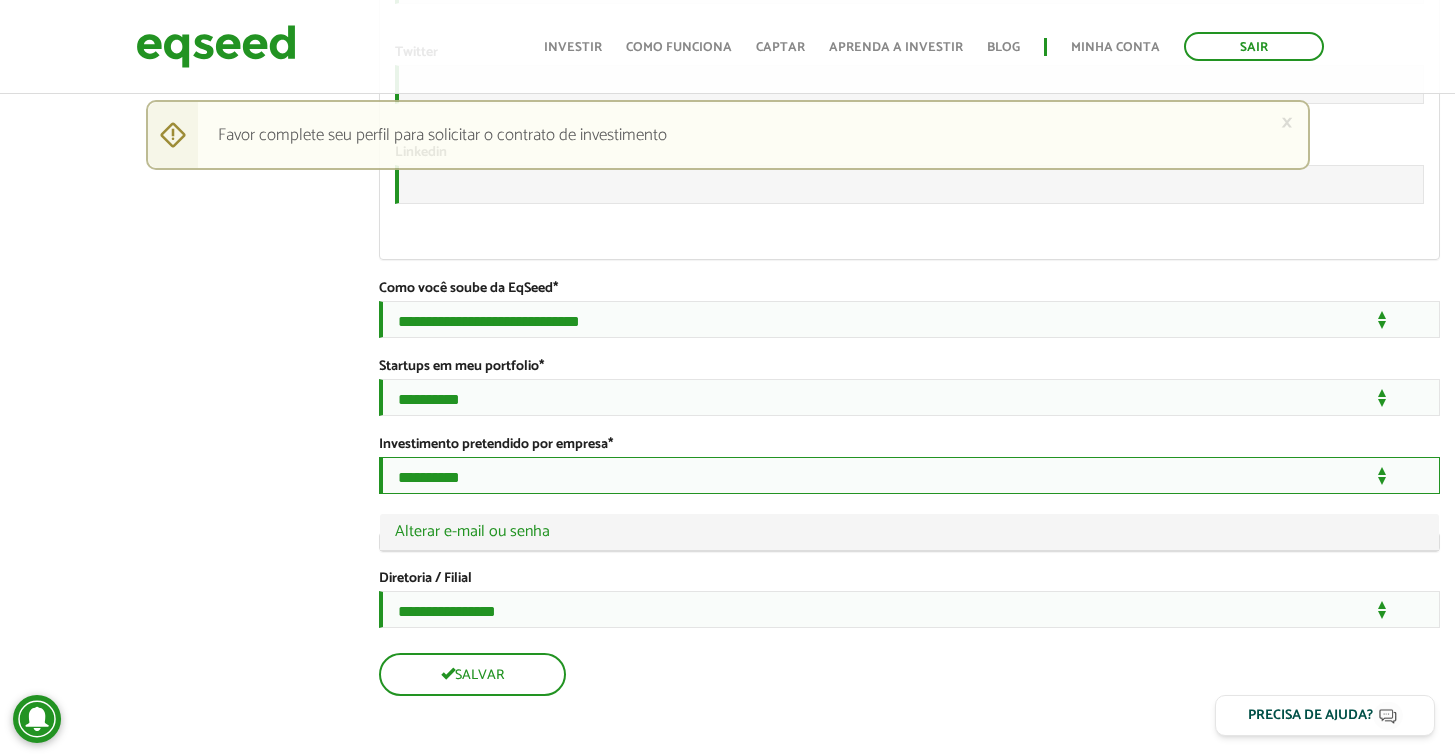 click on "**********" at bounding box center (909, 475) 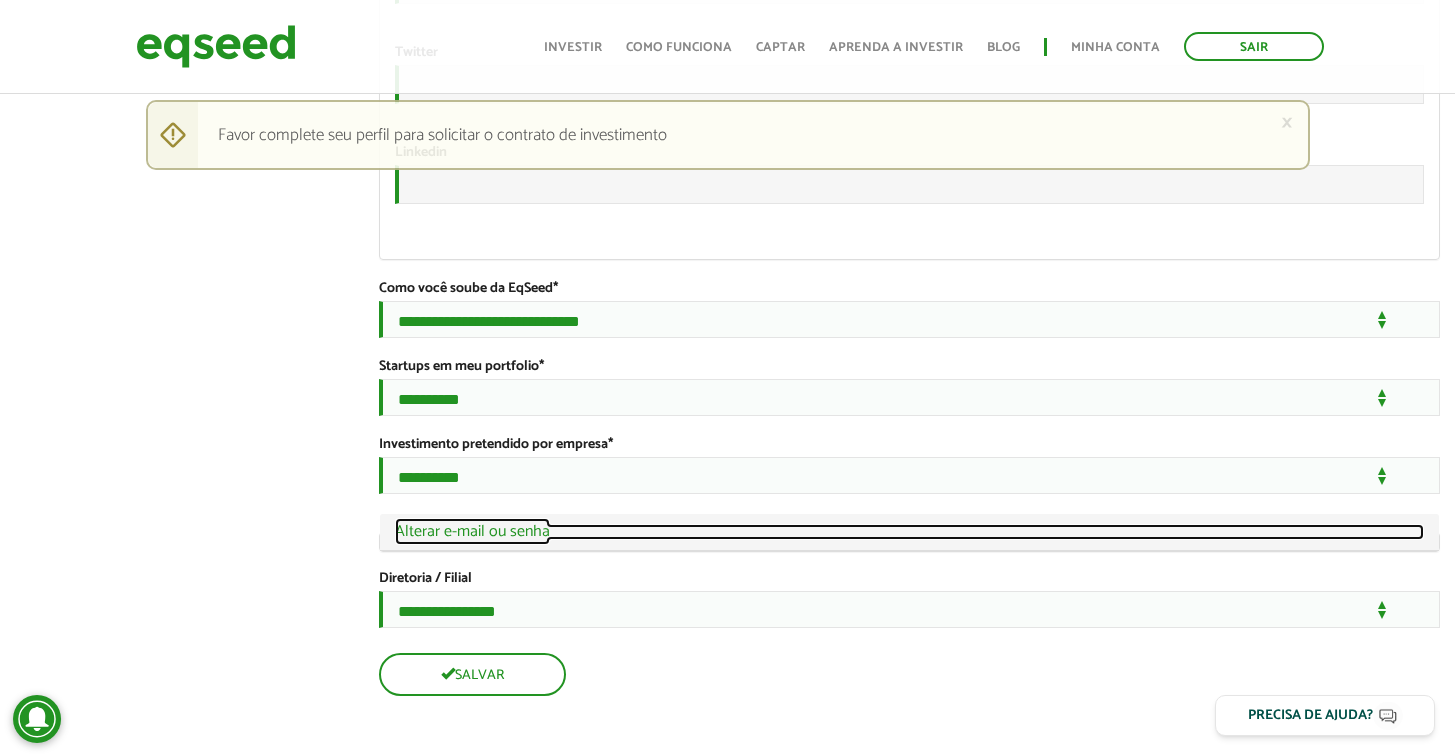 click on "Ocultar Alterar e-mail ou senha" at bounding box center (909, 532) 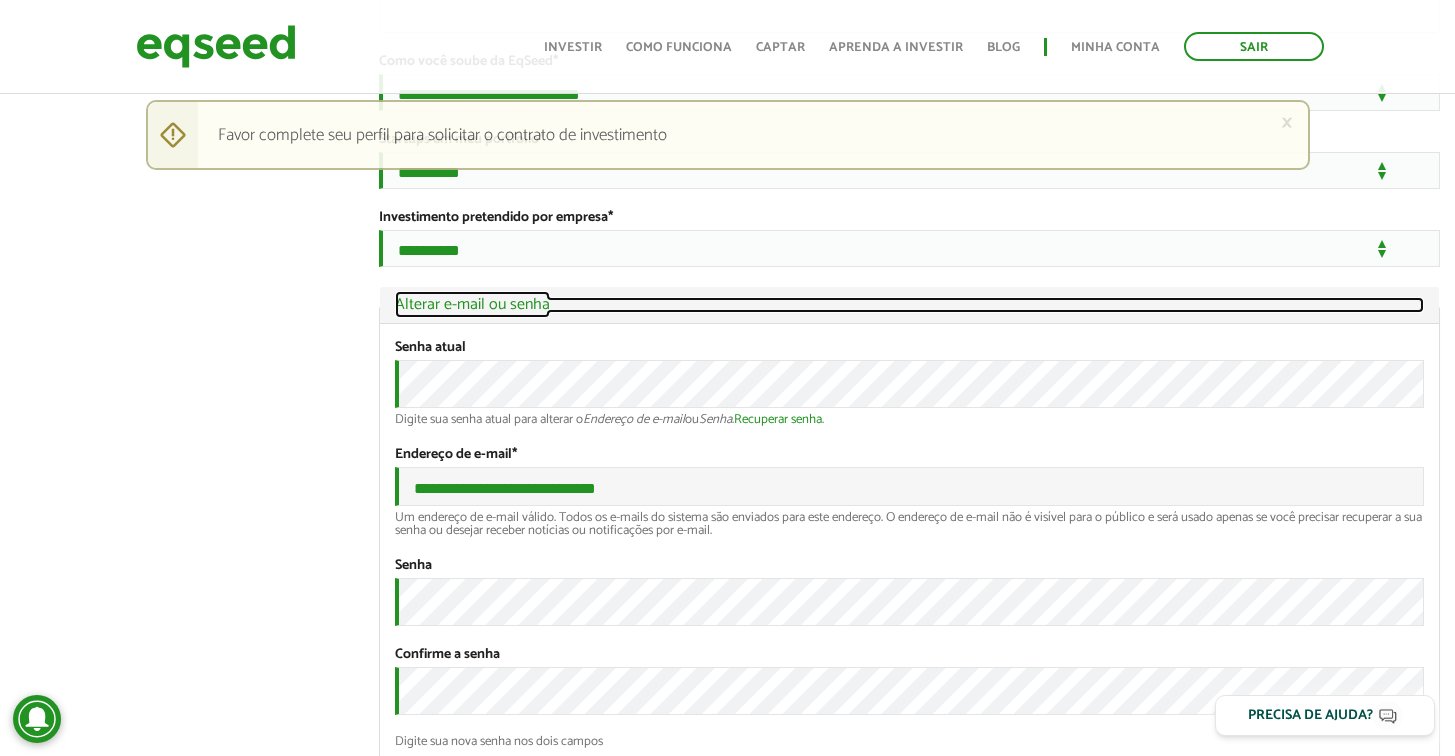 scroll, scrollTop: 3813, scrollLeft: 0, axis: vertical 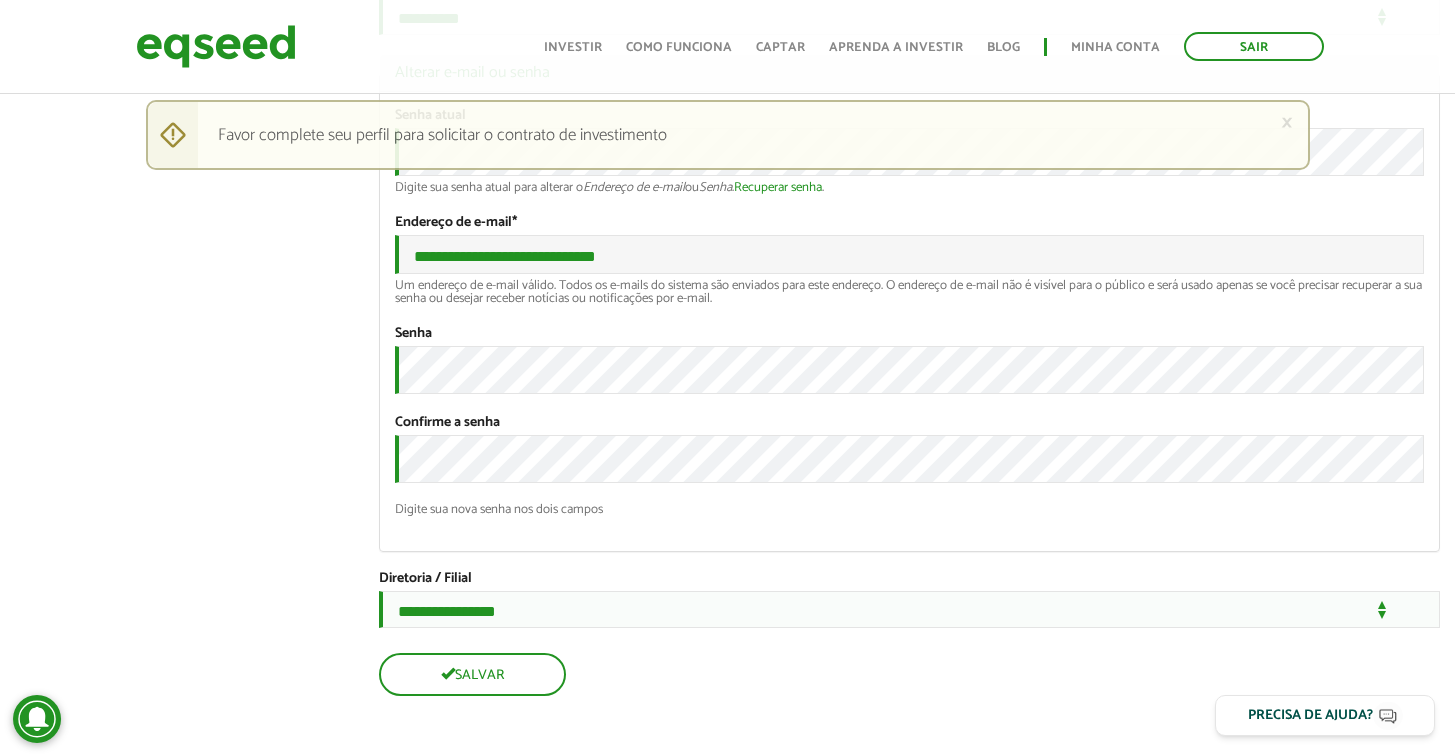 click on "Luan Duarte
left_panel_close
Clientes
home Início
group Investimento assistido
finance Meus relatórios
add_business Indique uma empresa
Pessoal
person Meu perfil
finance_mode Minha simulação
work Meu portfólio
Luan Duarte
Abas primárias Perfil Público
Perfil Completo (aba ativa)
Ocultar Resumo
Foto
Enviar foto
Seu rosto virtual ou imagem. Imagens maiores que 1024x1024 pixels serão reduzidas.
Breve Biografia" at bounding box center [727, -1456] 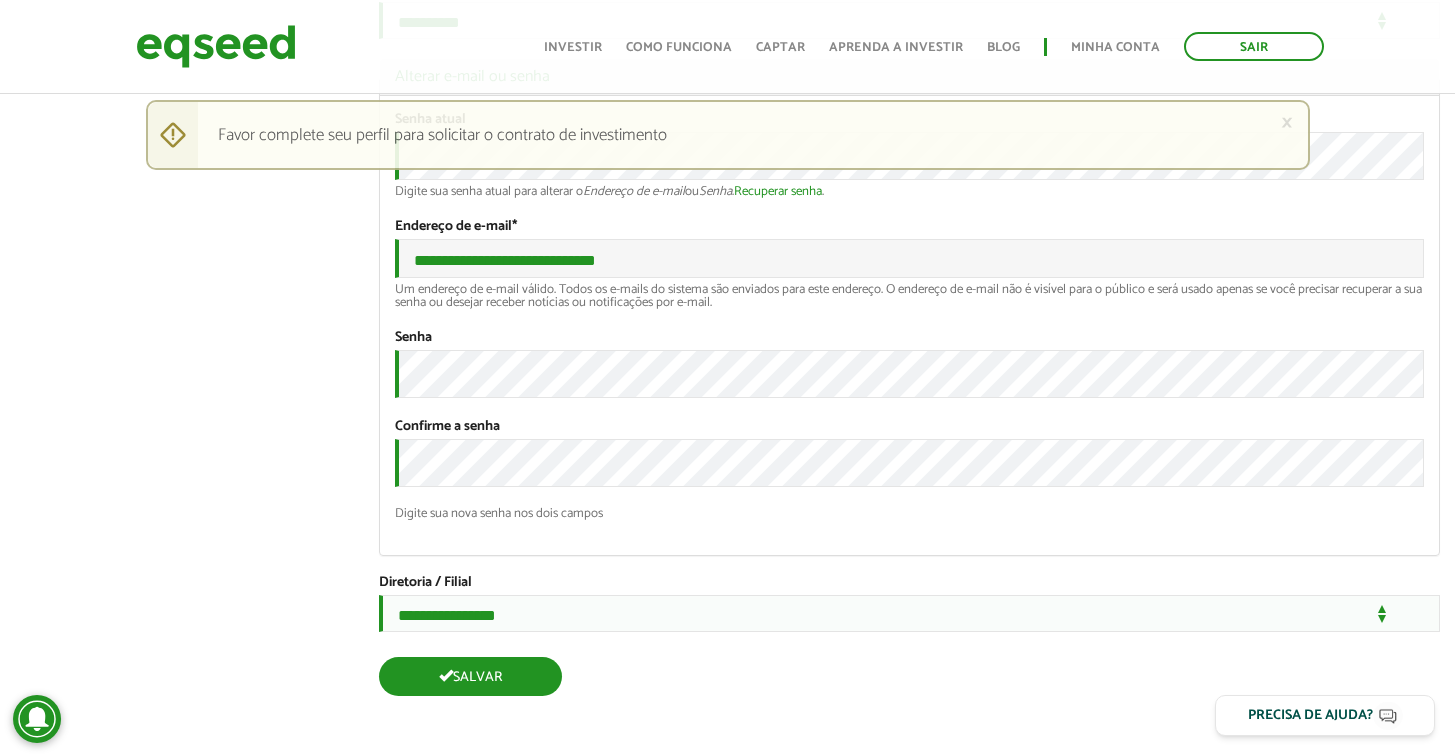 click on "Salvar" at bounding box center [470, 676] 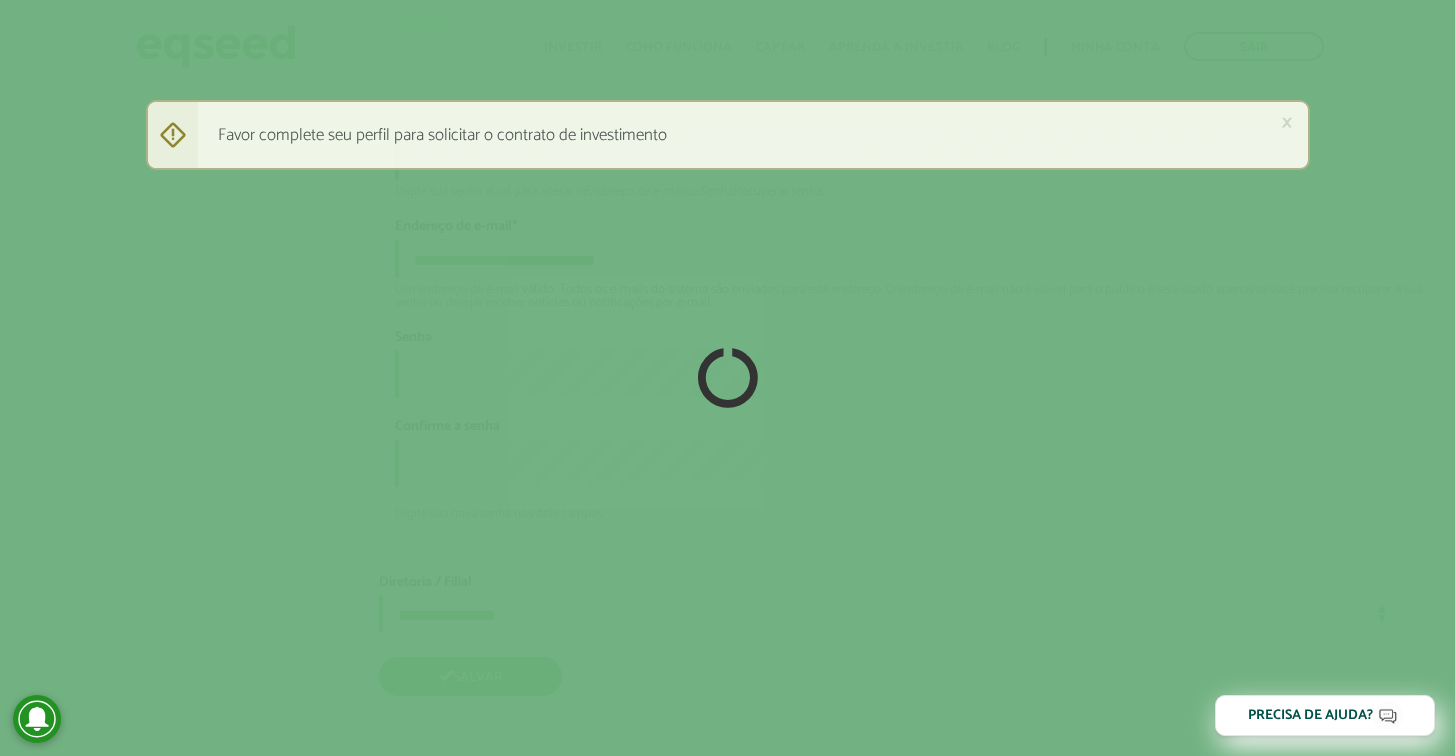 scroll, scrollTop: 3968, scrollLeft: 0, axis: vertical 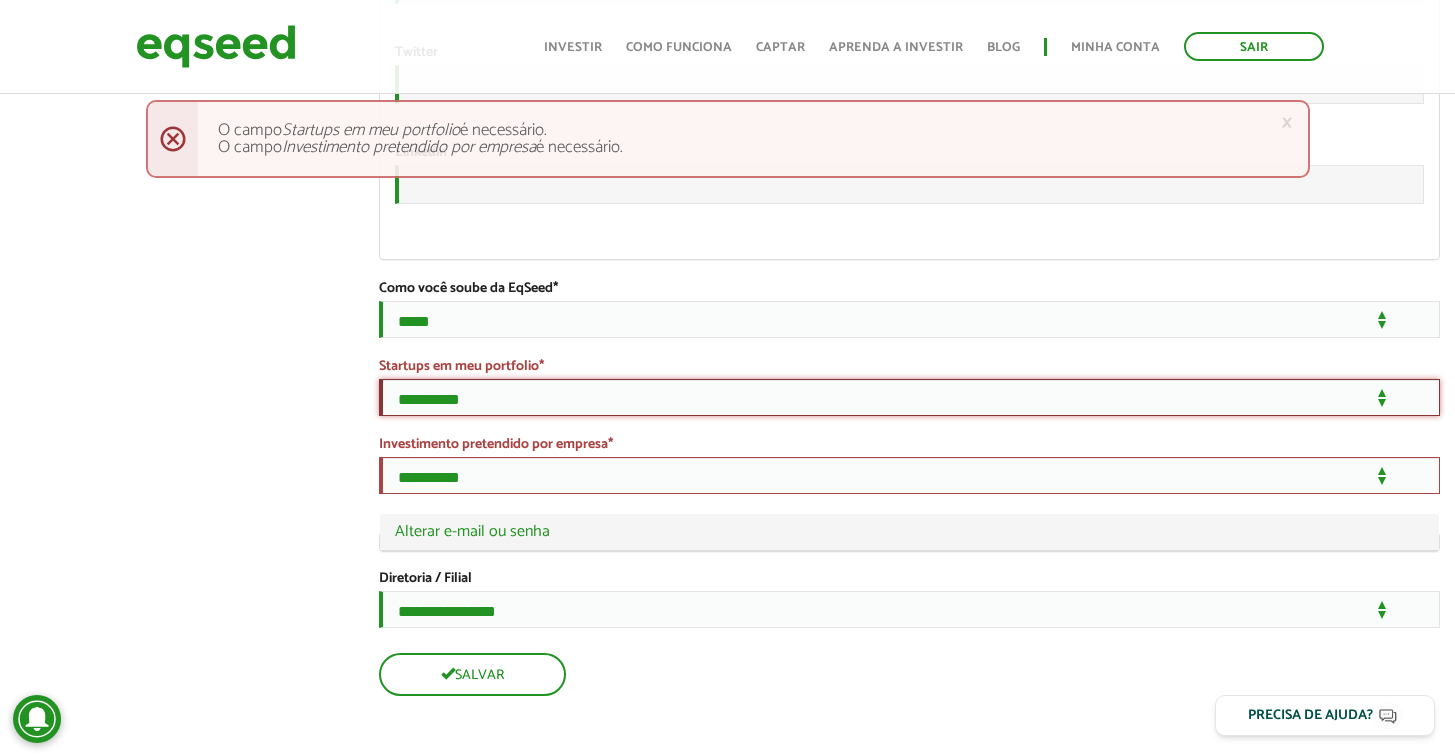 click on "**********" at bounding box center (909, 397) 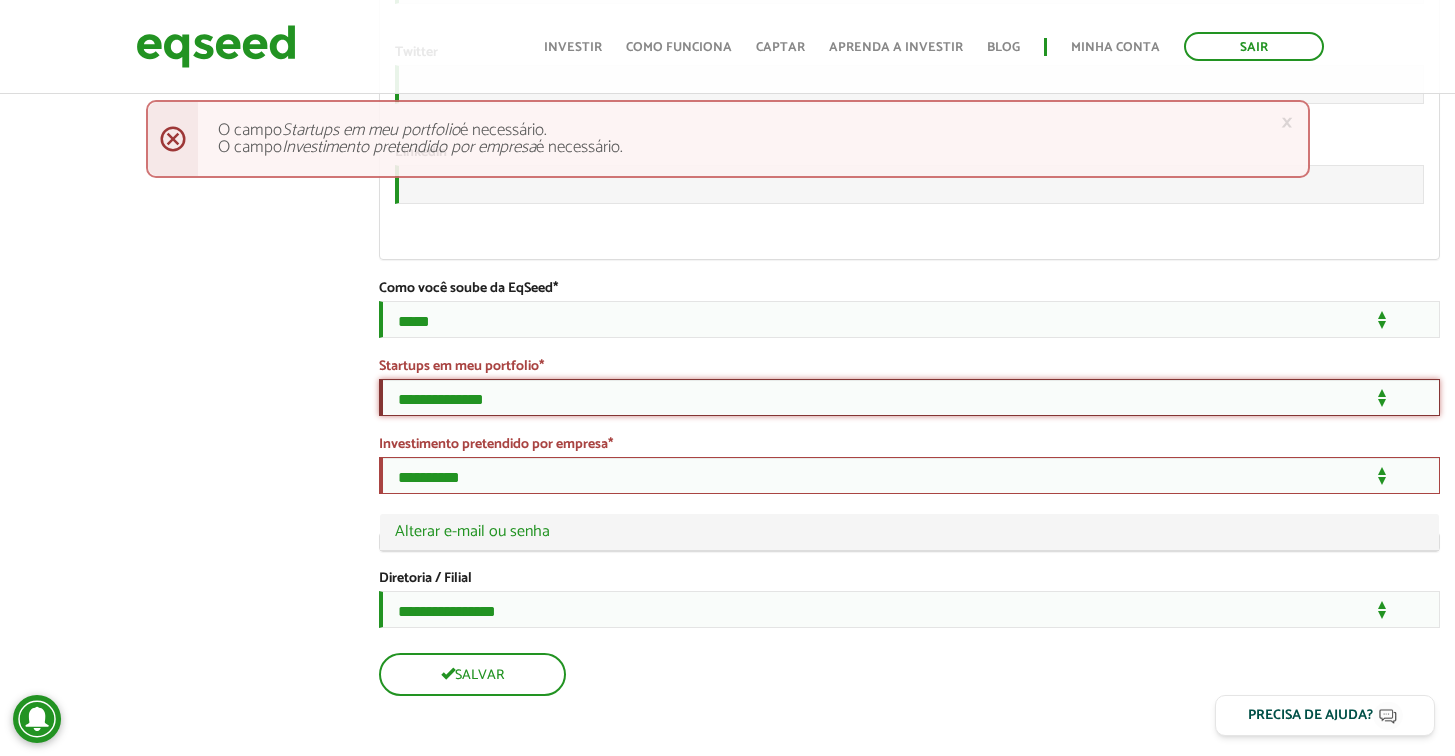 scroll, scrollTop: 3338, scrollLeft: 0, axis: vertical 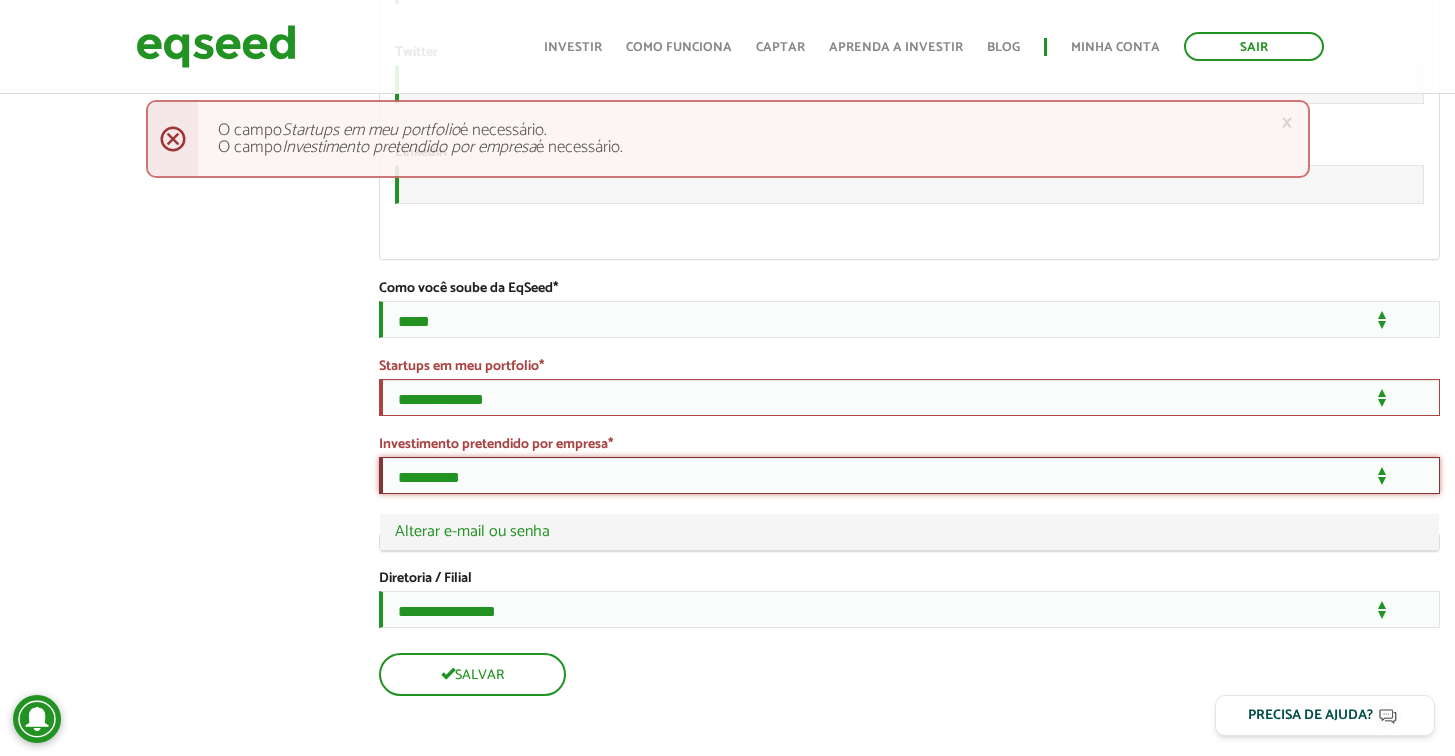 click on "**********" at bounding box center (909, 475) 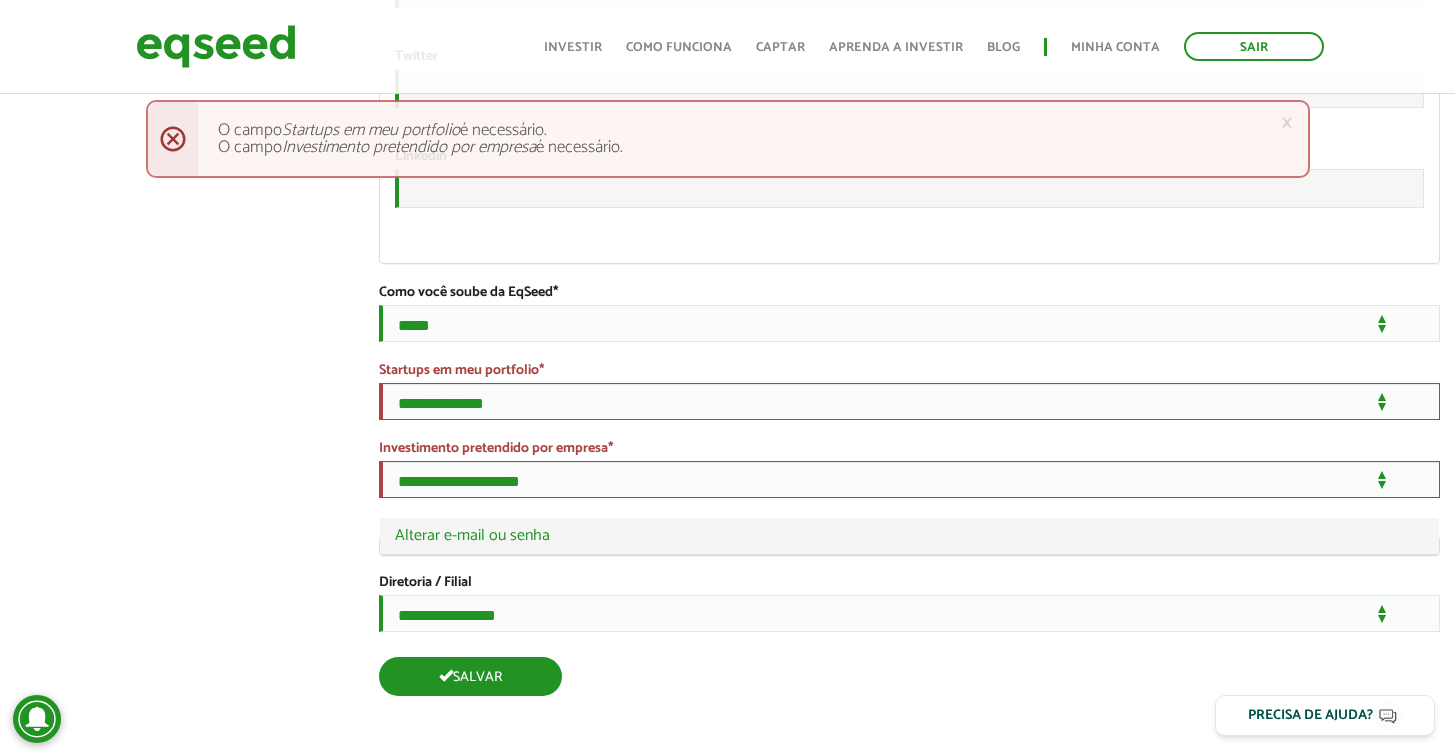 click on "Salvar" at bounding box center [470, 676] 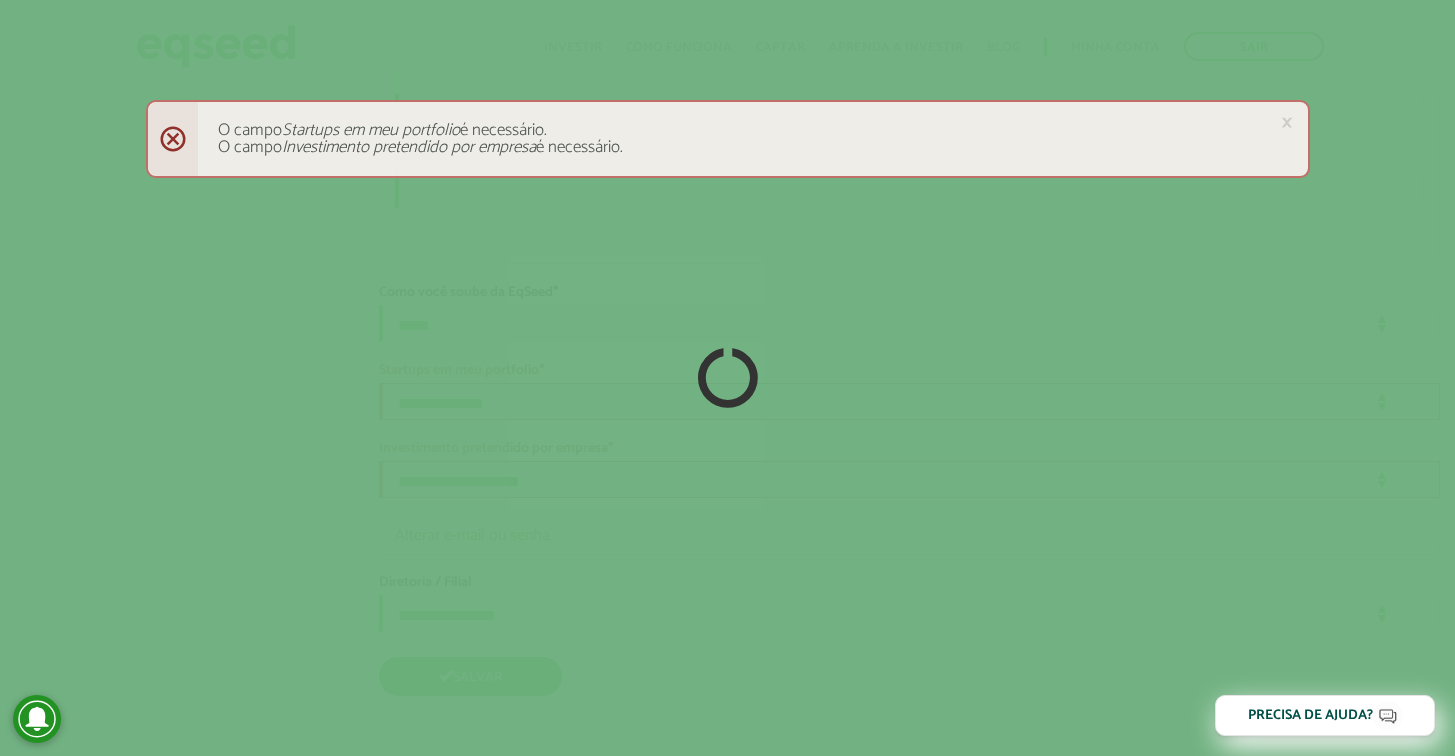 scroll, scrollTop: 3502, scrollLeft: 0, axis: vertical 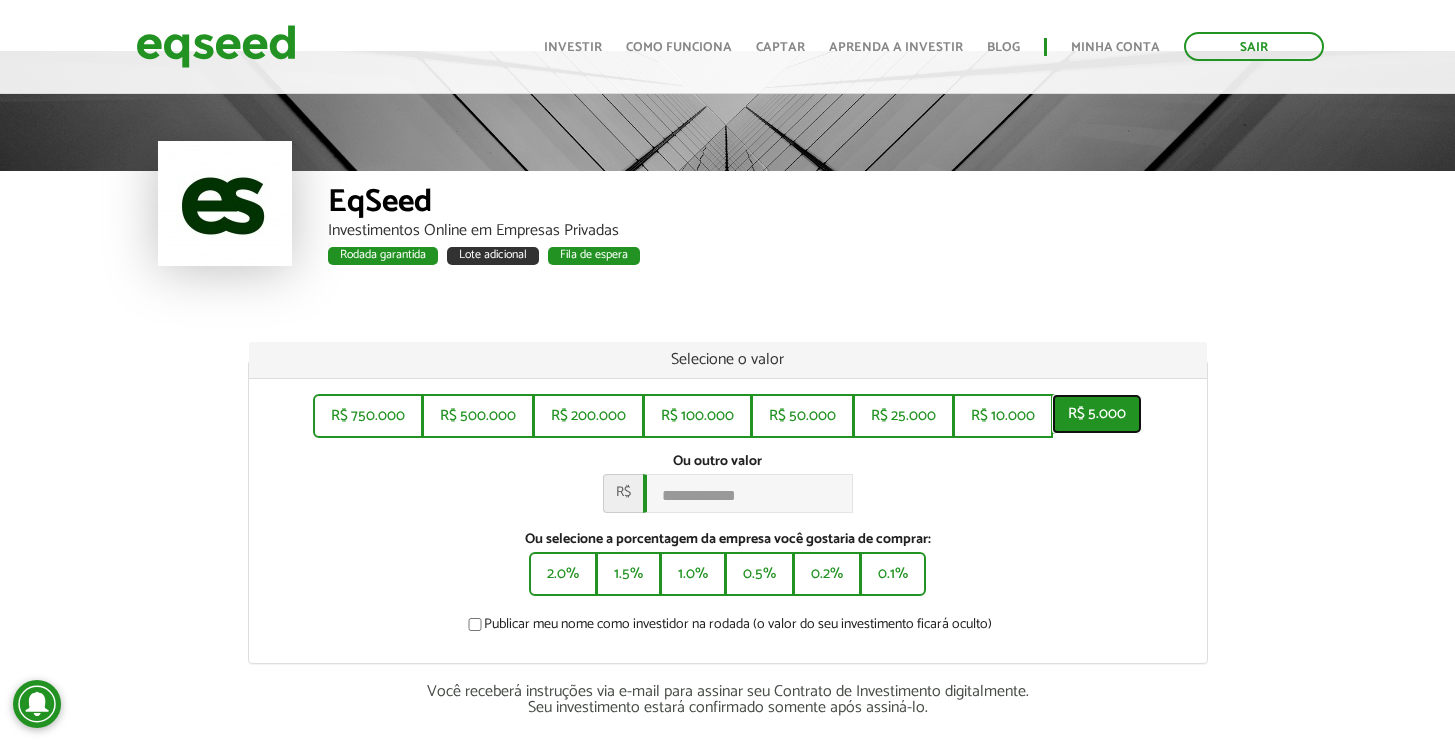 click on "R$ 5.000" at bounding box center (1097, 414) 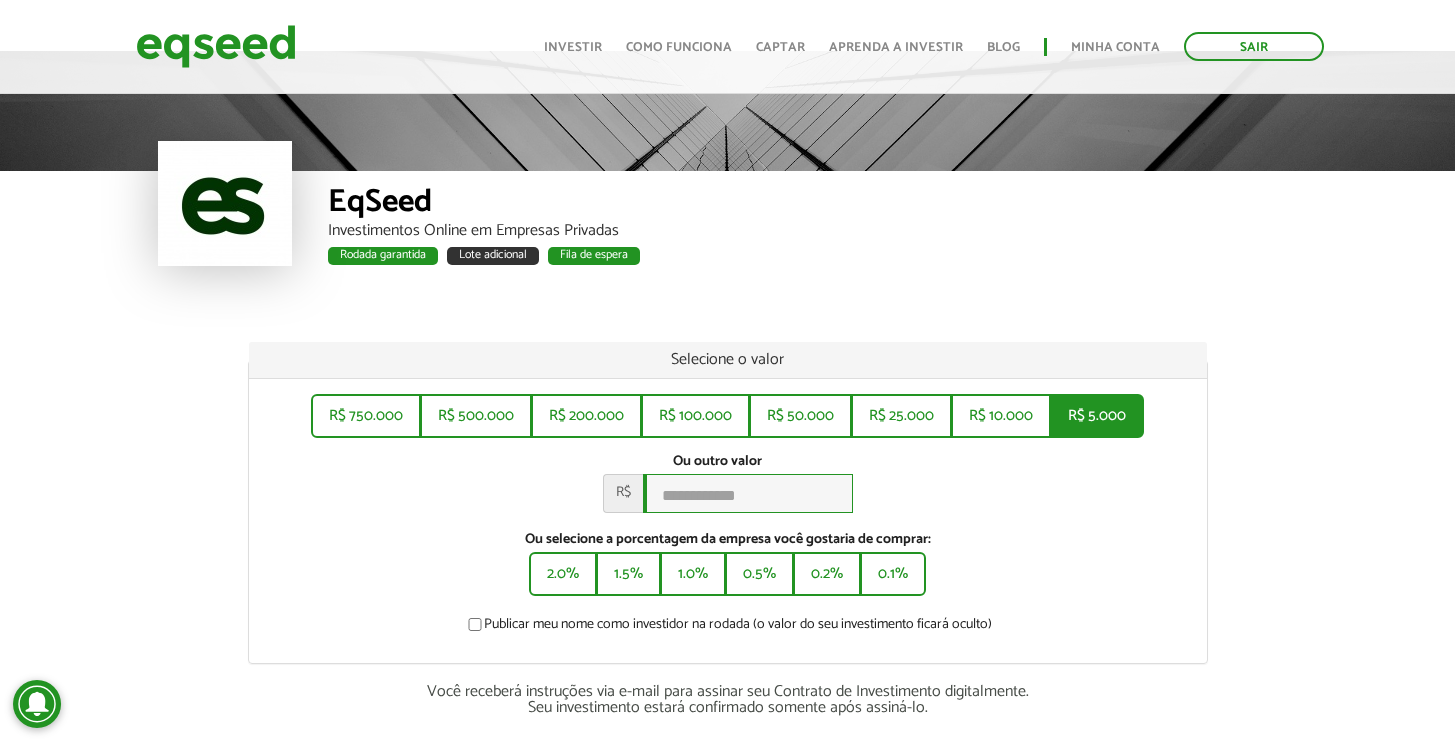 type on "*****" 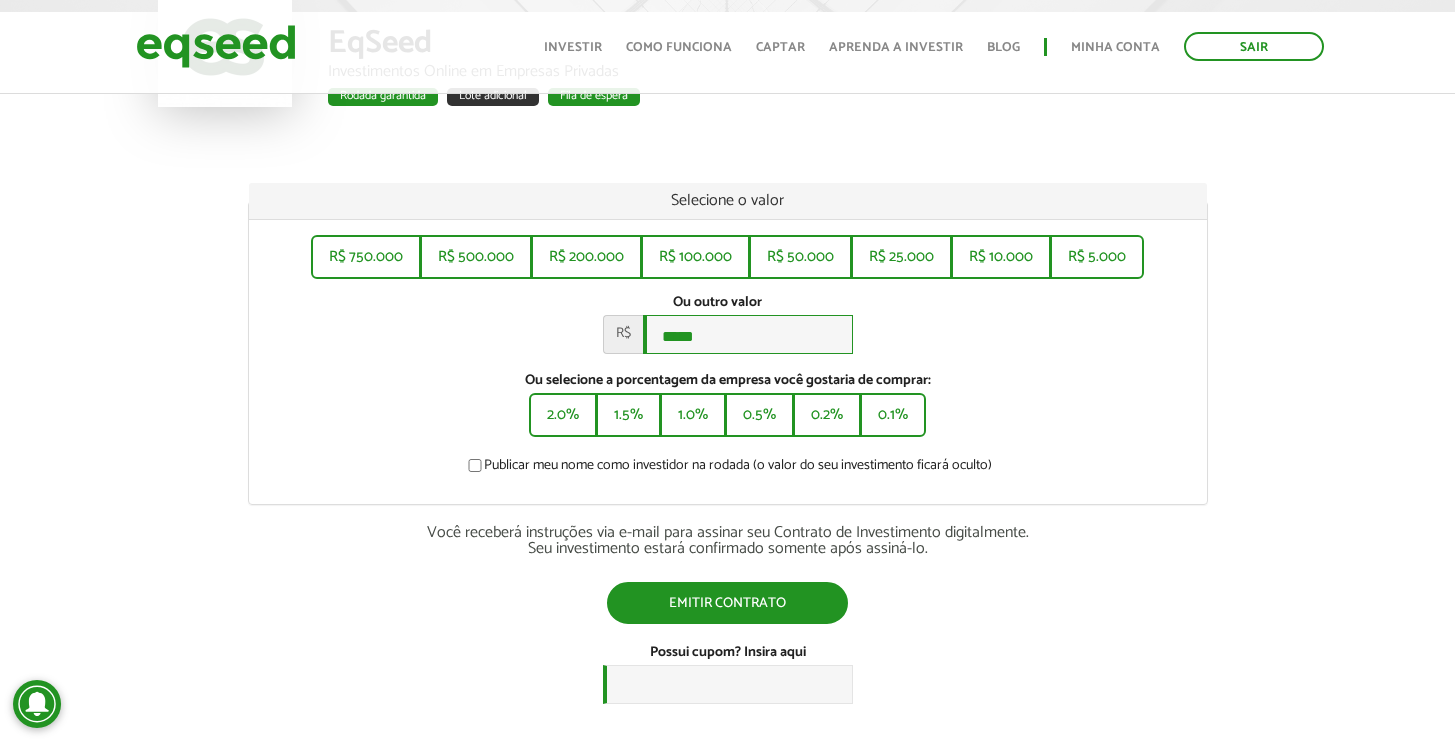 scroll, scrollTop: 200, scrollLeft: 0, axis: vertical 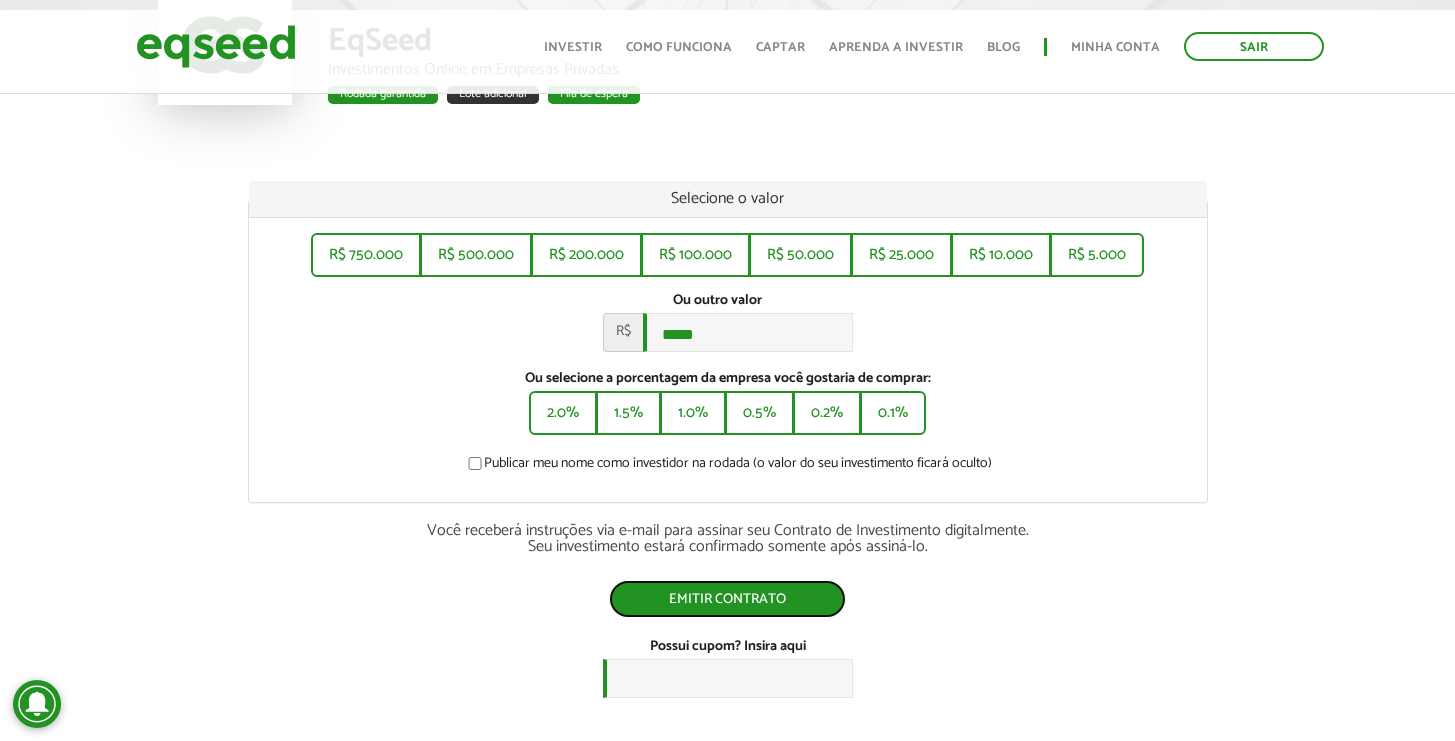 click on "Emitir contrato" at bounding box center [727, 599] 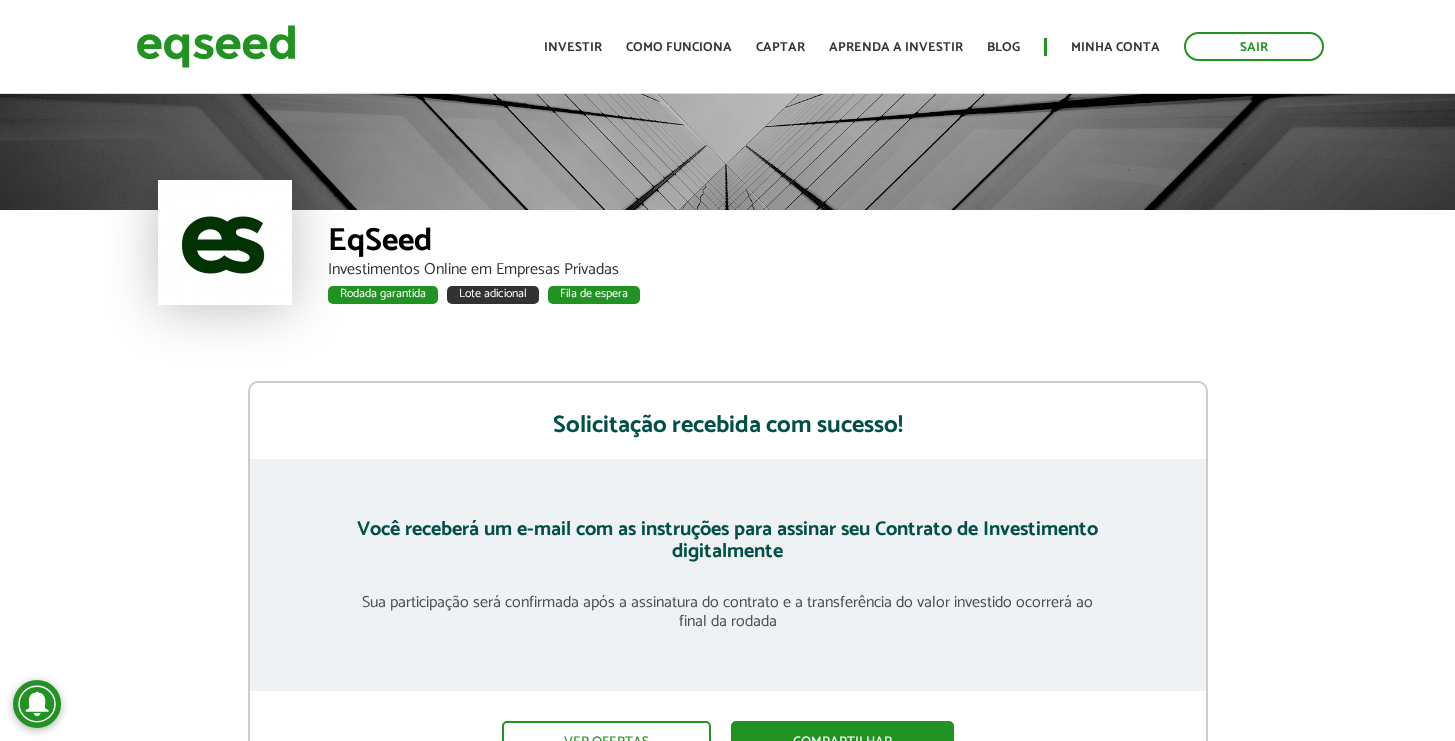 scroll, scrollTop: 0, scrollLeft: 0, axis: both 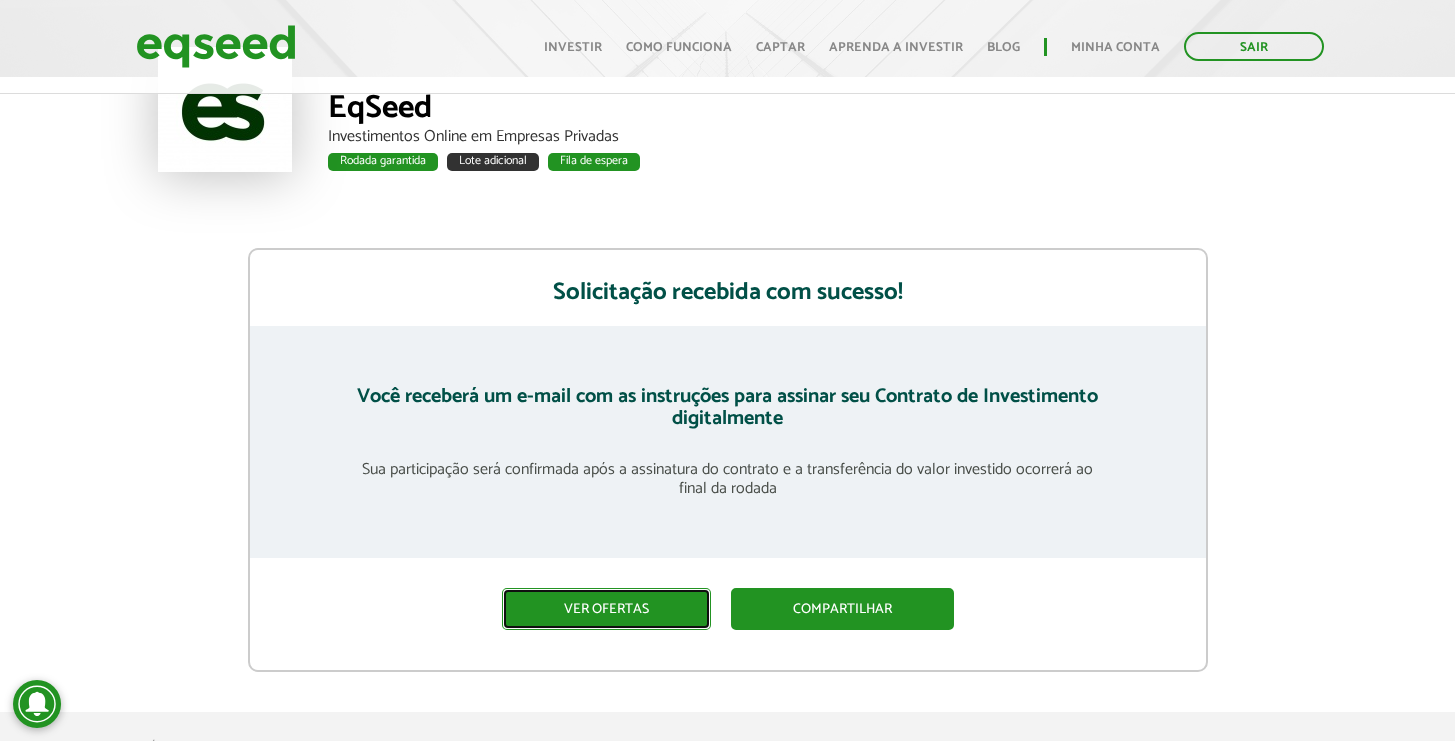 click on "Ver ofertas" at bounding box center [606, 609] 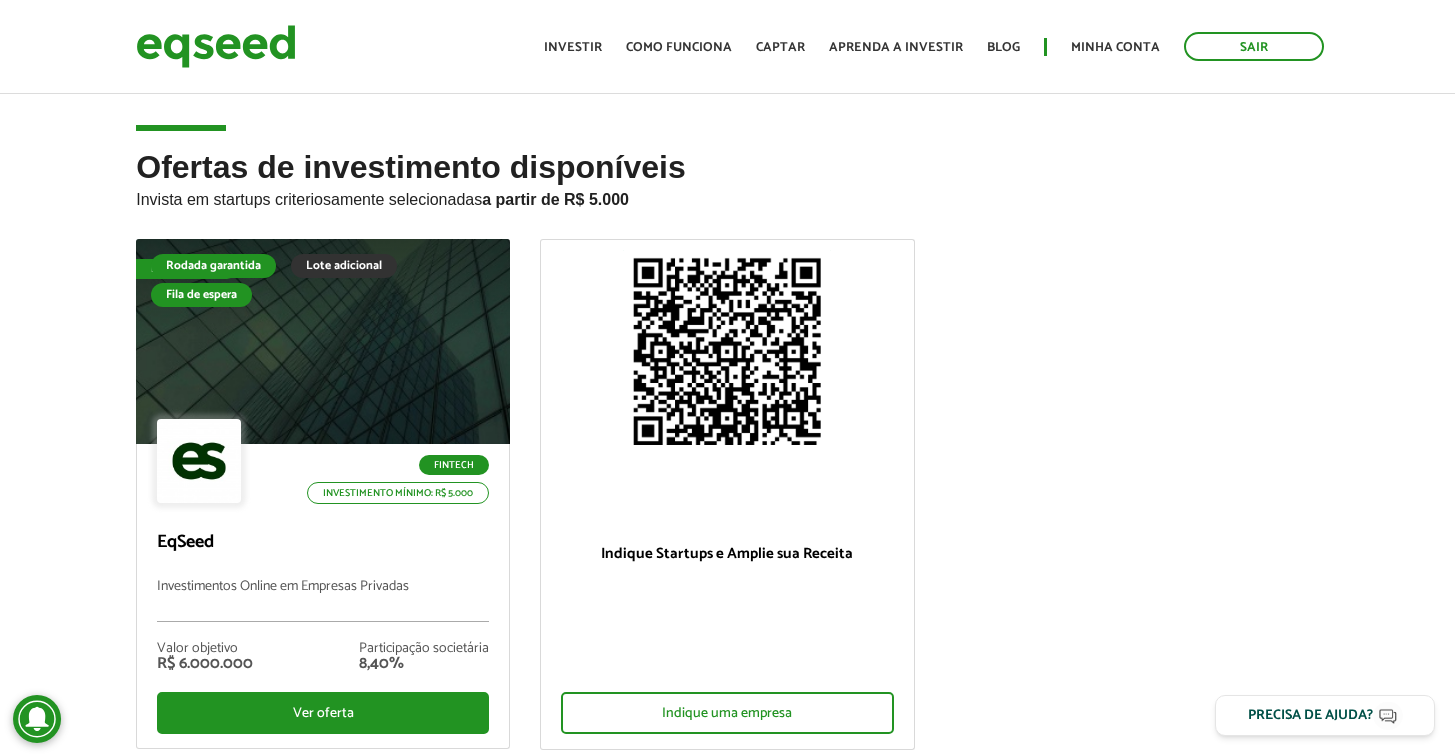 scroll, scrollTop: 0, scrollLeft: 0, axis: both 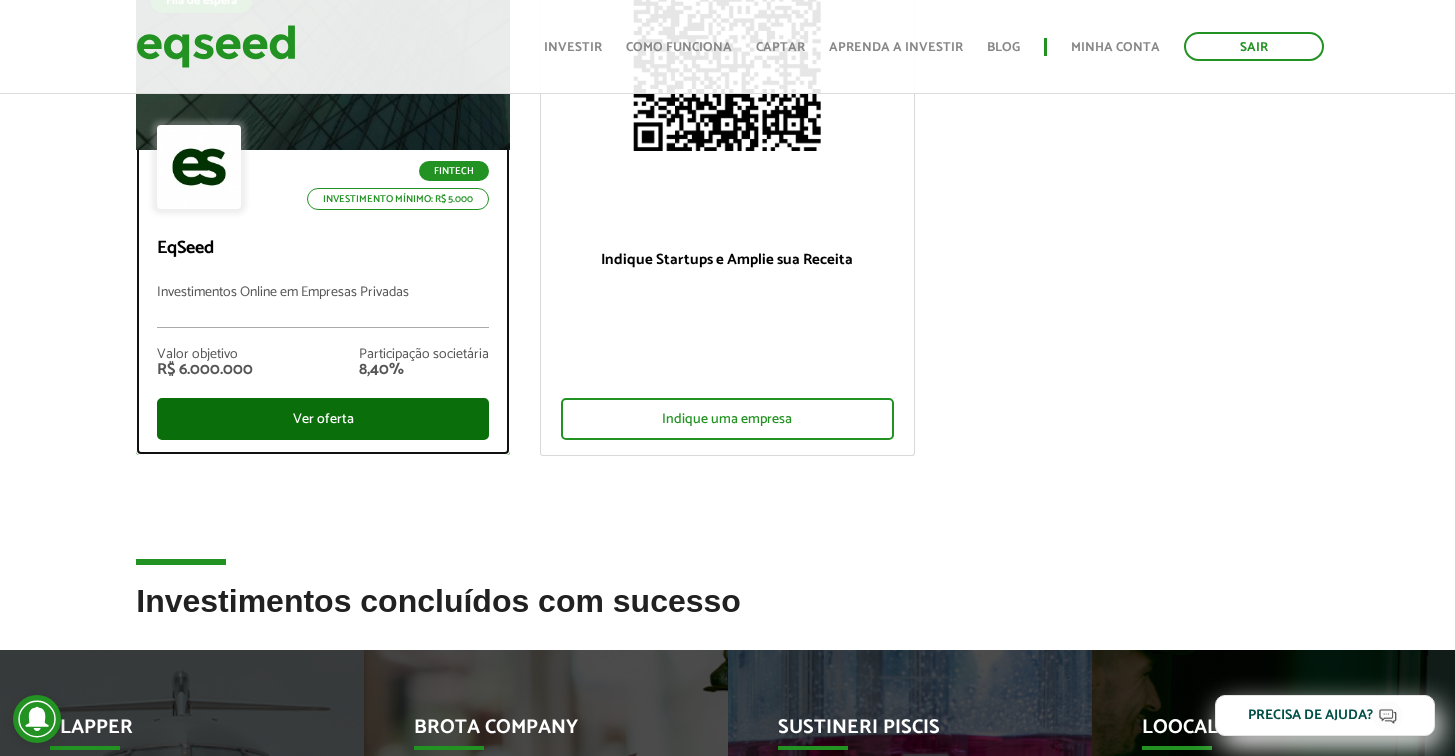 click on "Ver oferta" at bounding box center [323, 419] 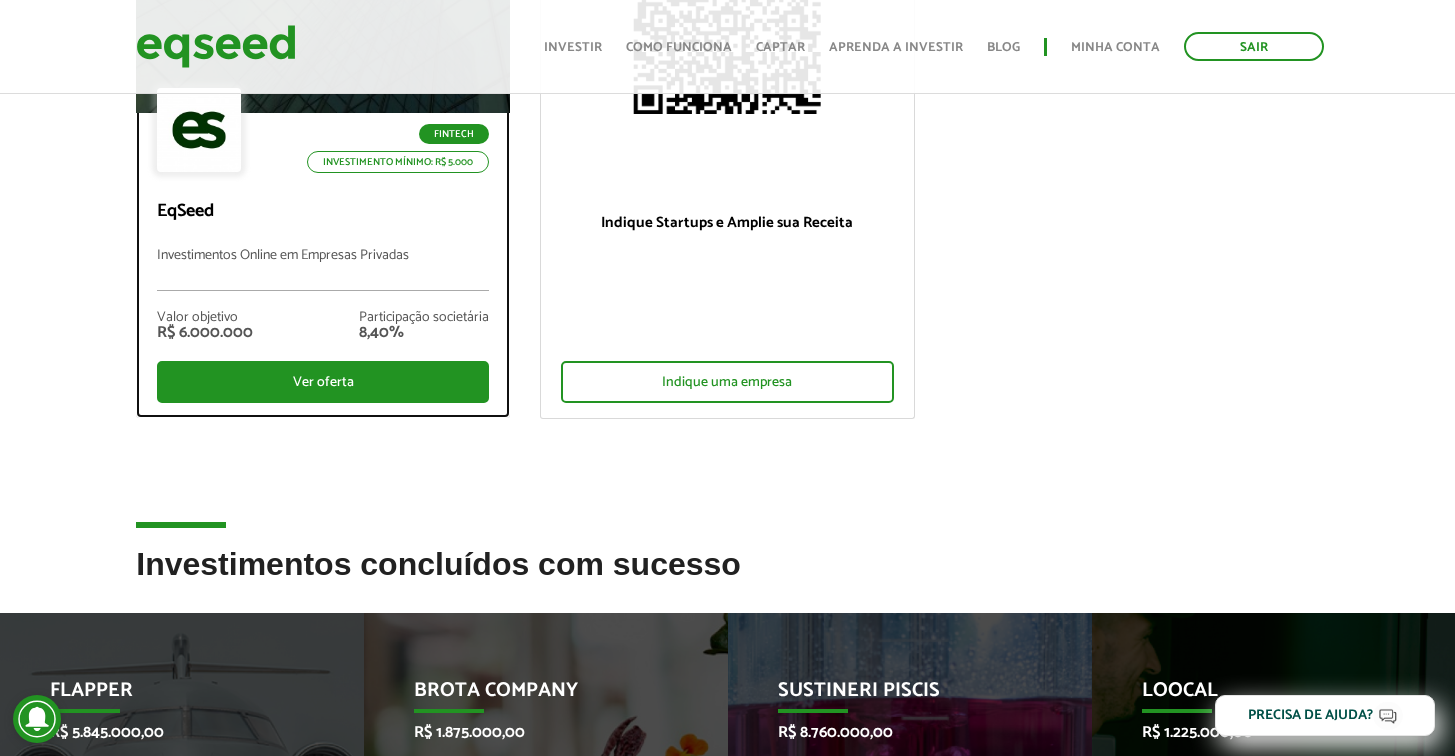 scroll, scrollTop: 561, scrollLeft: 0, axis: vertical 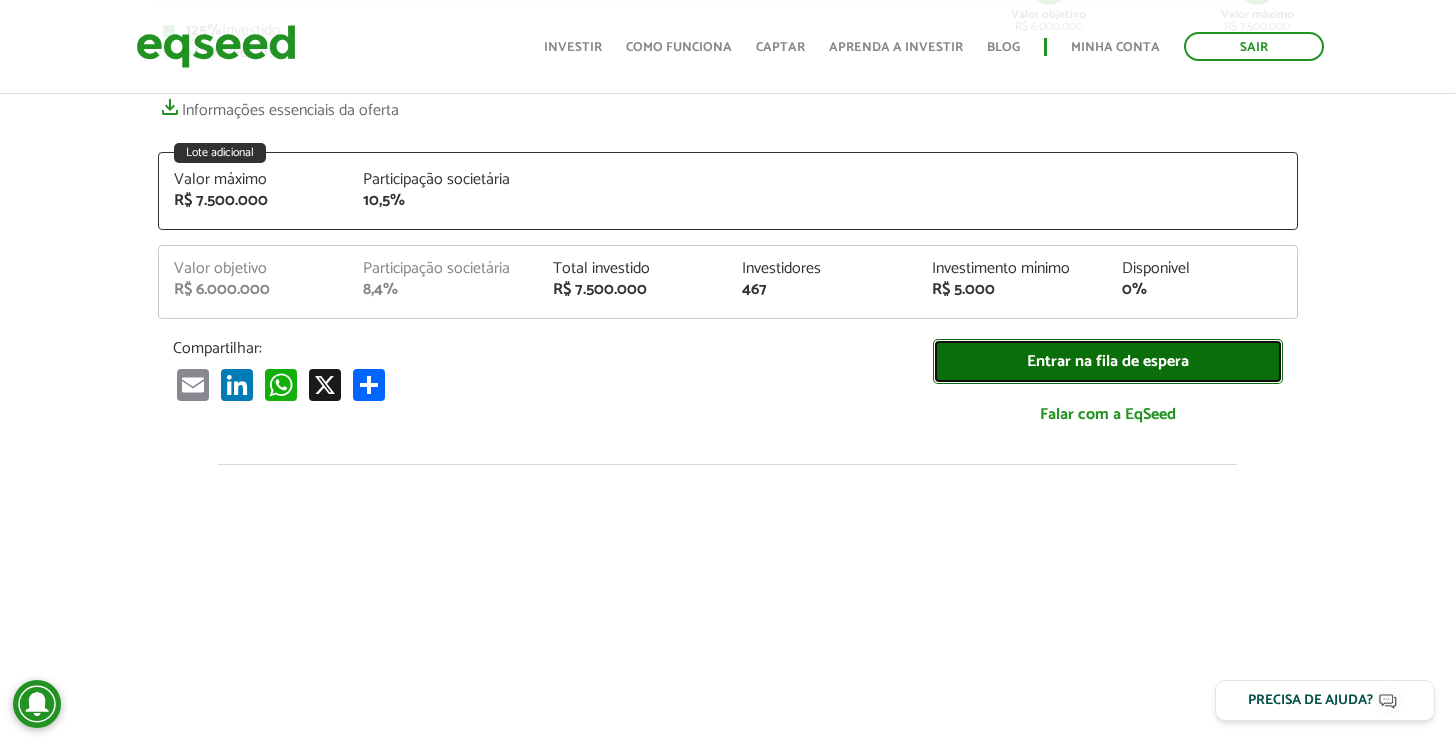 click on "Entrar na fila de espera" at bounding box center [1108, 361] 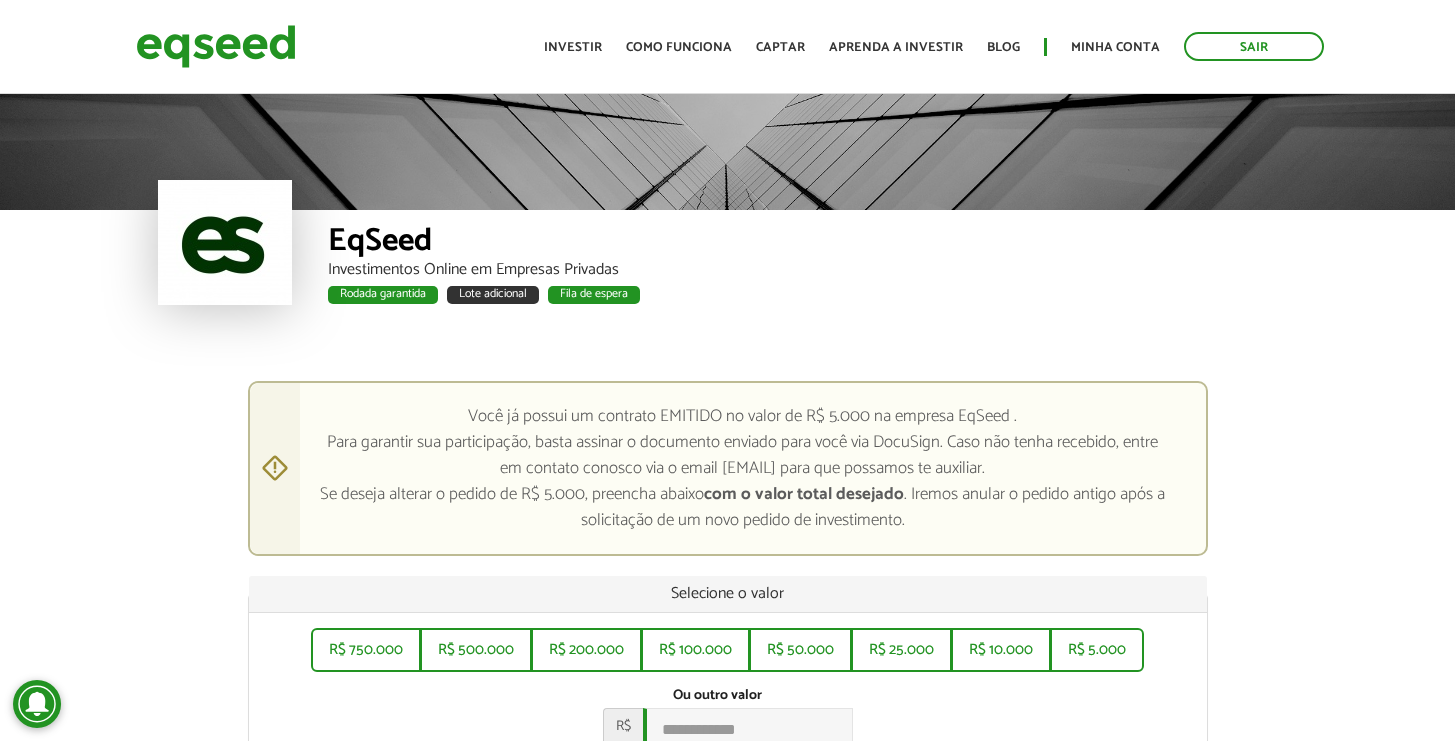 scroll, scrollTop: 0, scrollLeft: 0, axis: both 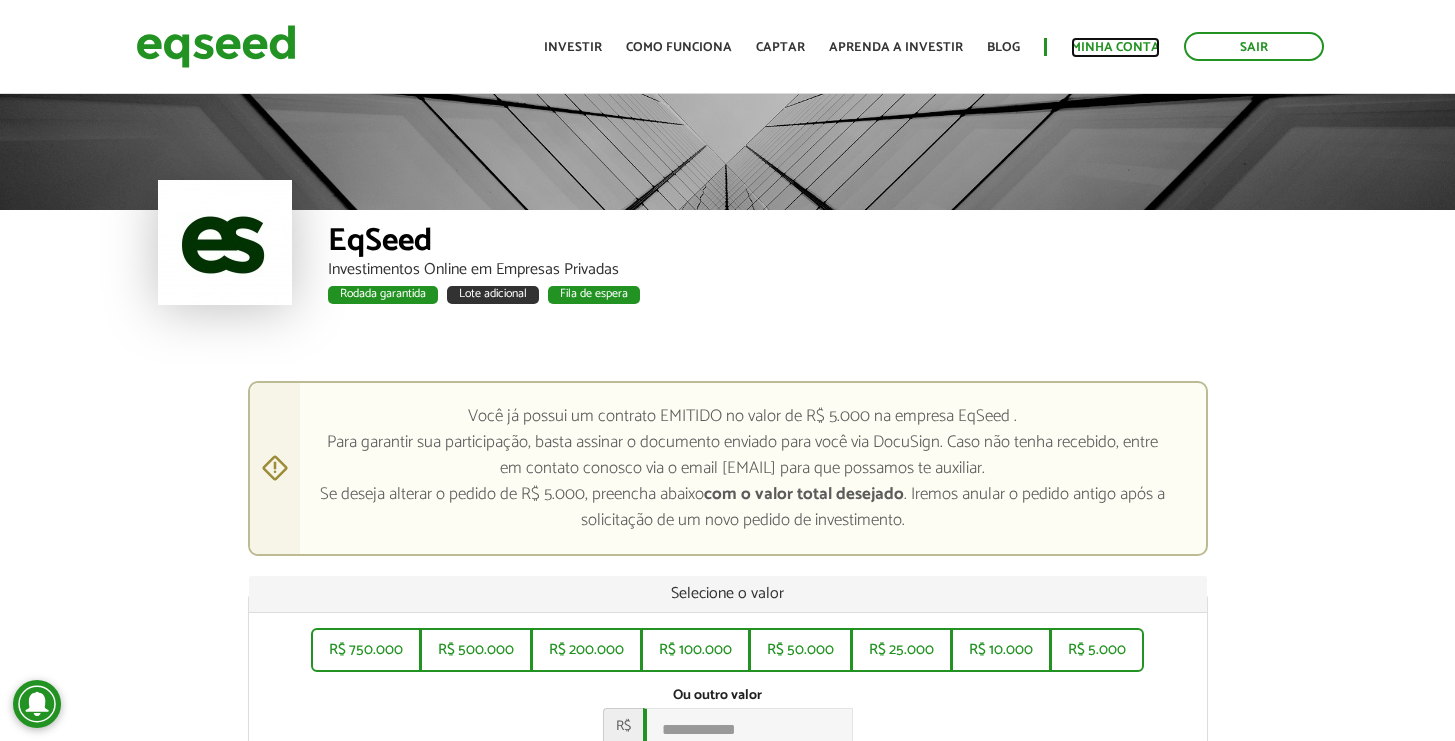 click on "Minha conta" at bounding box center (1115, 47) 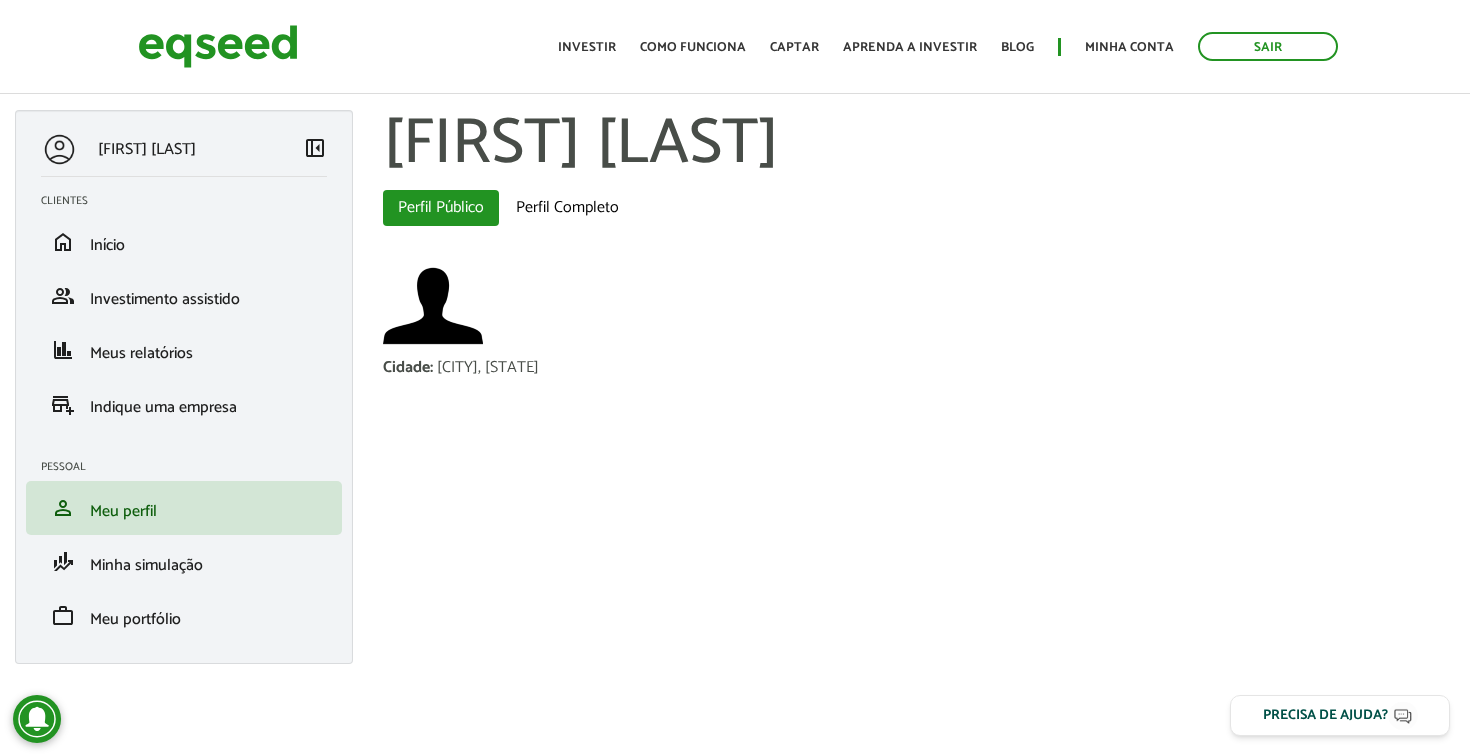 scroll, scrollTop: 0, scrollLeft: 0, axis: both 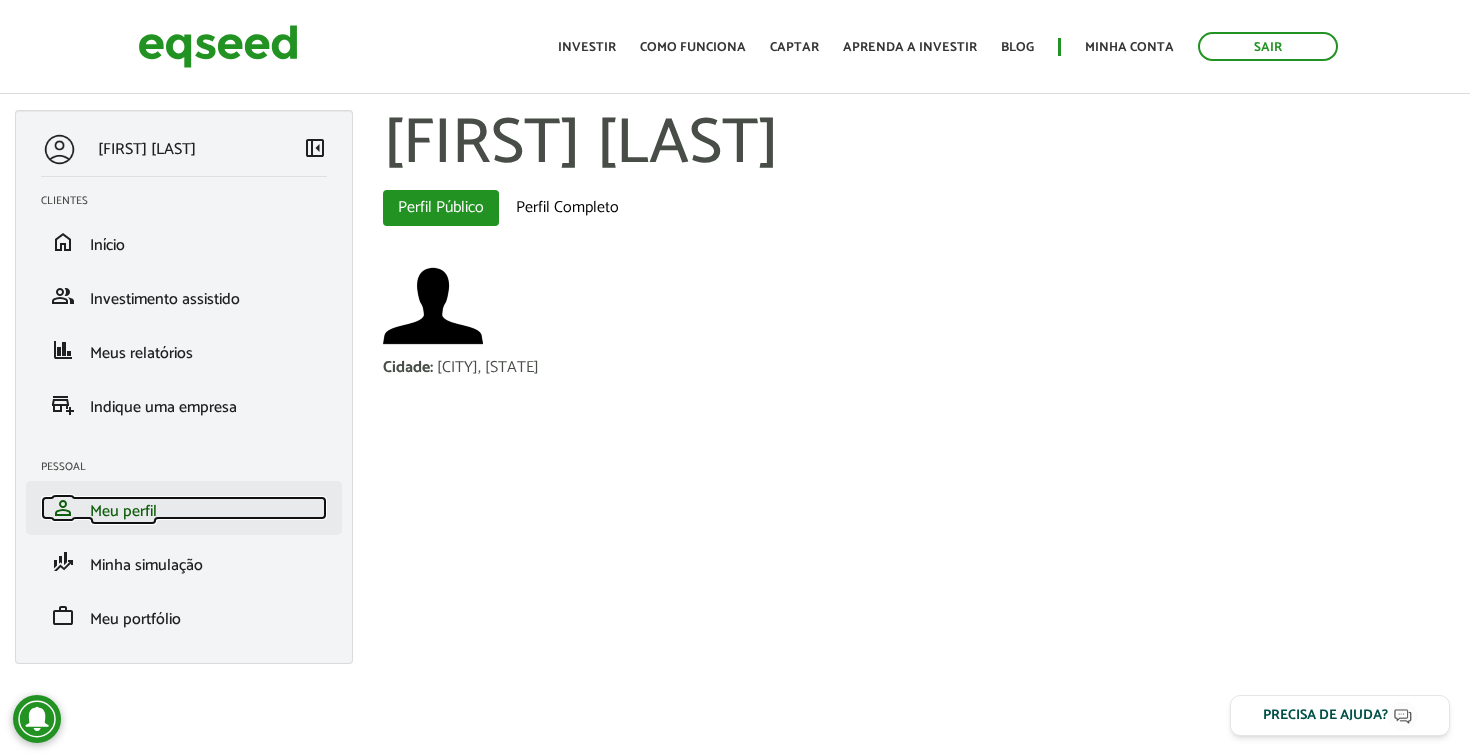 click on "person Meu perfil" at bounding box center [184, 508] 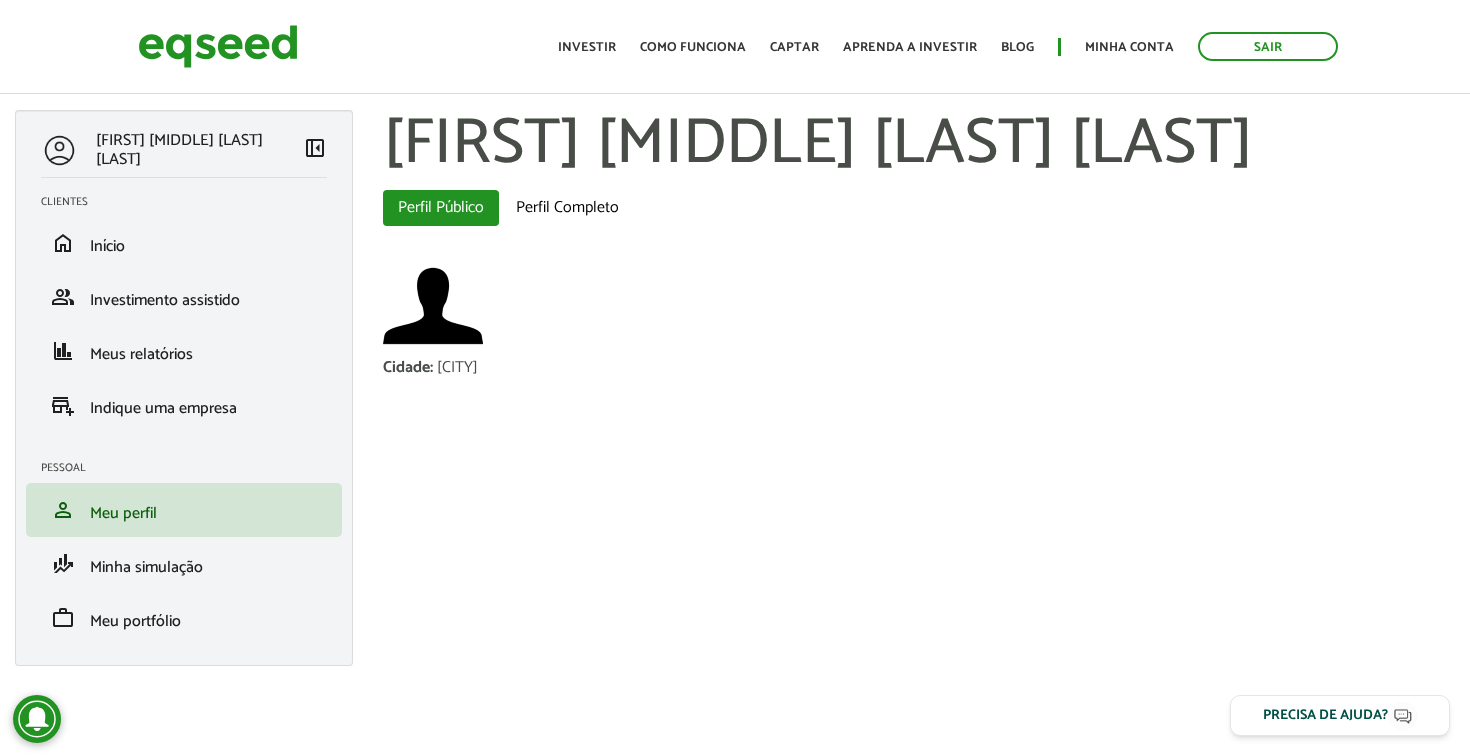 scroll, scrollTop: 0, scrollLeft: 0, axis: both 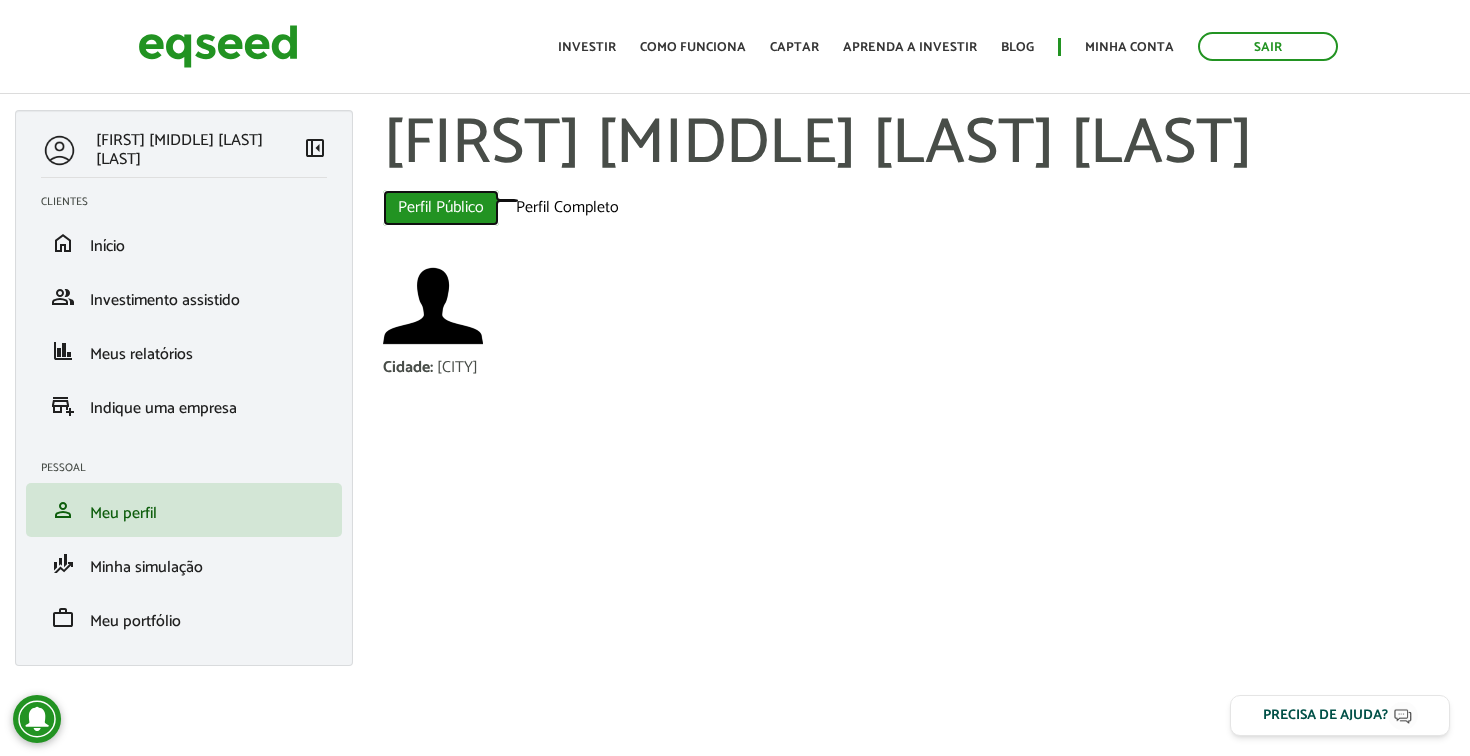 click on "Perfil Público (aba ativa)" at bounding box center [441, 208] 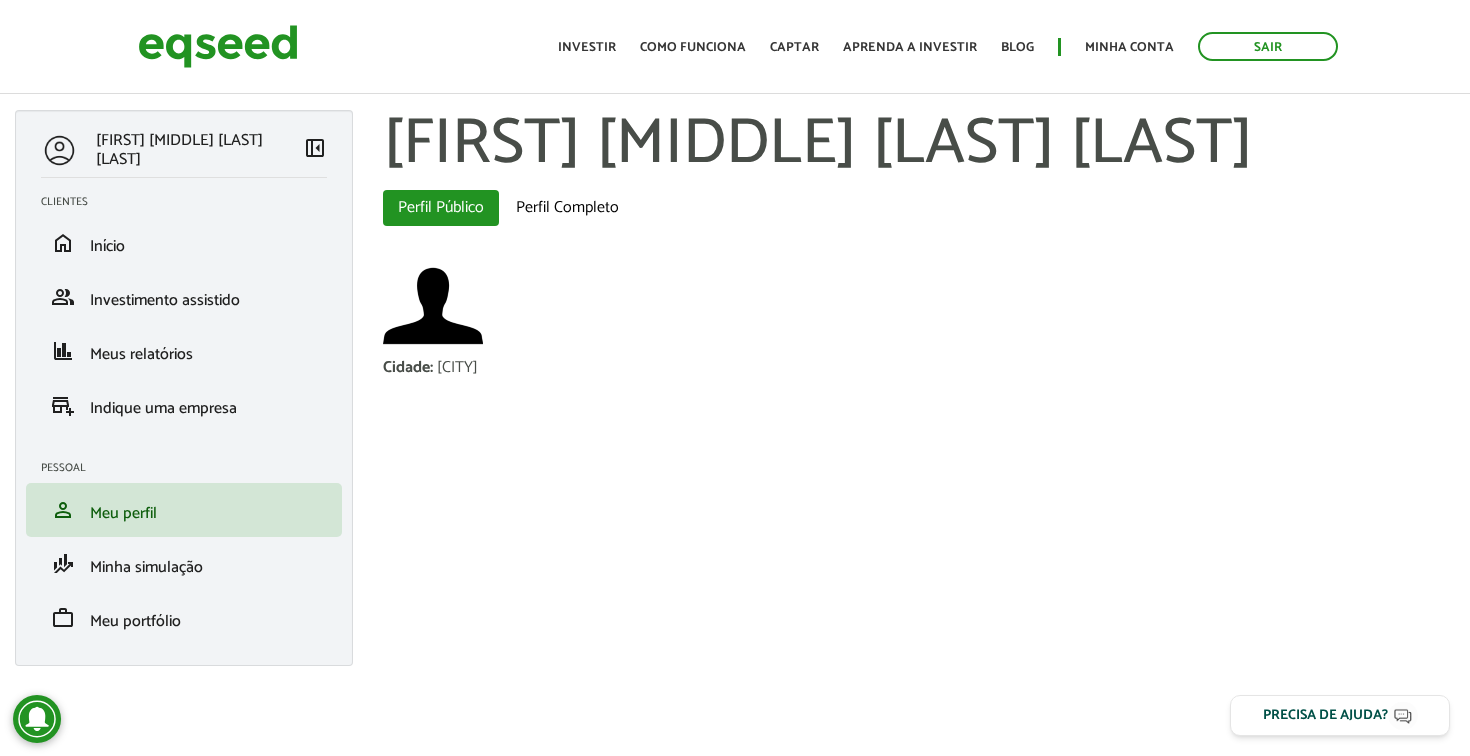 scroll, scrollTop: 0, scrollLeft: 0, axis: both 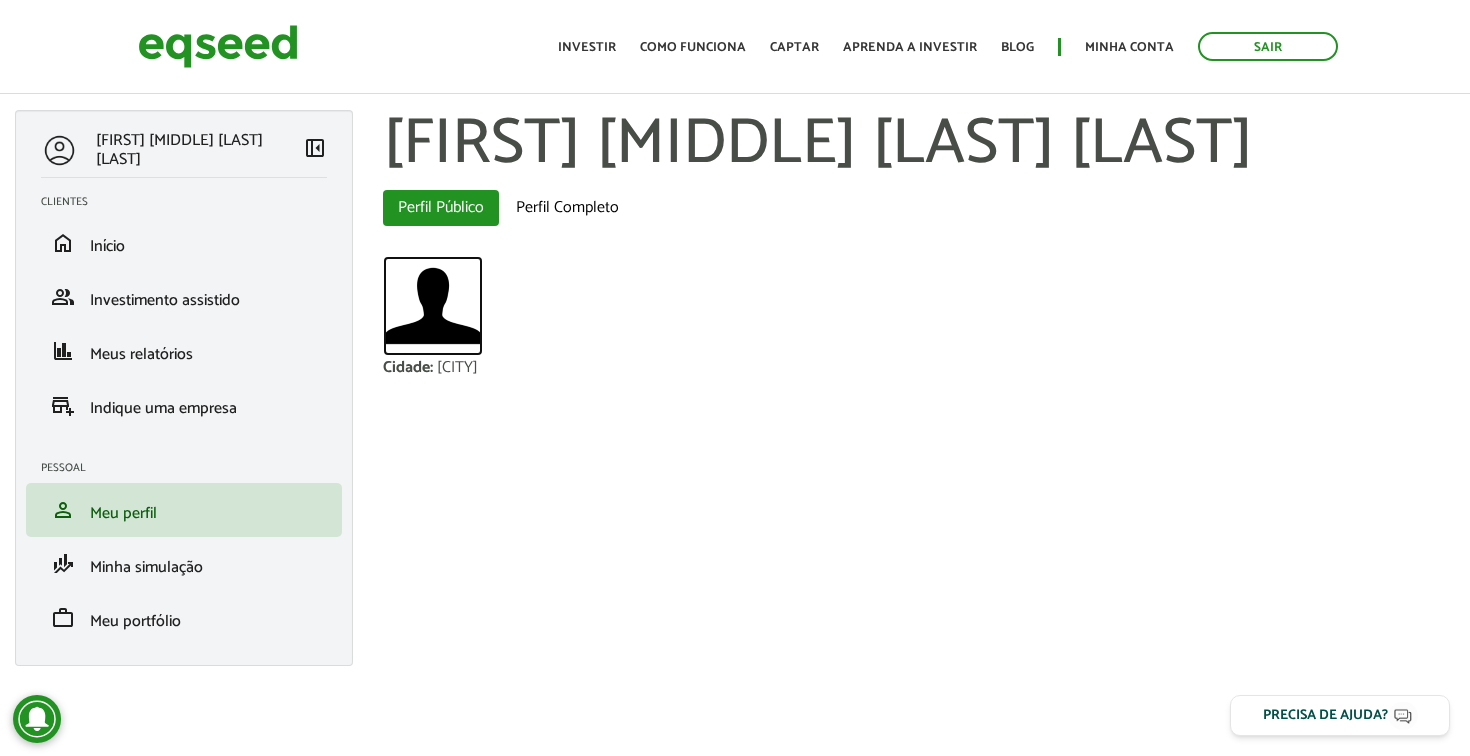 click at bounding box center [433, 306] 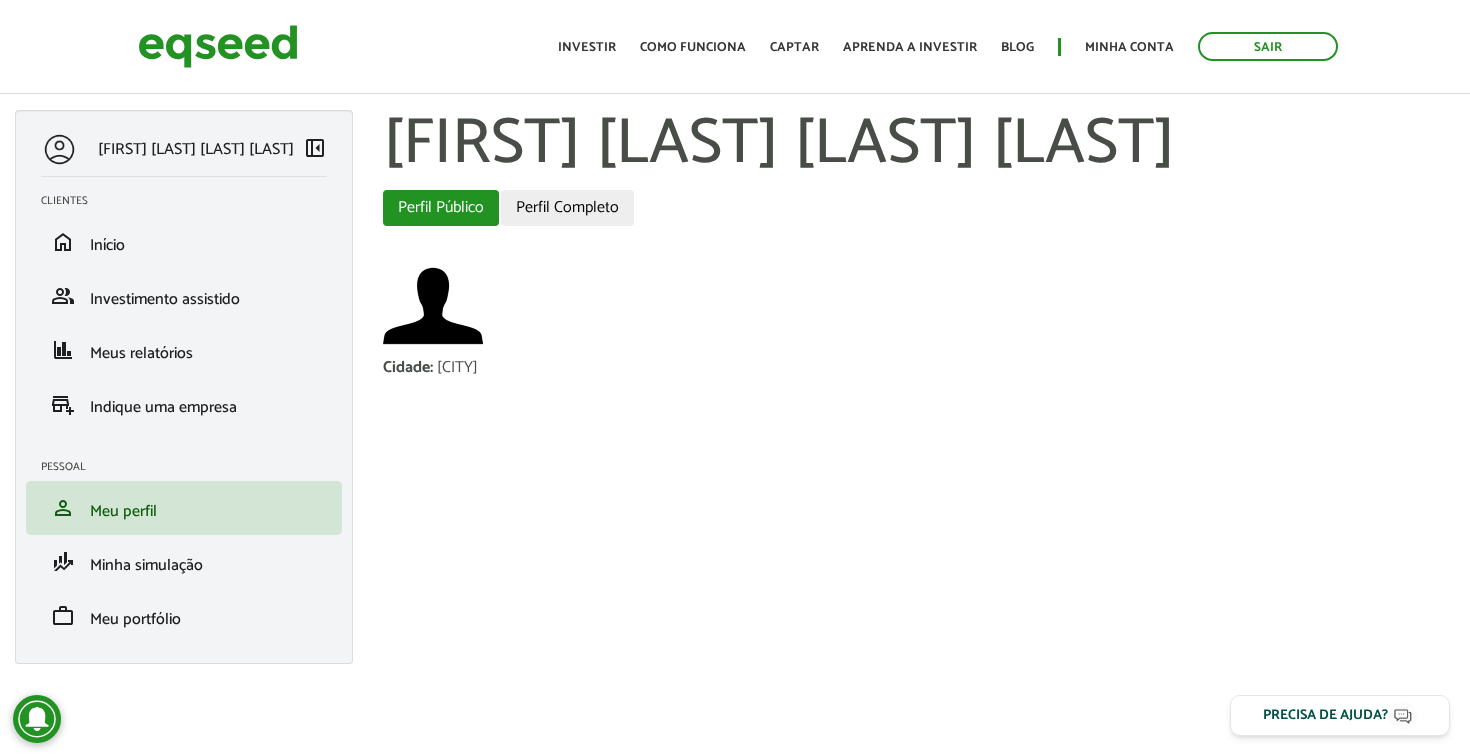 scroll, scrollTop: 0, scrollLeft: 0, axis: both 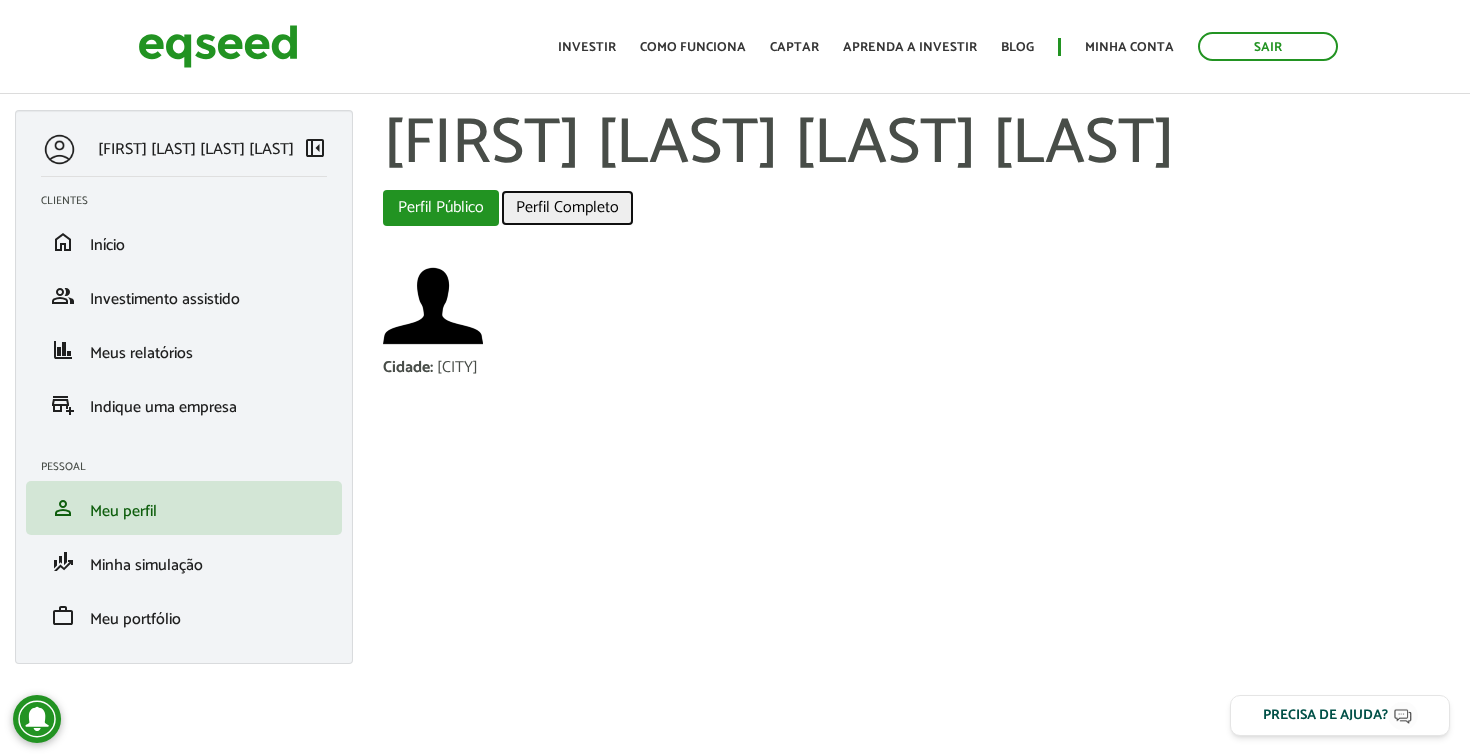 click on "Perfil Completo" at bounding box center [567, 208] 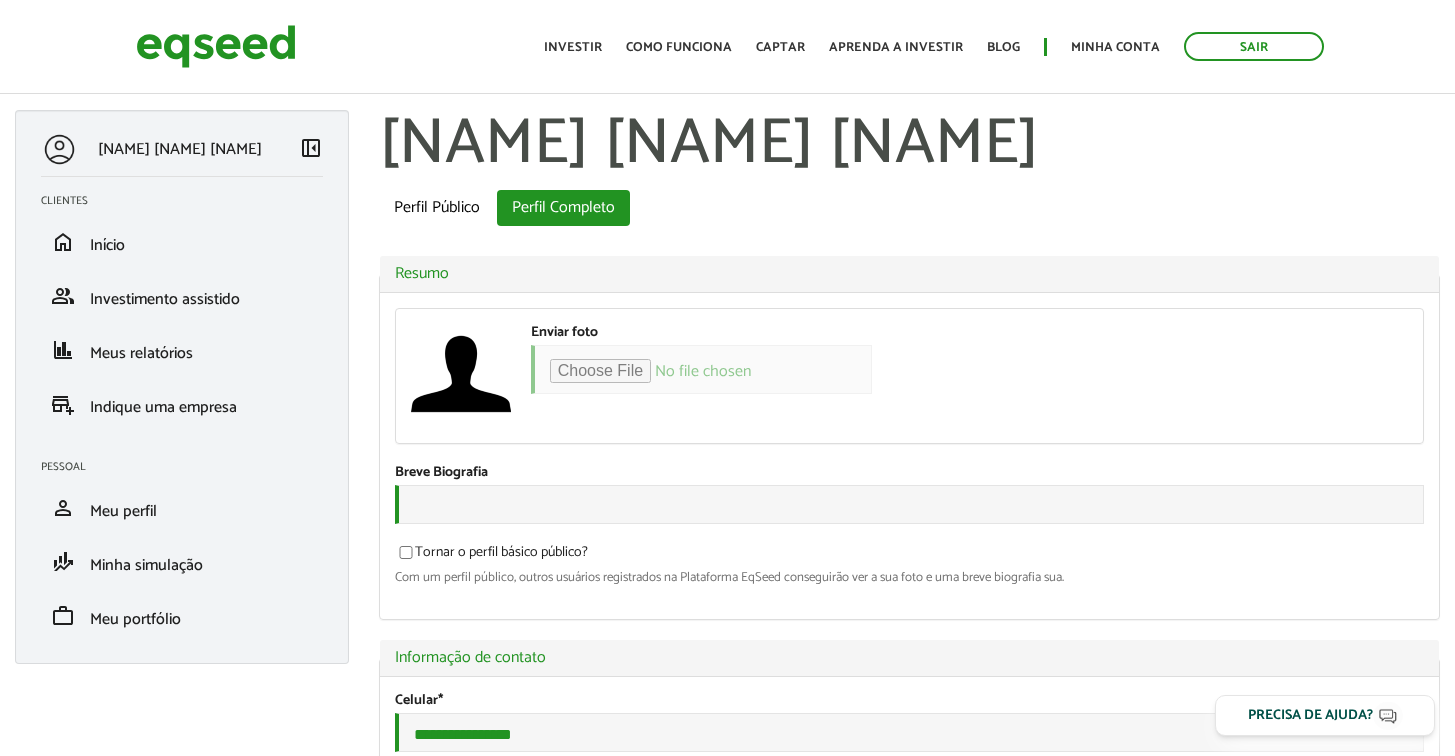 scroll, scrollTop: 0, scrollLeft: 0, axis: both 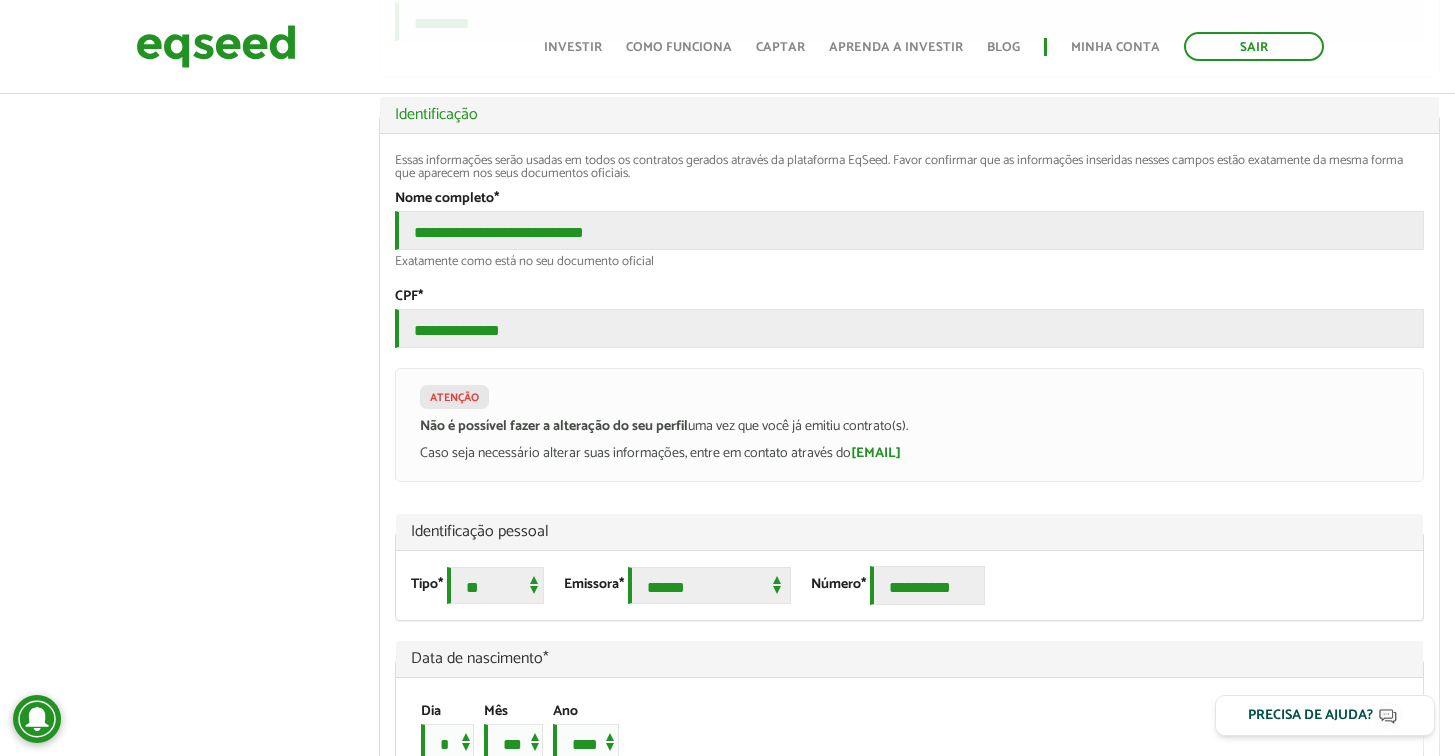 click on "Identificação pessoal" at bounding box center [909, 532] 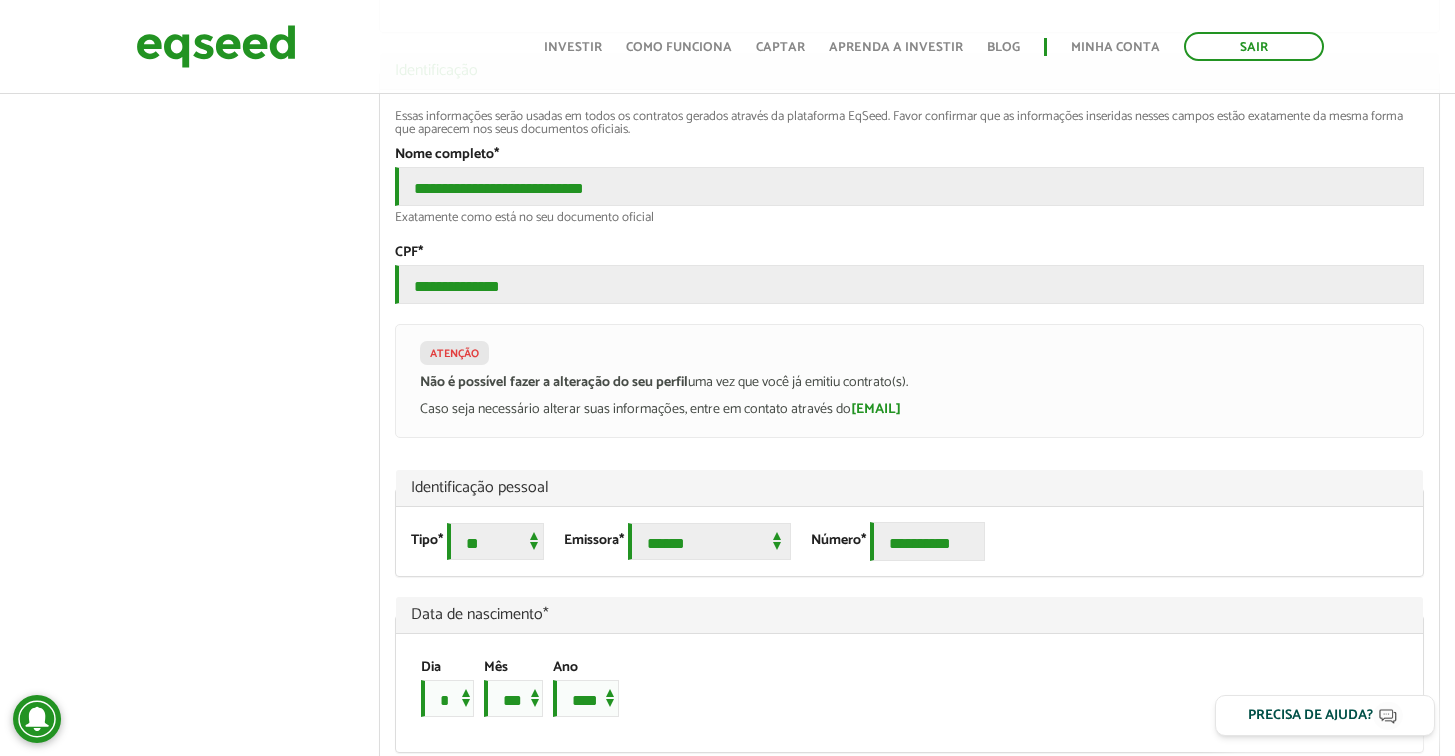 scroll, scrollTop: 1137, scrollLeft: 0, axis: vertical 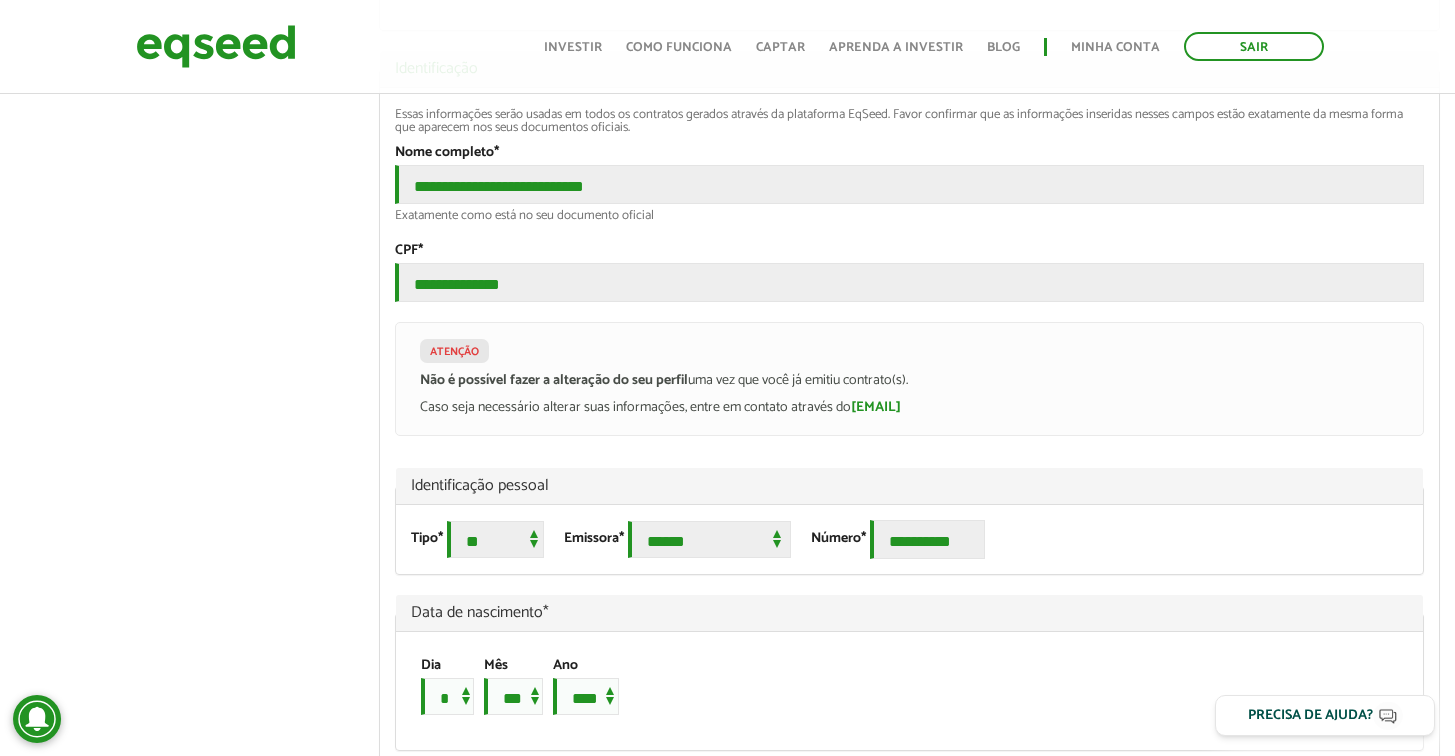 drag, startPoint x: 1041, startPoint y: 477, endPoint x: 856, endPoint y: 470, distance: 185.13239 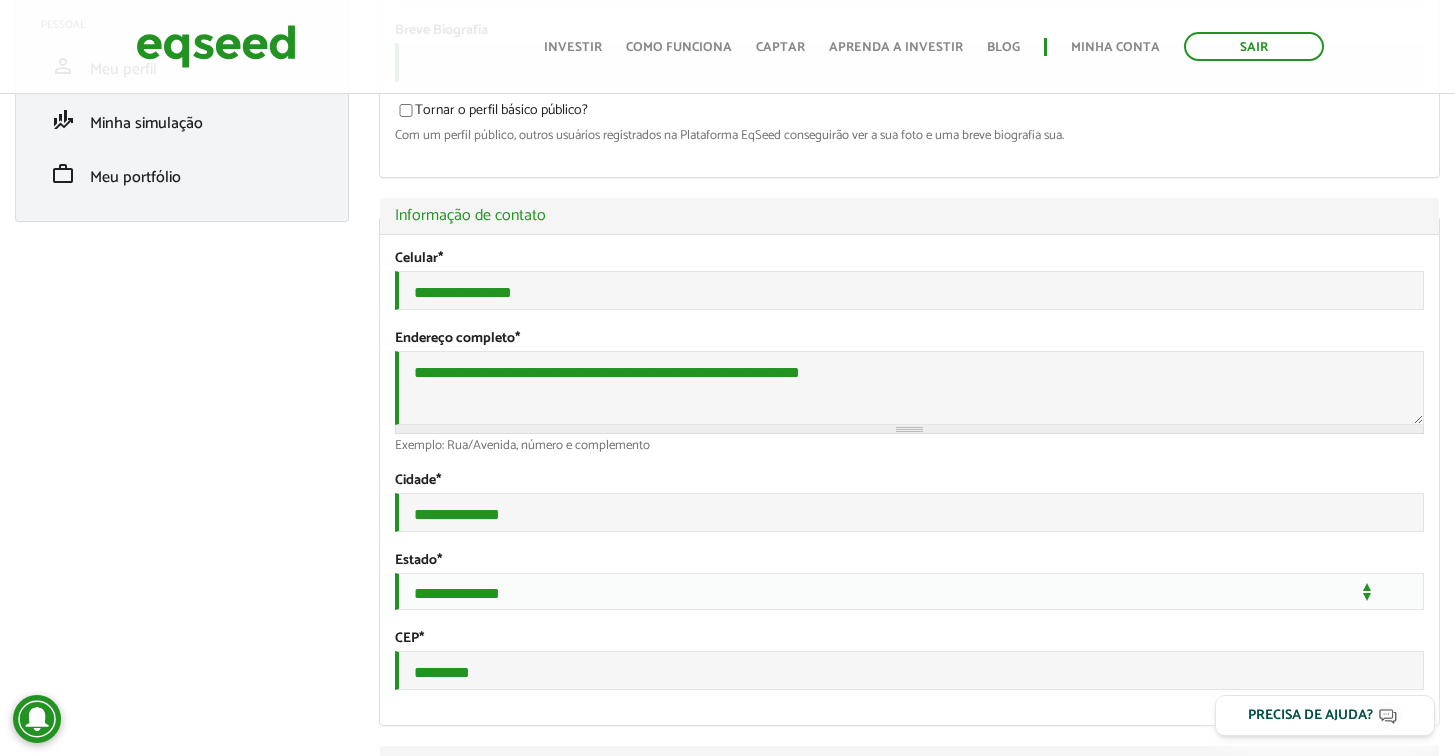 scroll, scrollTop: 0, scrollLeft: 0, axis: both 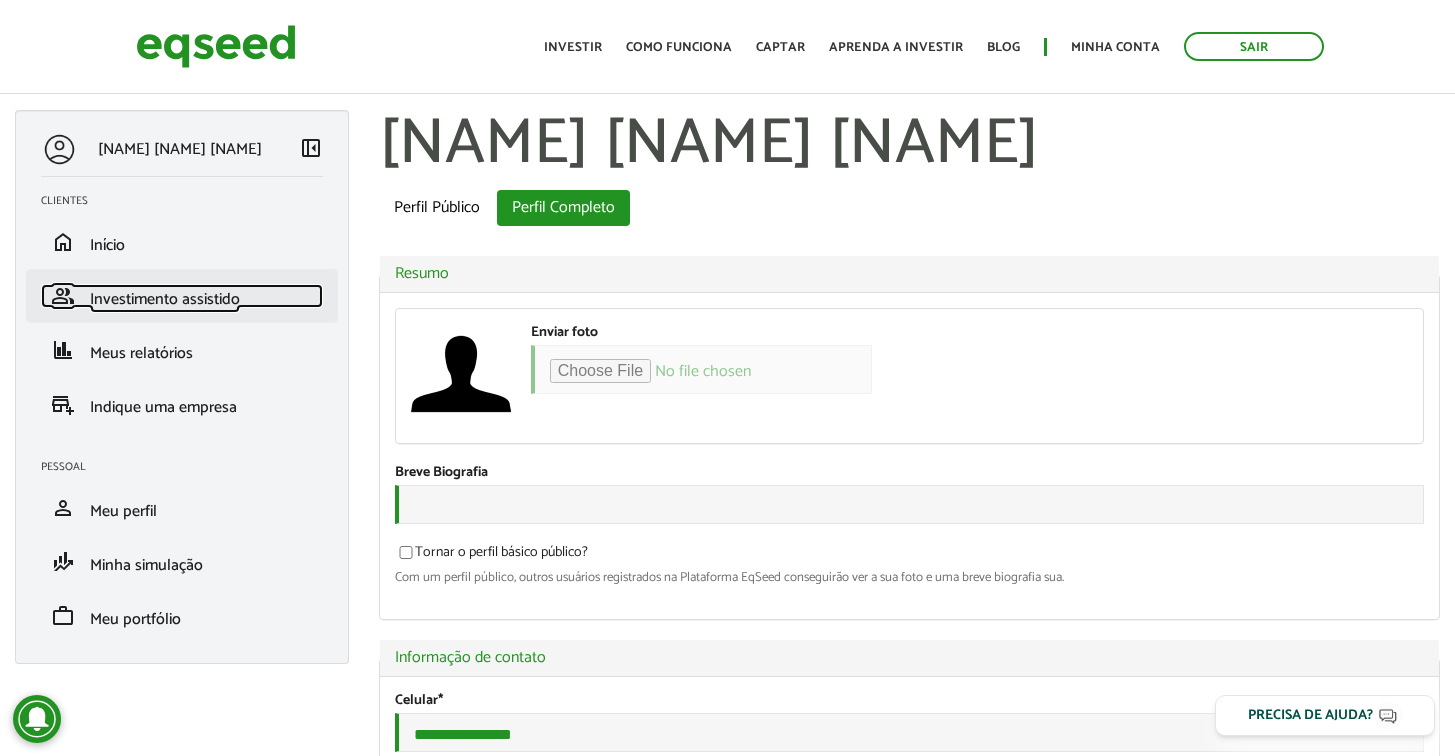click on "Investimento assistido" at bounding box center (165, 299) 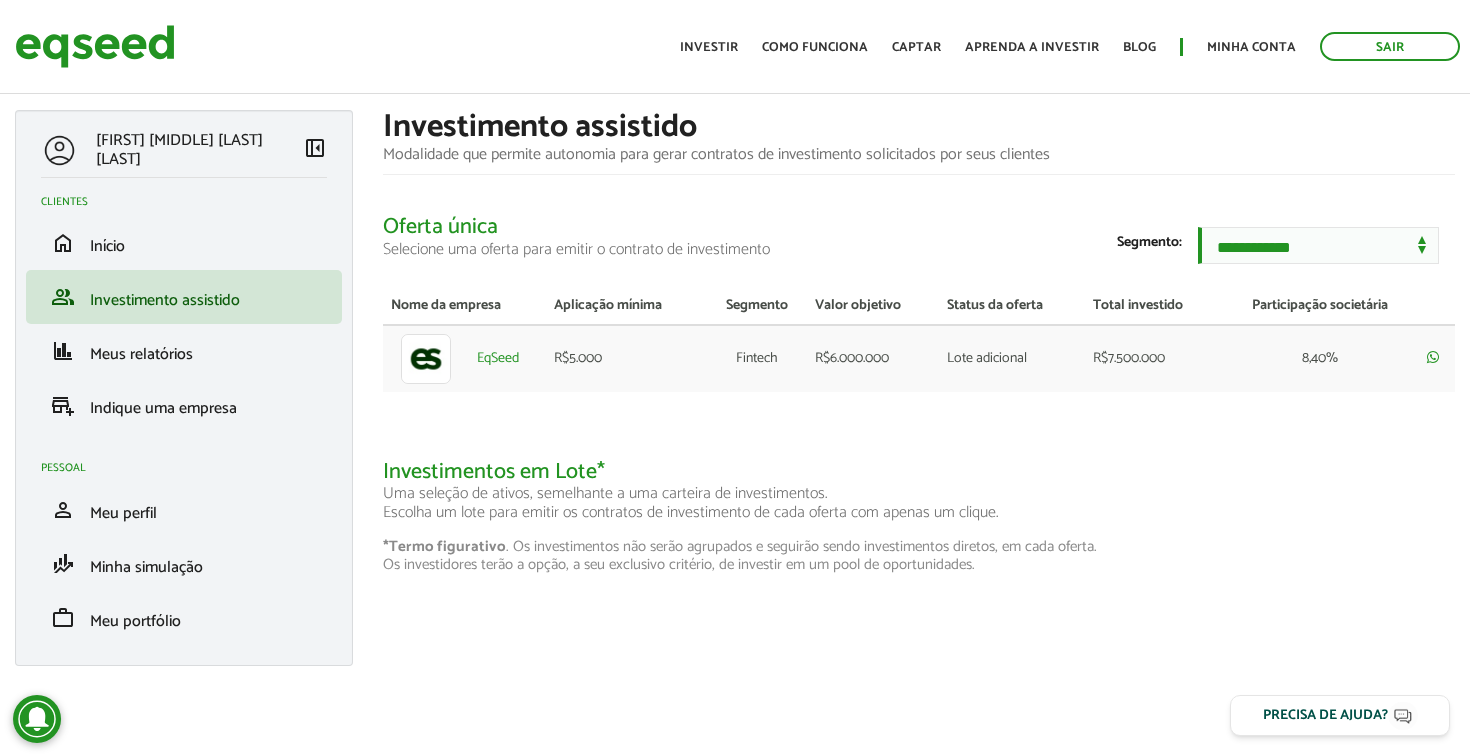 scroll, scrollTop: 0, scrollLeft: 0, axis: both 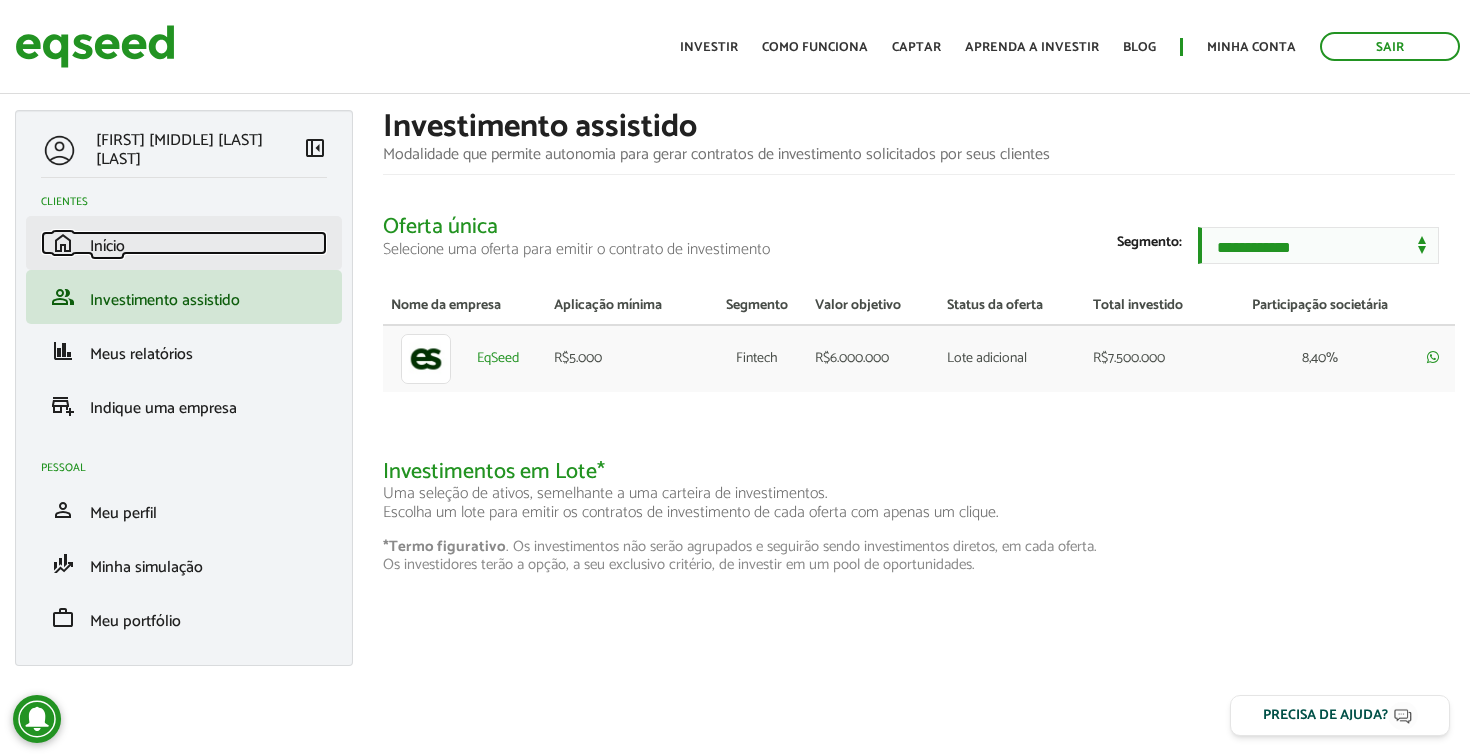 click on "home Início" at bounding box center [184, 243] 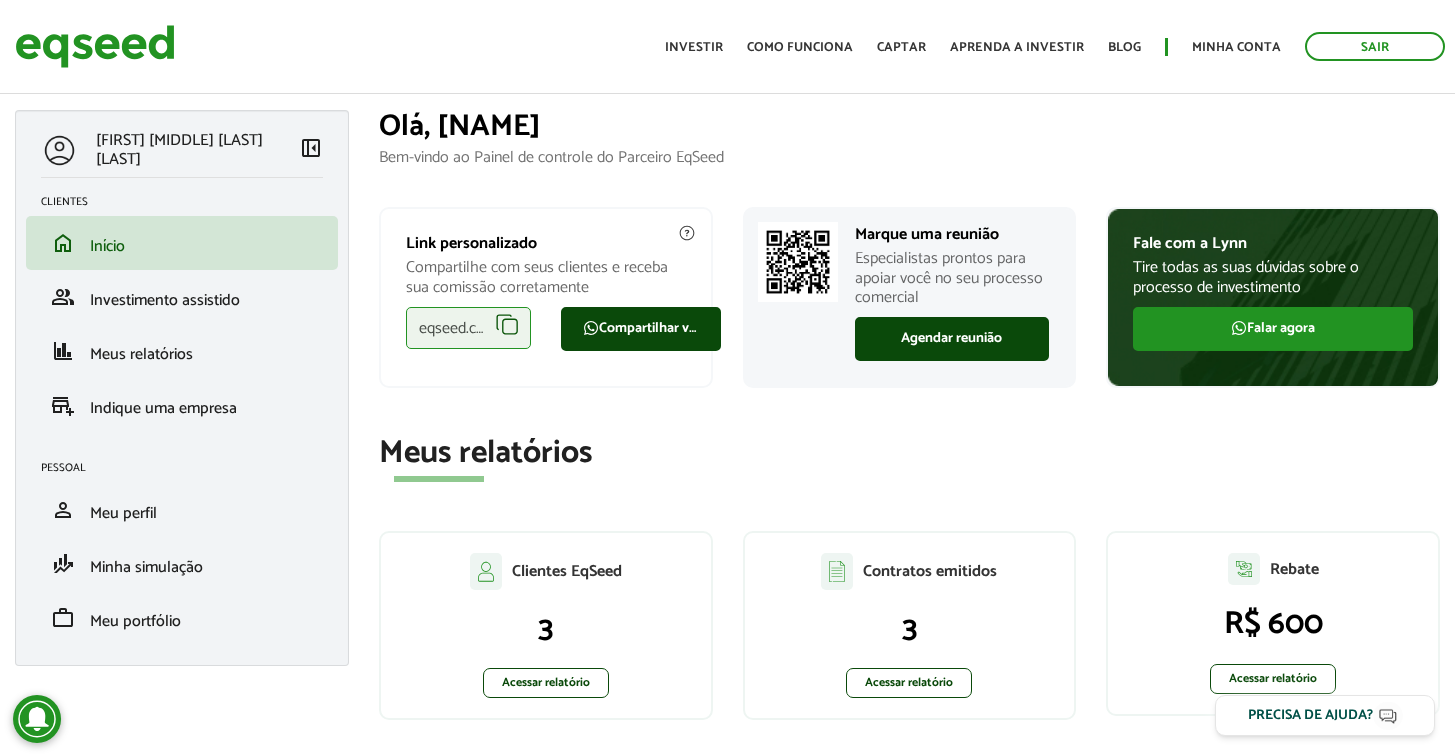 scroll, scrollTop: 0, scrollLeft: 0, axis: both 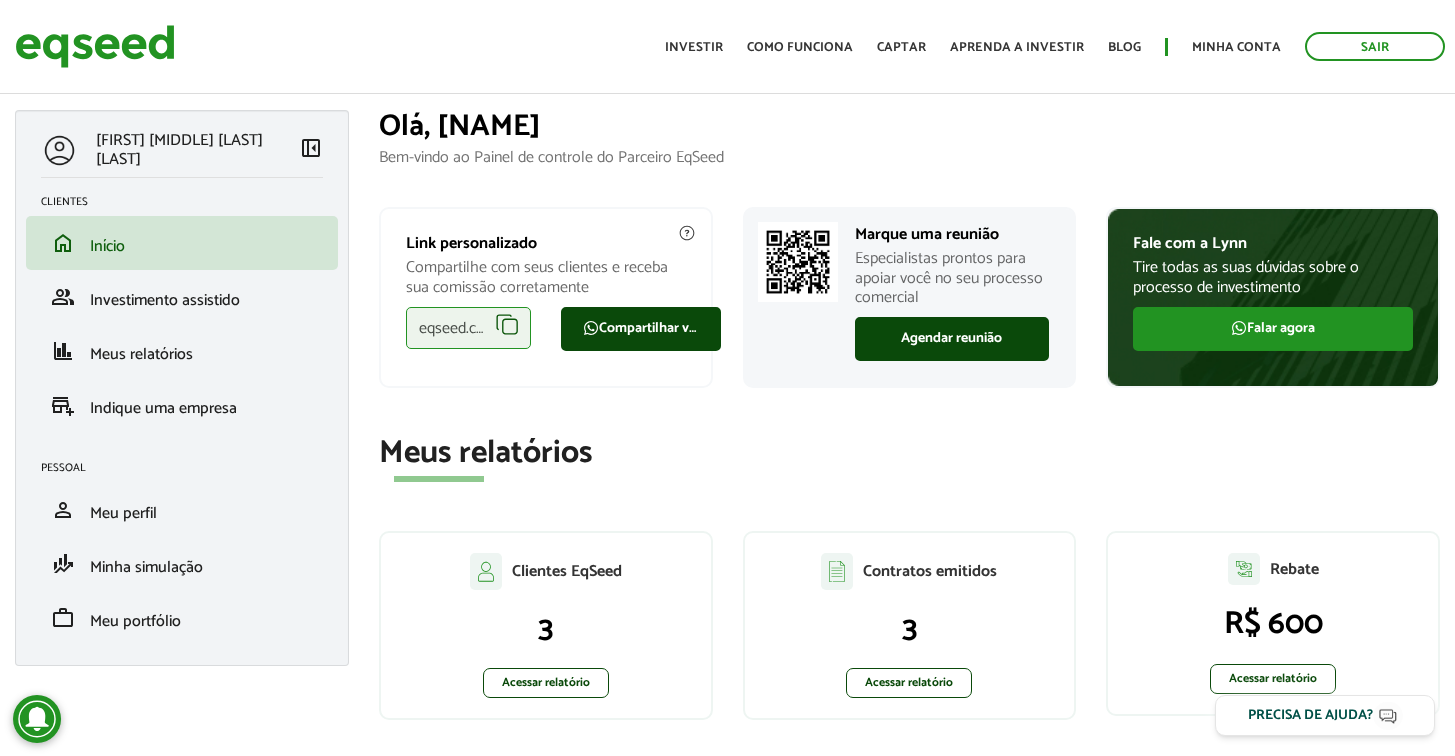 click on "eqseed.com/a/is/[EMAIL]" at bounding box center [468, 328] 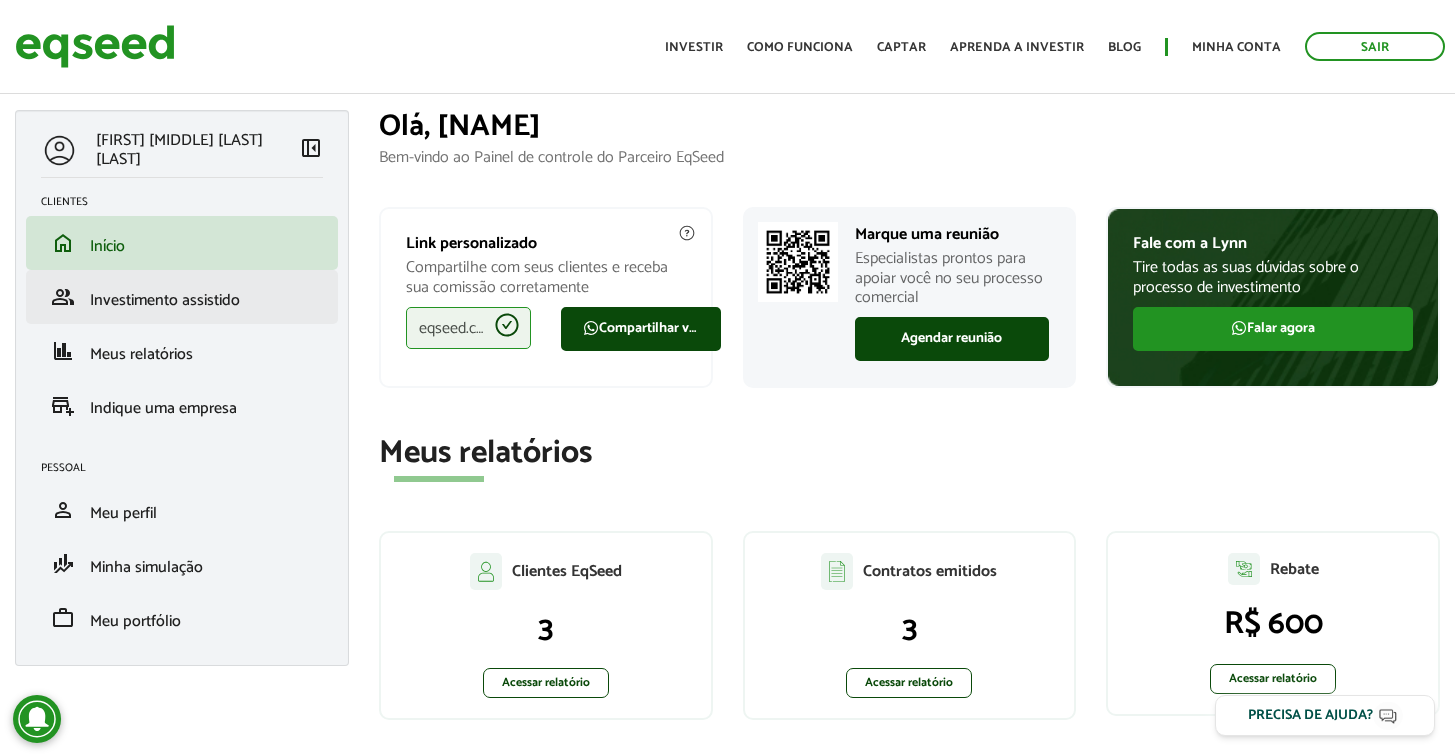 click on "group Investimento assistido" at bounding box center [182, 297] 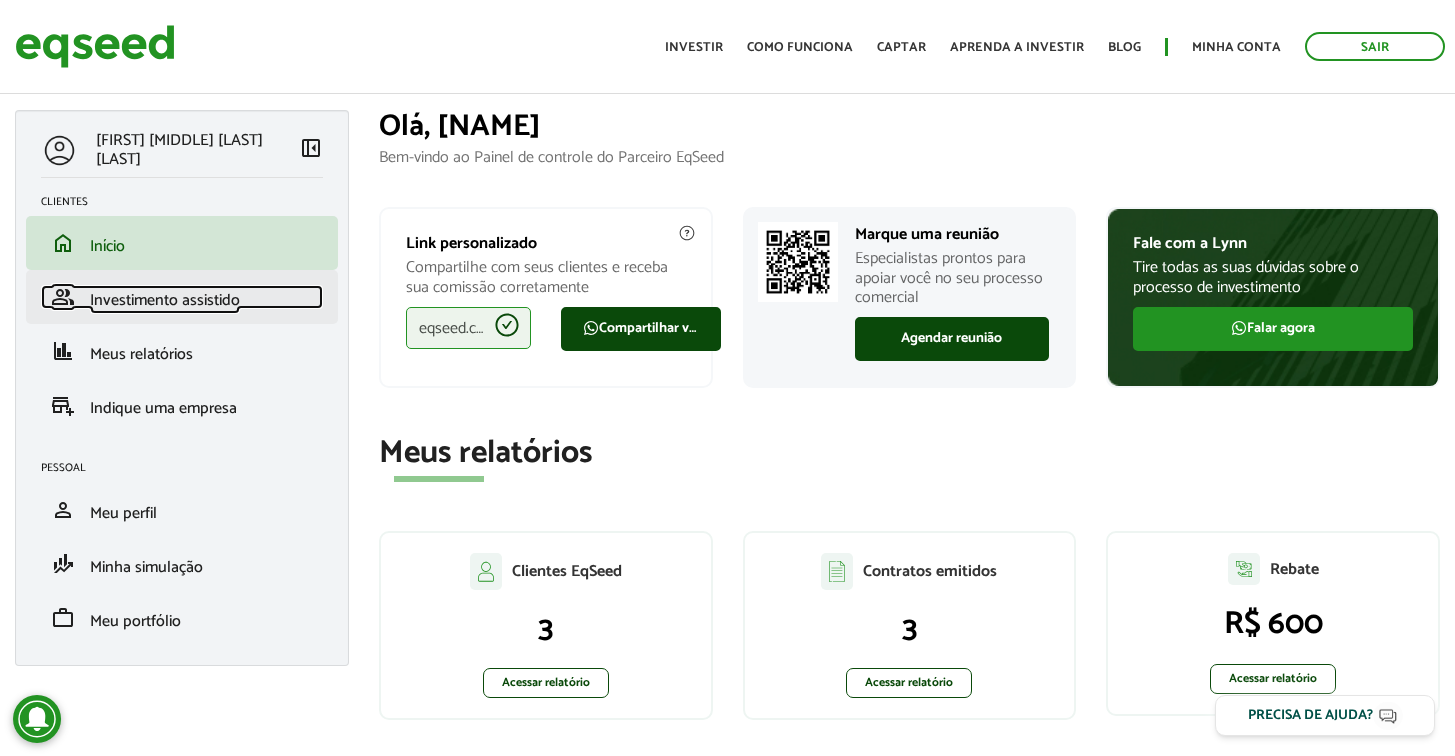 click on "Investimento assistido" at bounding box center (165, 300) 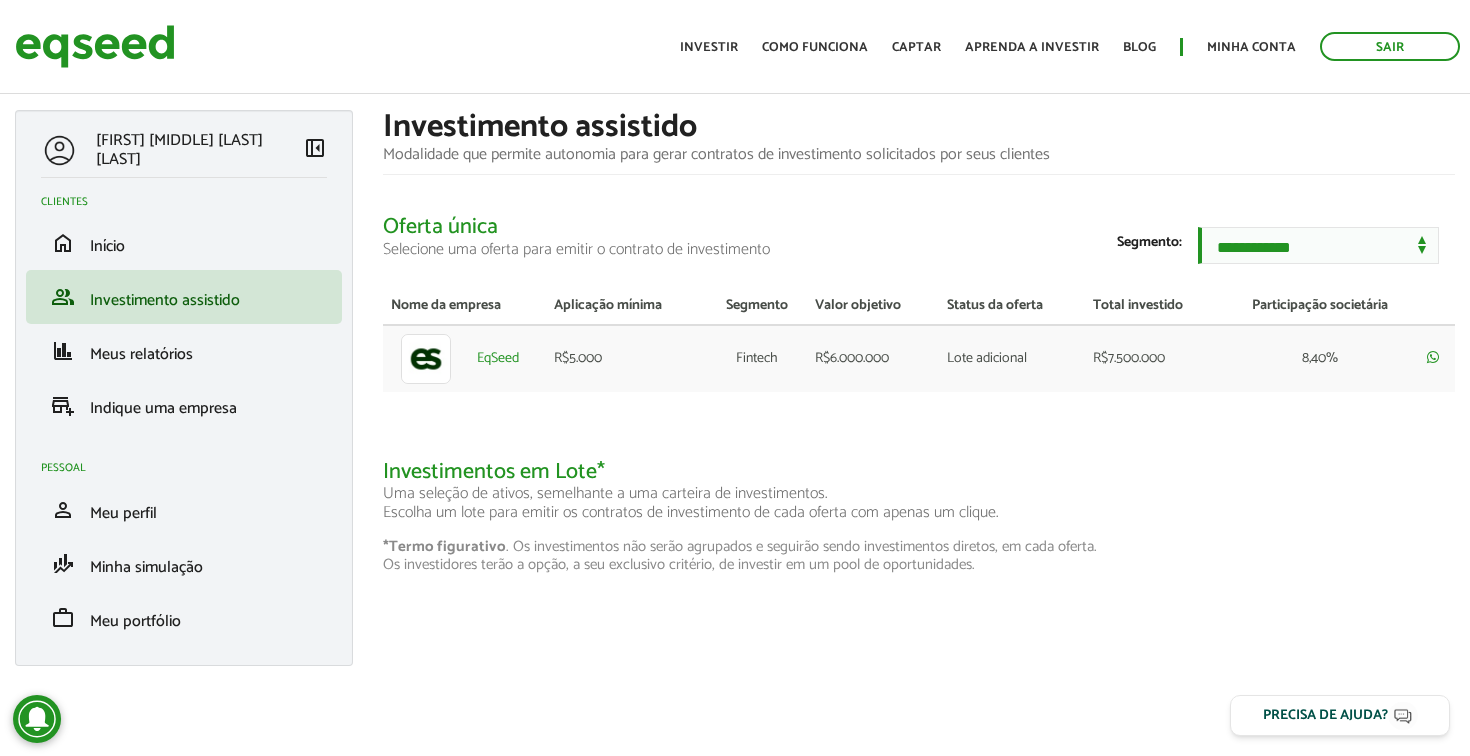 scroll, scrollTop: 0, scrollLeft: 0, axis: both 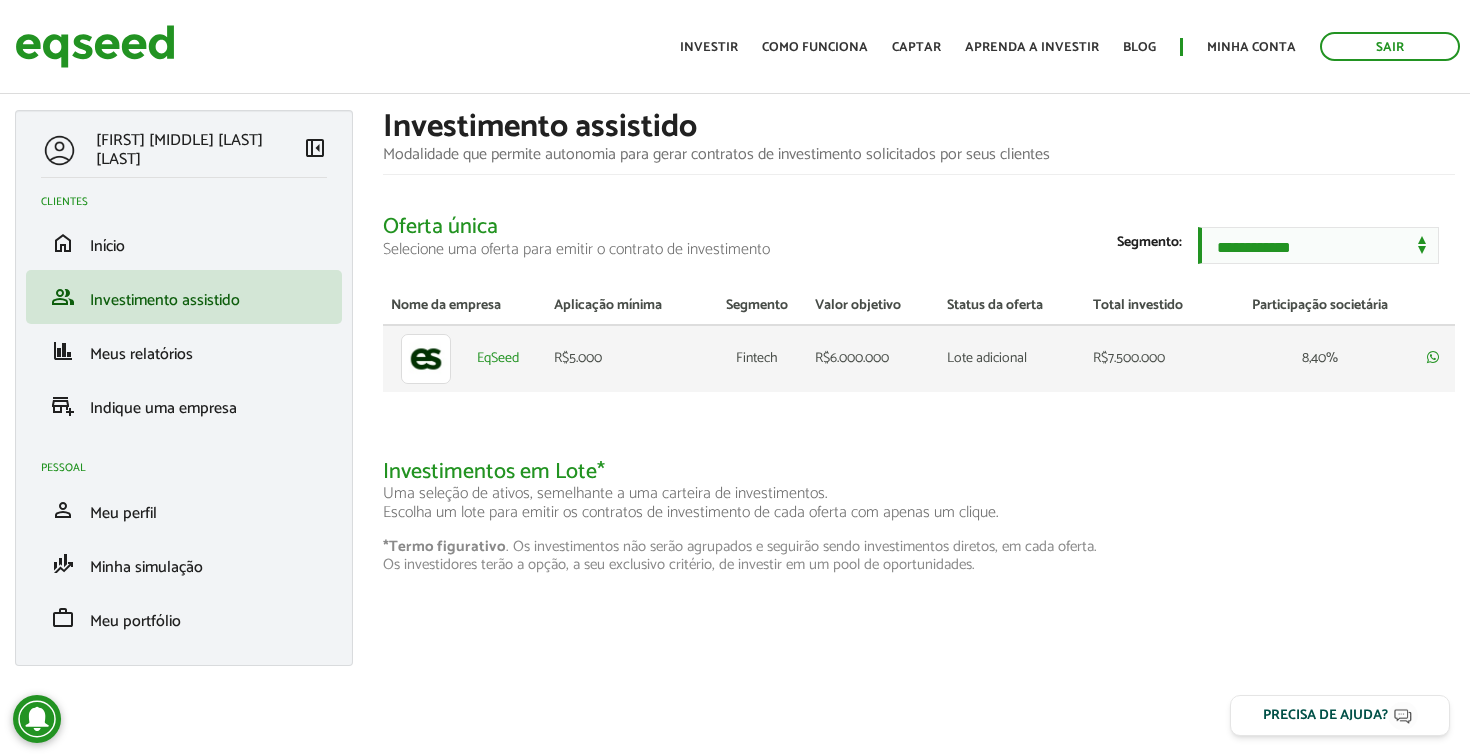 click at bounding box center (426, 359) 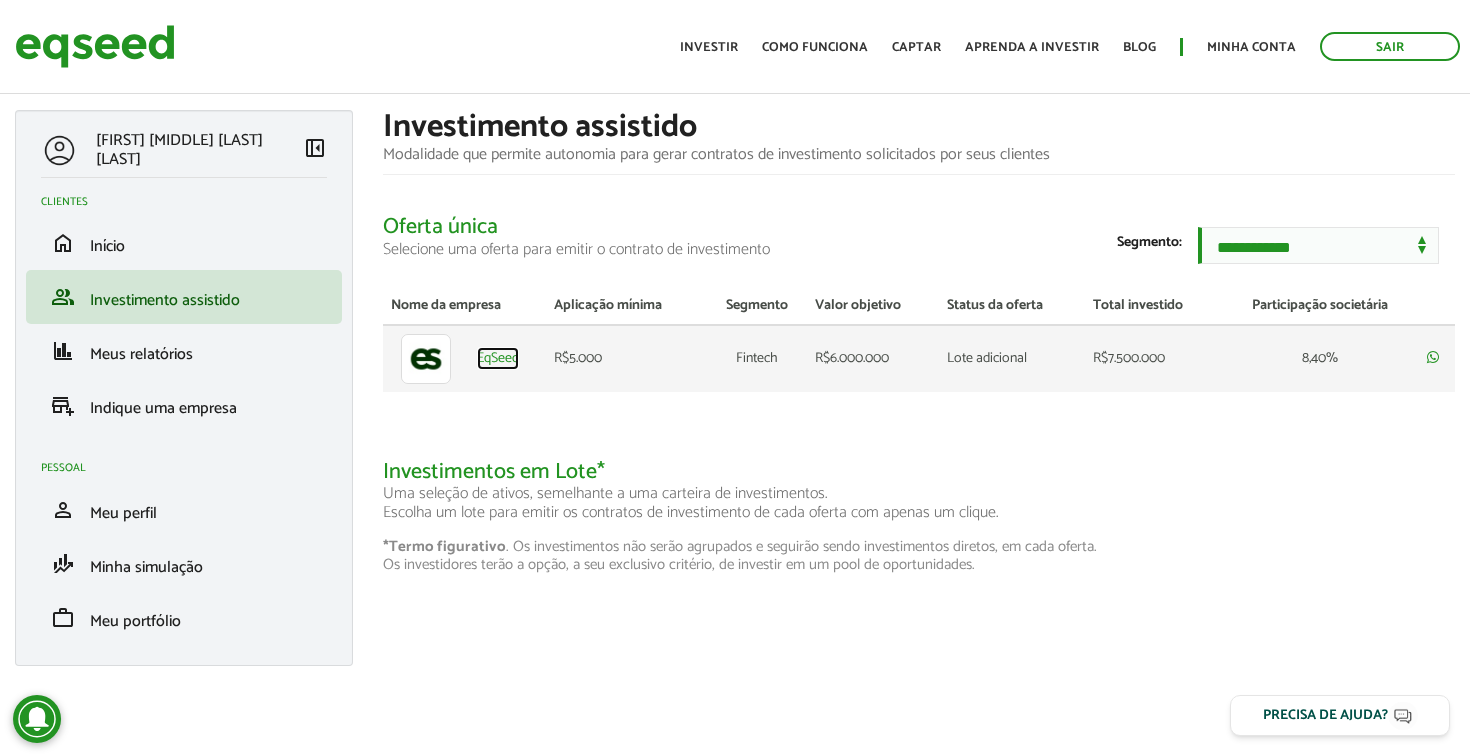 click on "EqSeed" at bounding box center (498, 359) 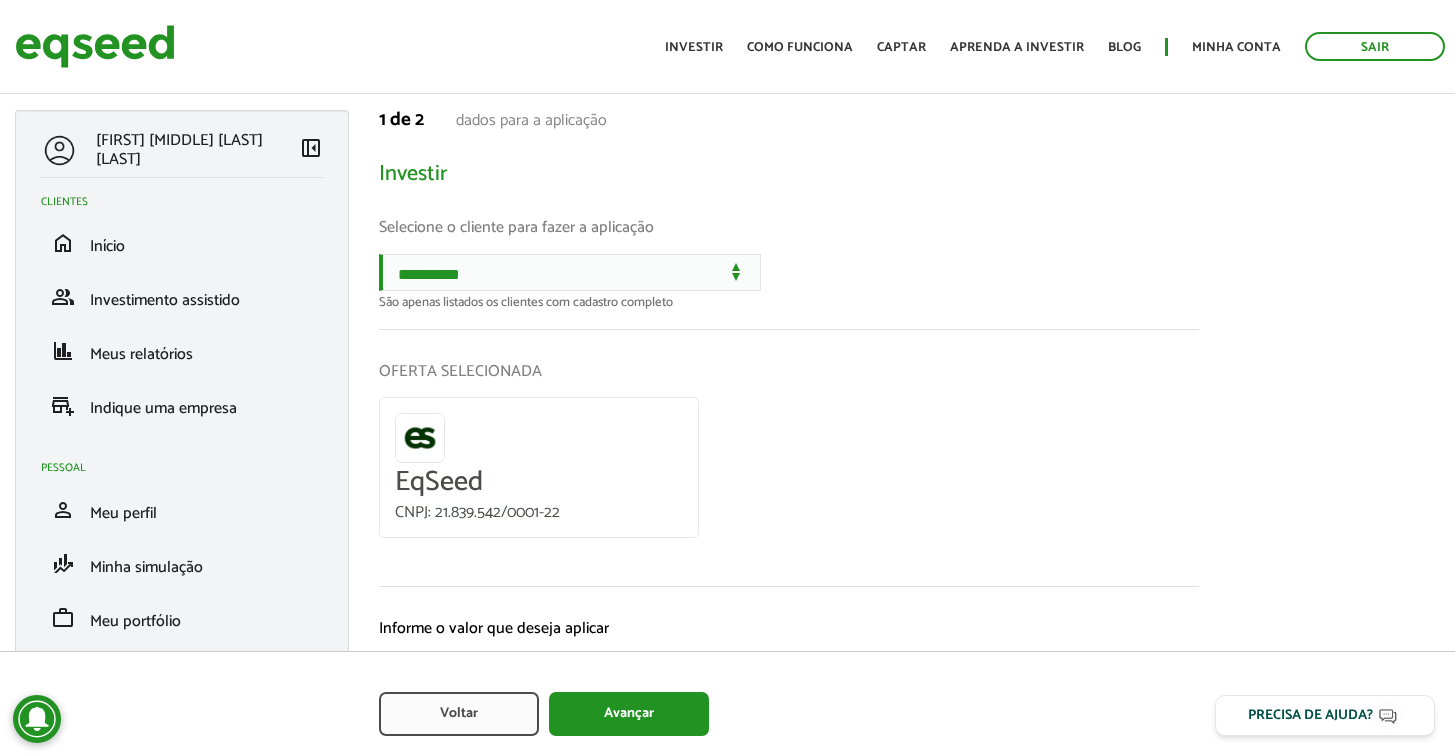 scroll, scrollTop: 0, scrollLeft: 0, axis: both 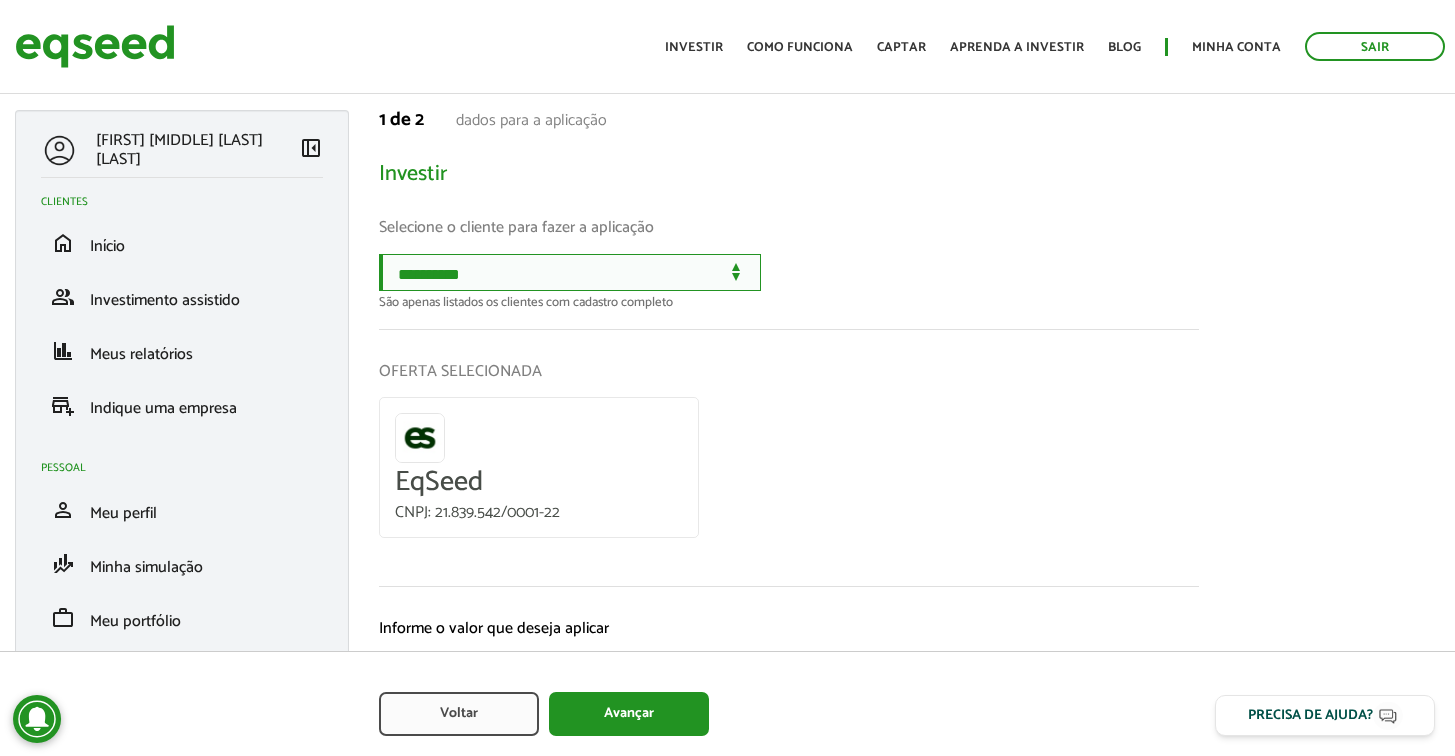 click on "**********" at bounding box center (570, 272) 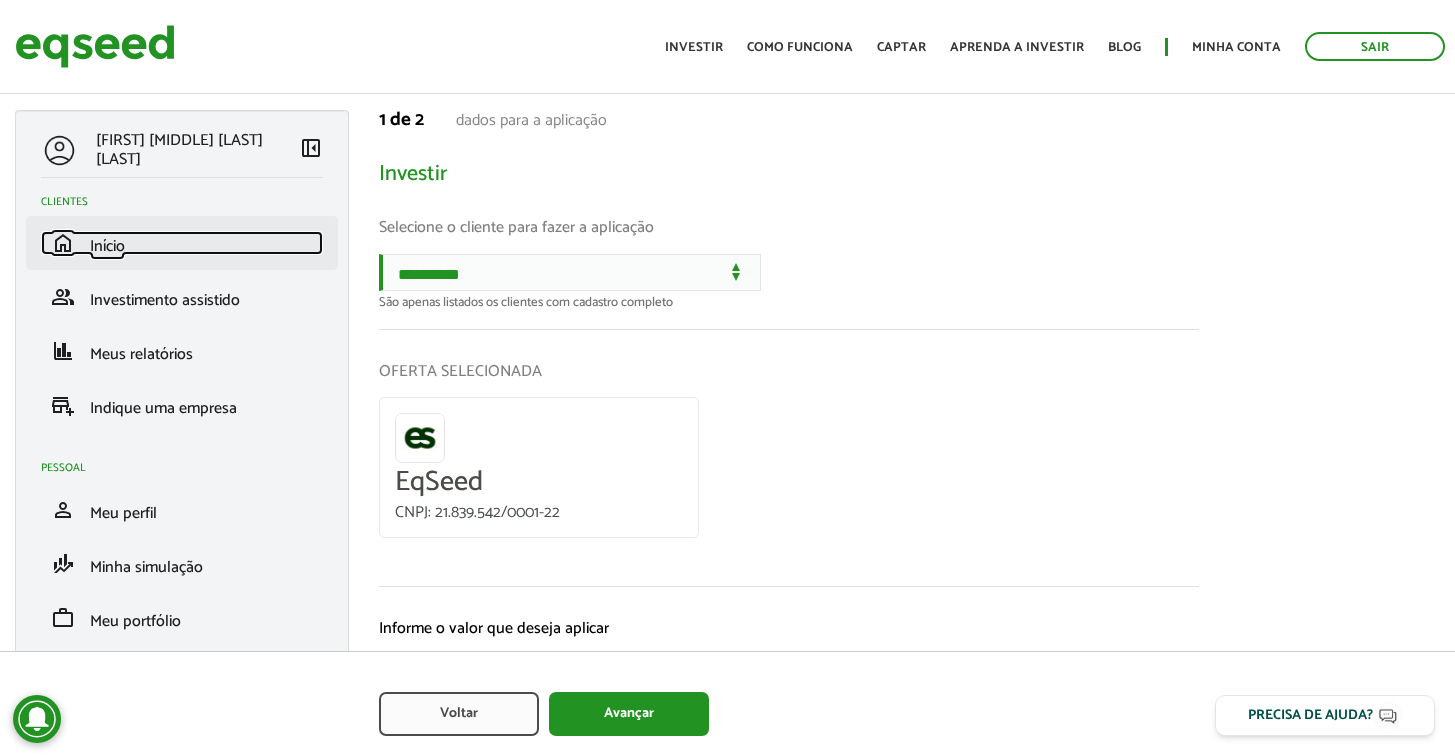 click on "Início" at bounding box center (107, 246) 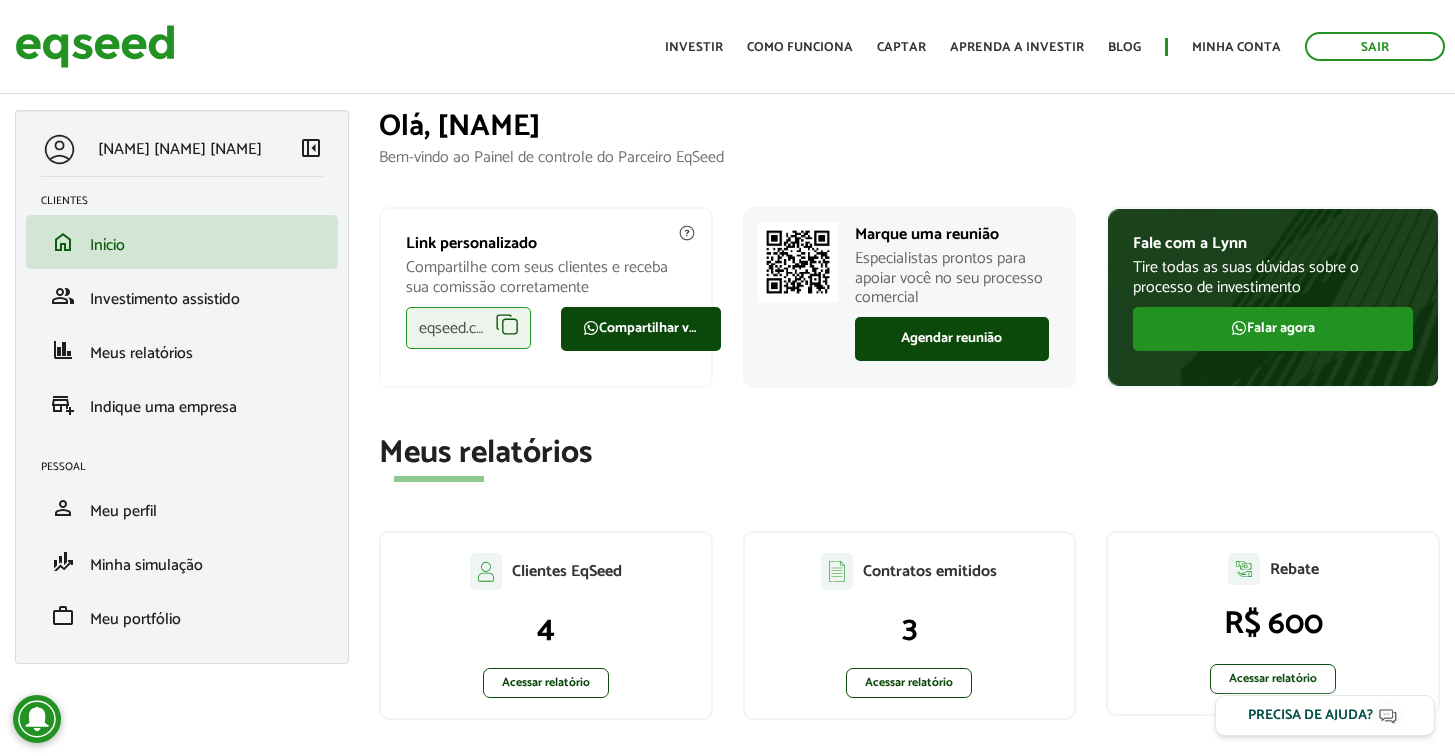 scroll, scrollTop: 0, scrollLeft: 0, axis: both 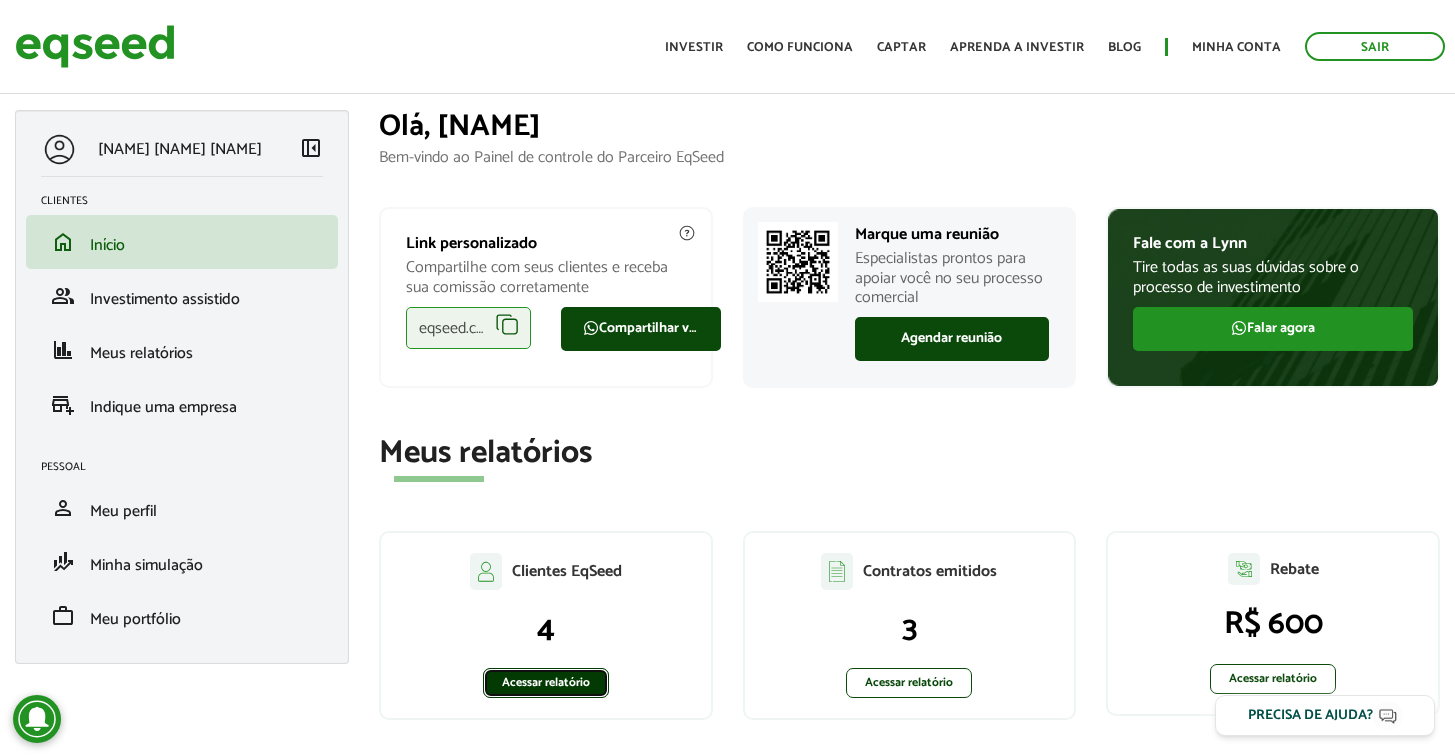 click on "Acessar relatório" at bounding box center [546, 683] 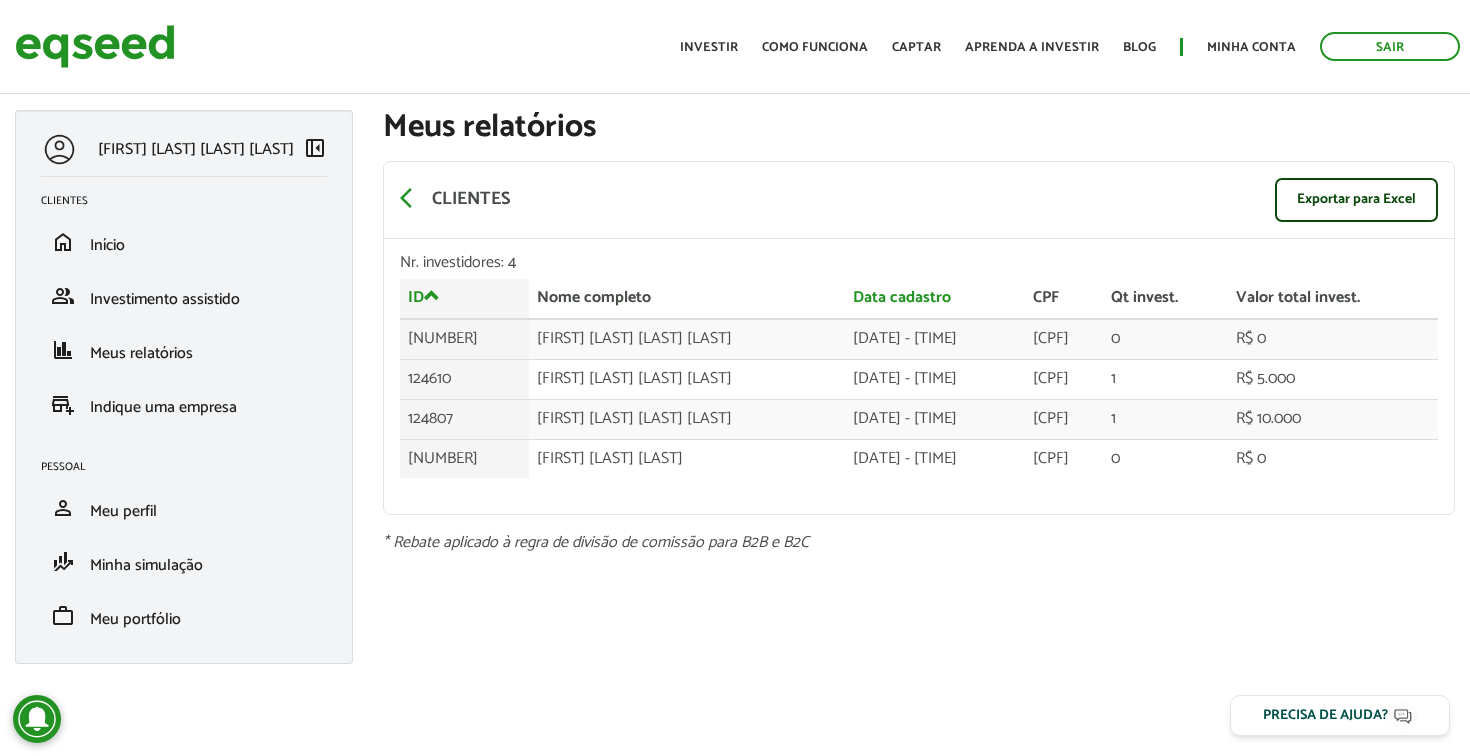 scroll, scrollTop: 0, scrollLeft: 0, axis: both 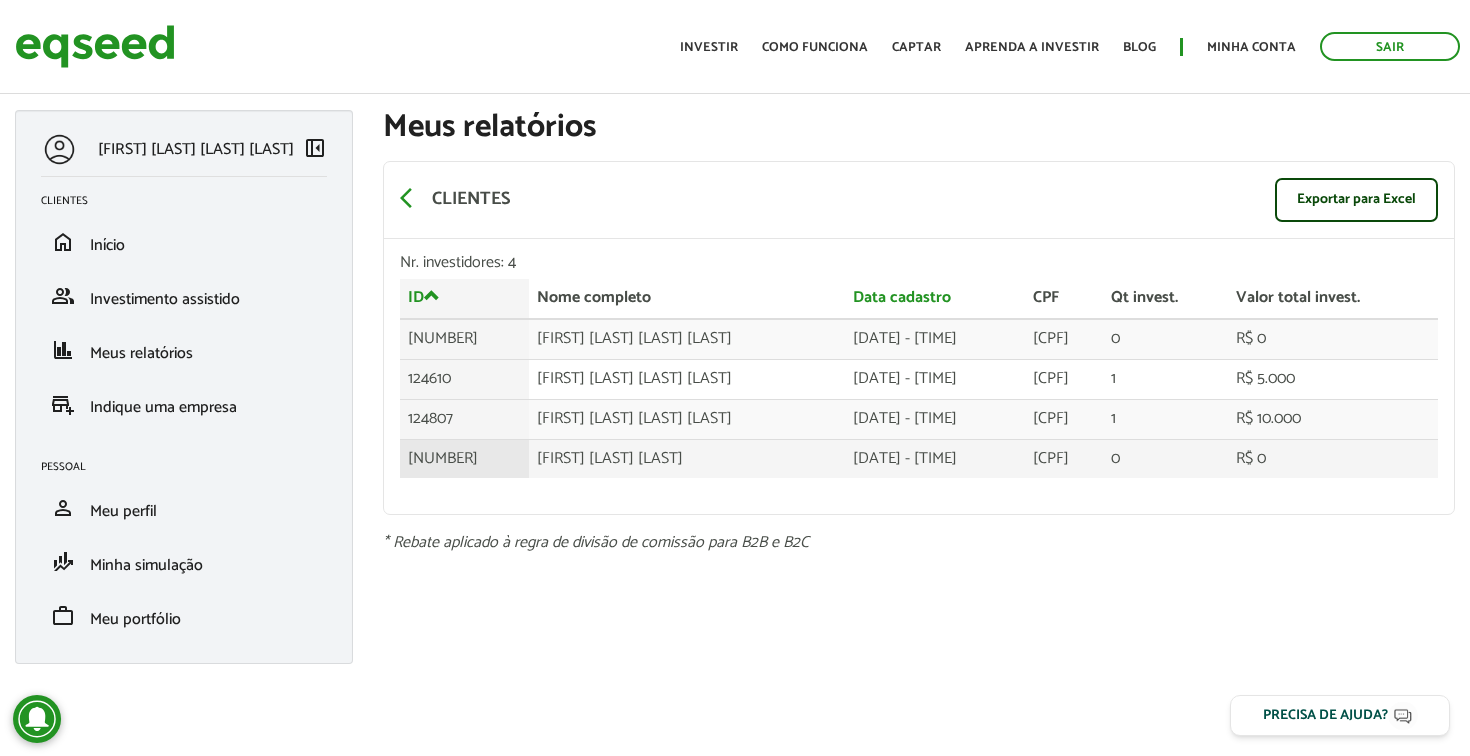 click on "[FIRST] [LAST] [LAST]" at bounding box center (687, 458) 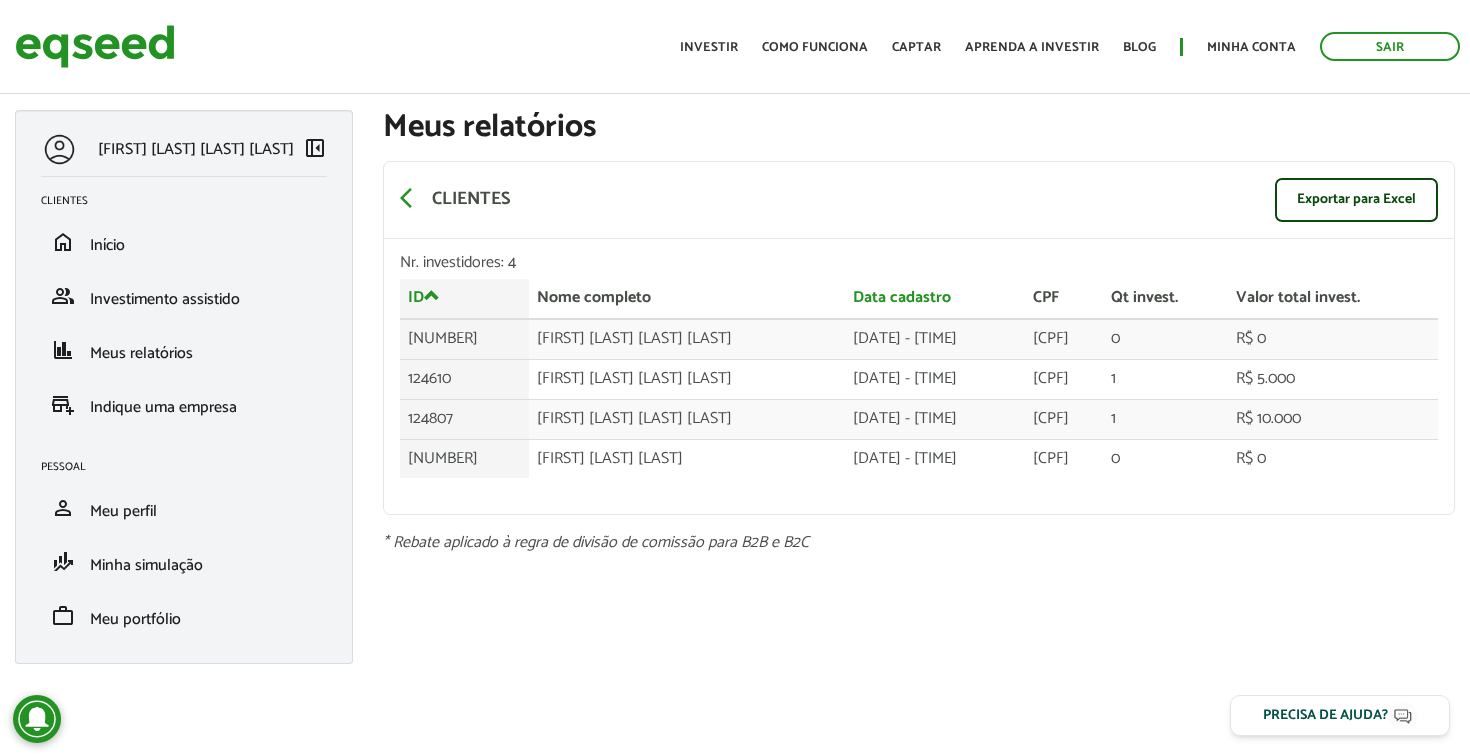 click on "Meus relatórios
arrow_back_ios   Clientes Exportar para Excel Nr. investidores: 4
ID
Nome completo Data cadastro CPF Qt invest. Valor total invest.
ID
Nome completo Data cadastro CPF Qt invest. Valor total invest.
119011 Luan Carlos Duarte Rodrigues 02/05/2024 - 13:50 125.204.917-01 0 R$ 0
124610 FERNAO VALENTE ORTIZ DE CAMARGO 29/10/2024 - 16:25 365.459.348-80 1 R$ 5.000
124807 Juliana de Cássia Moraes de Santana 05/11/2024 - 16:31 029.576.404-06 1 R$ 10.000
130523 Amanda Martins Quintaes 10/07/2025 - 11:49 133.841.027-03 0 R$ 0
* Rebate aplicado à regra de divisão de comissão para B2B e B2C
Voltar" at bounding box center [919, 330] 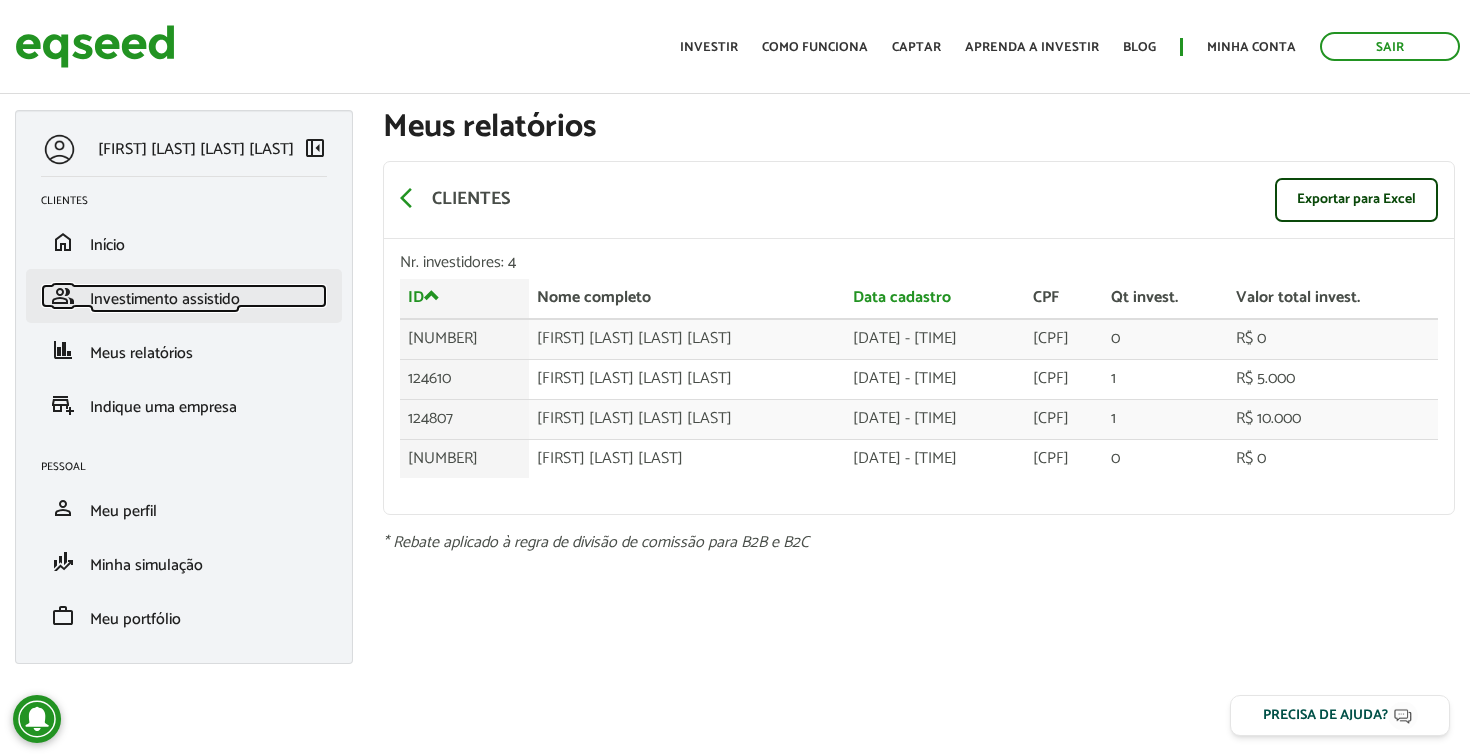 click on "Investimento assistido" at bounding box center [165, 299] 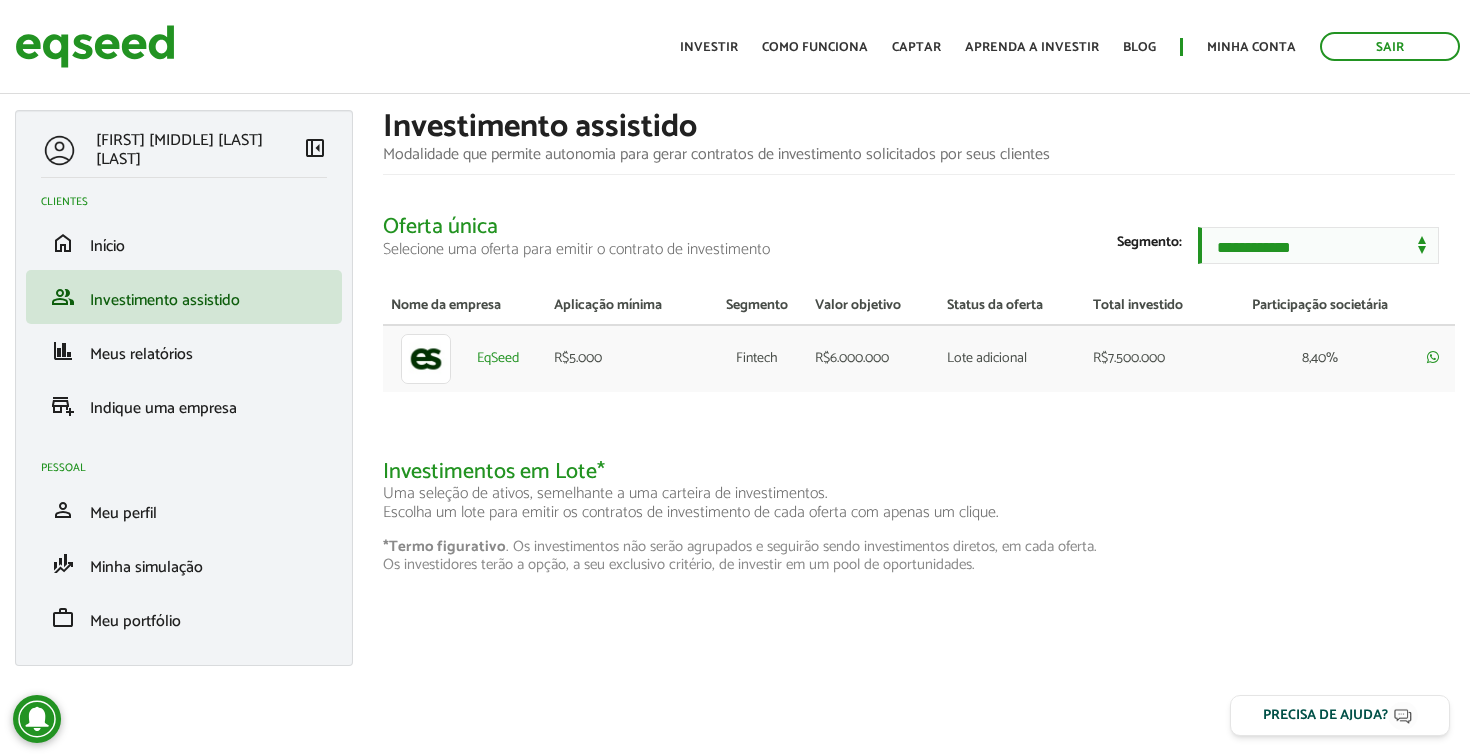 scroll, scrollTop: 0, scrollLeft: 0, axis: both 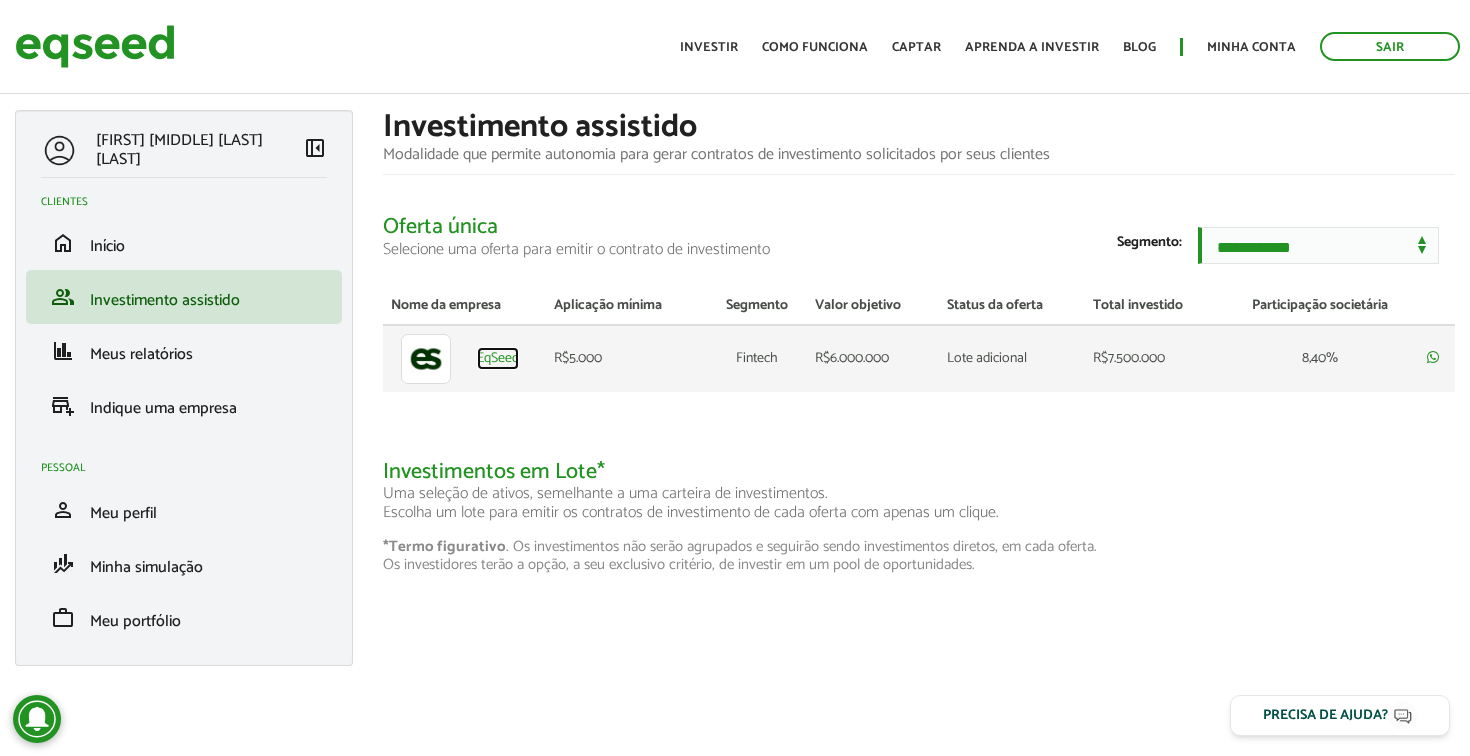 click on "EqSeed" at bounding box center (498, 359) 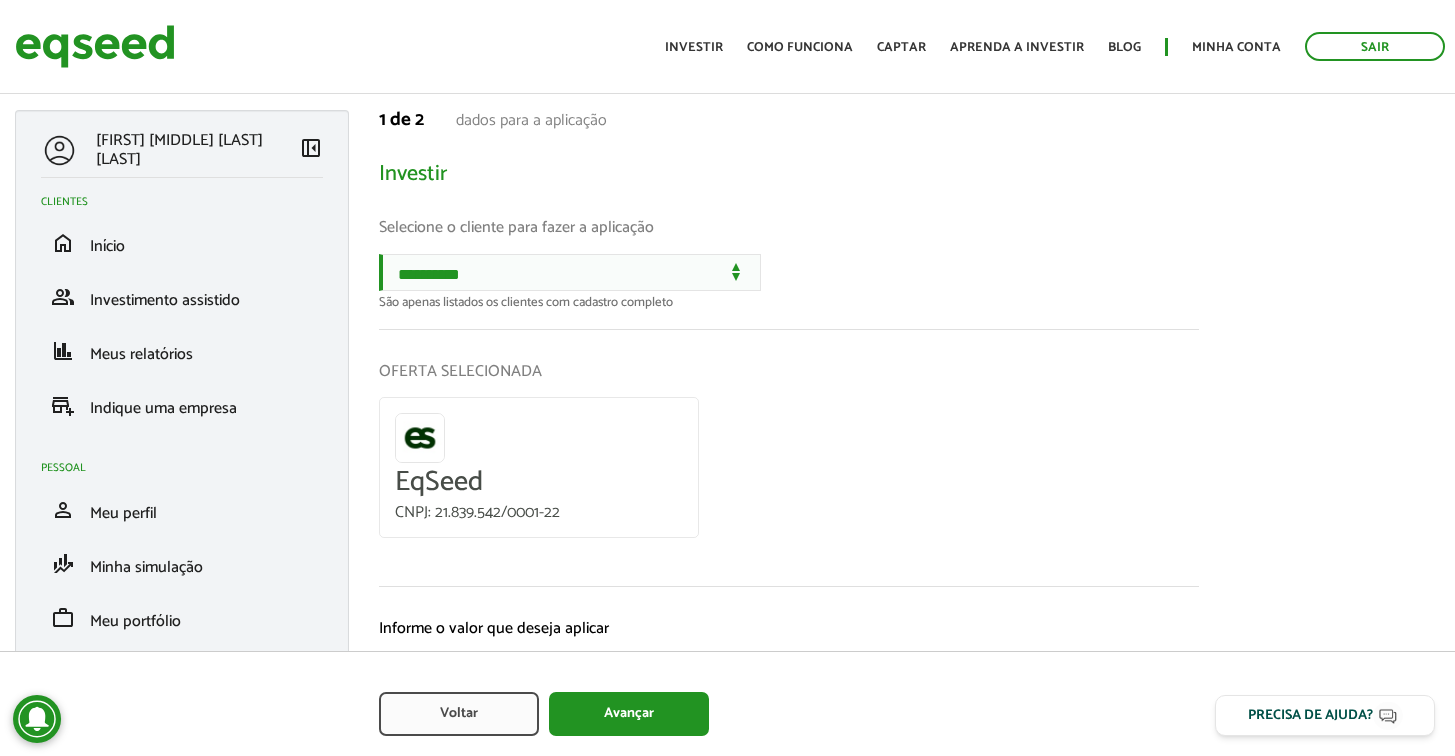 scroll, scrollTop: 0, scrollLeft: 0, axis: both 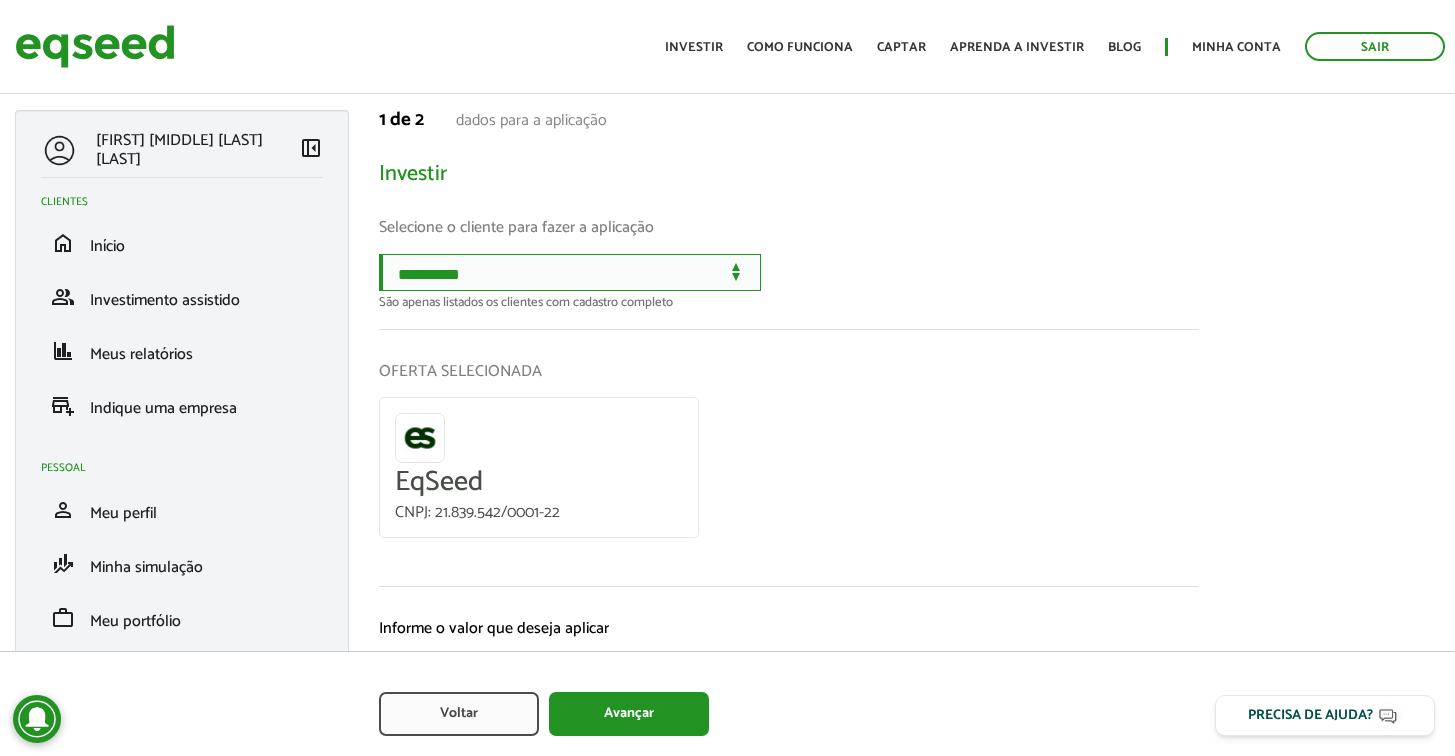 click on "**********" at bounding box center (570, 272) 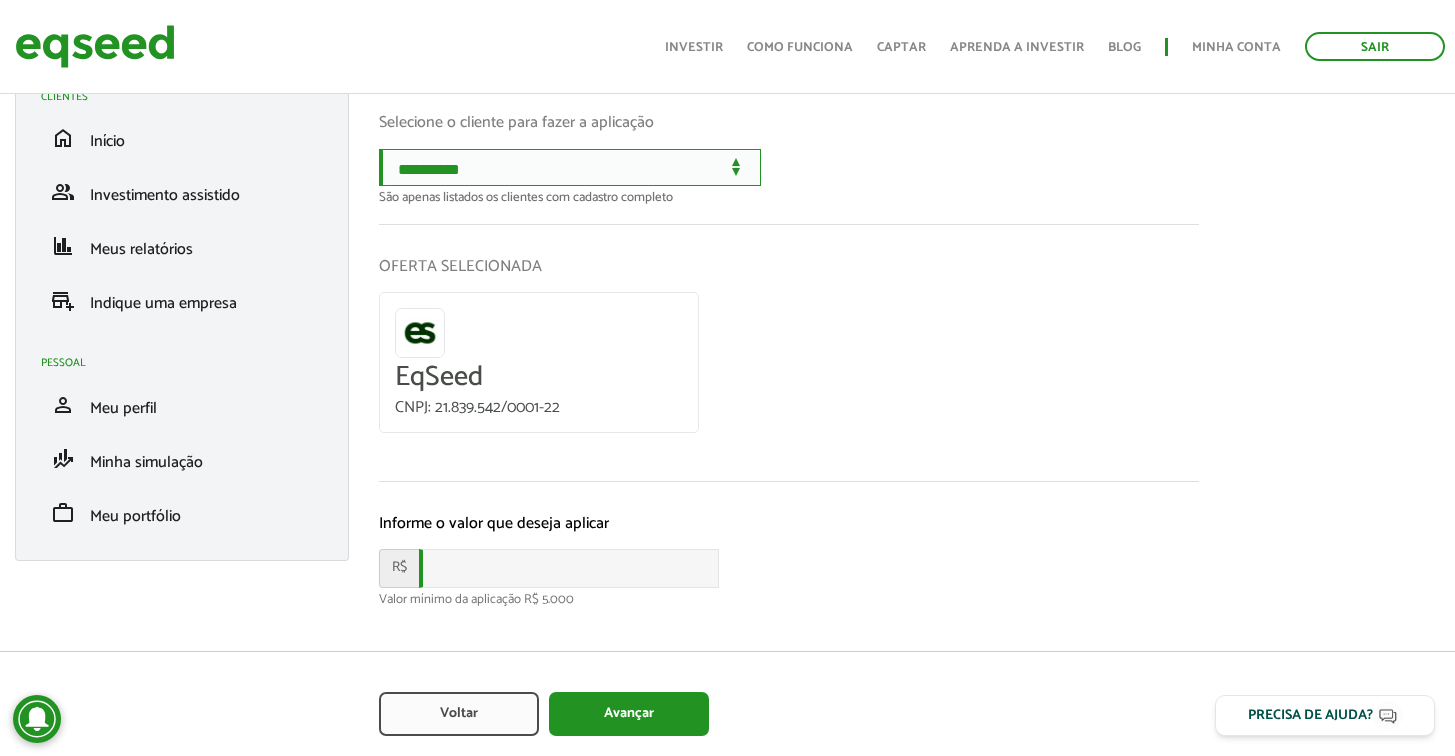 scroll, scrollTop: 124, scrollLeft: 0, axis: vertical 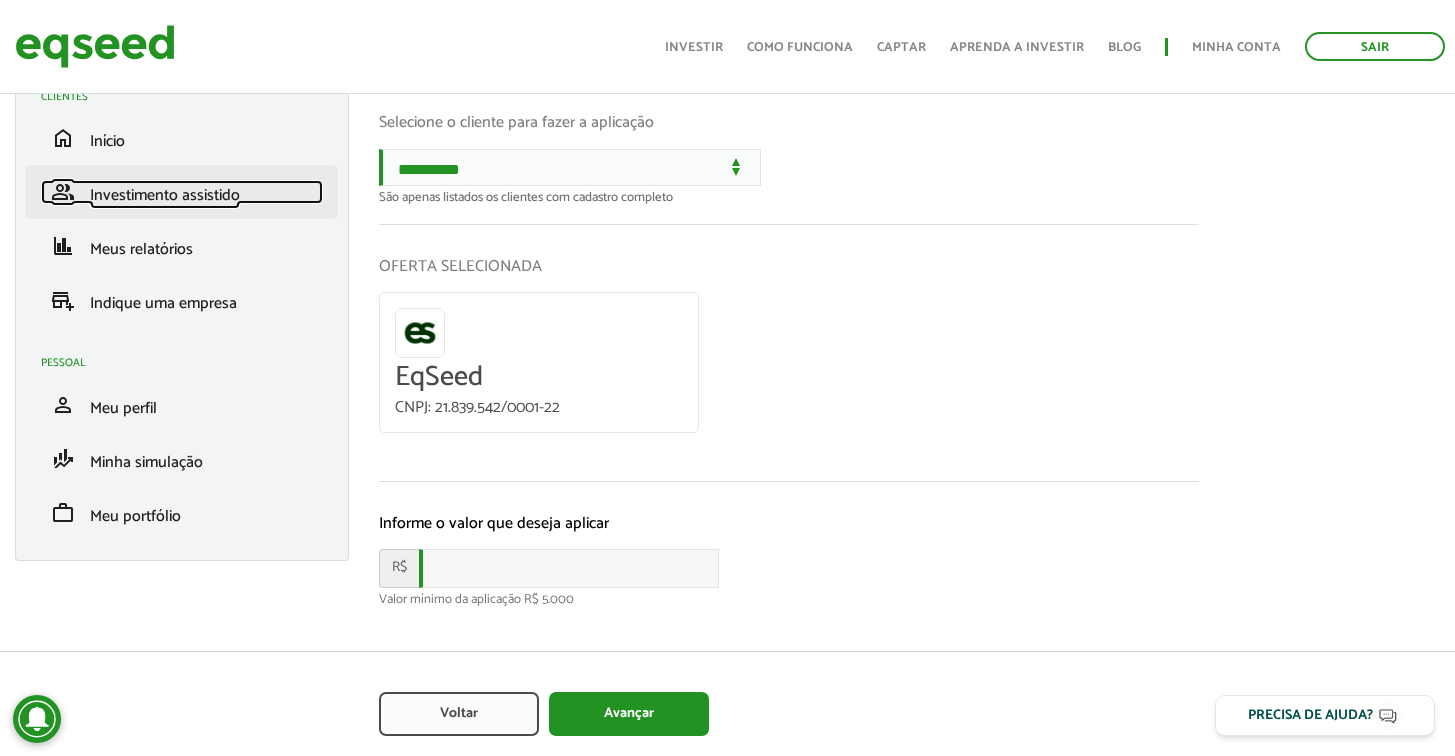 click on "Investimento assistido" at bounding box center [165, 195] 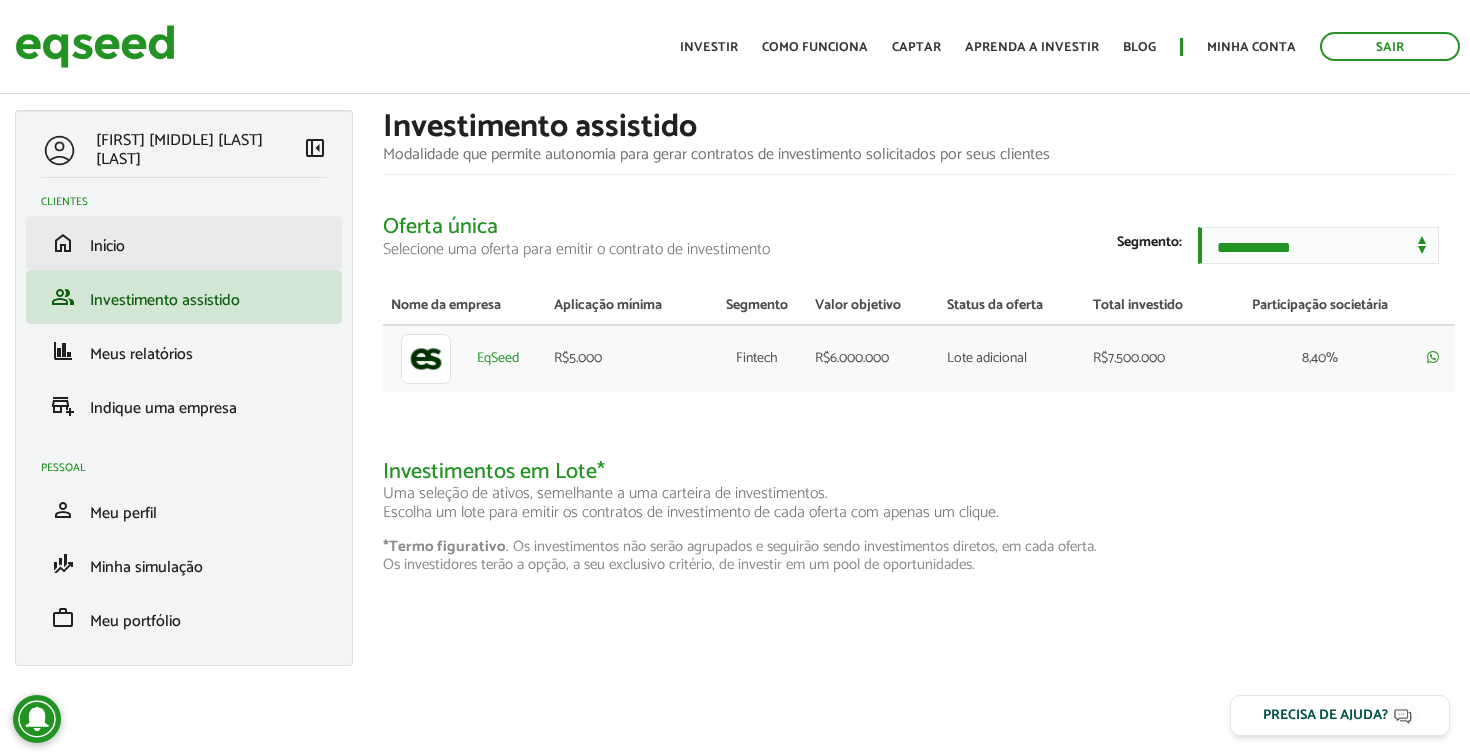 scroll, scrollTop: 0, scrollLeft: 0, axis: both 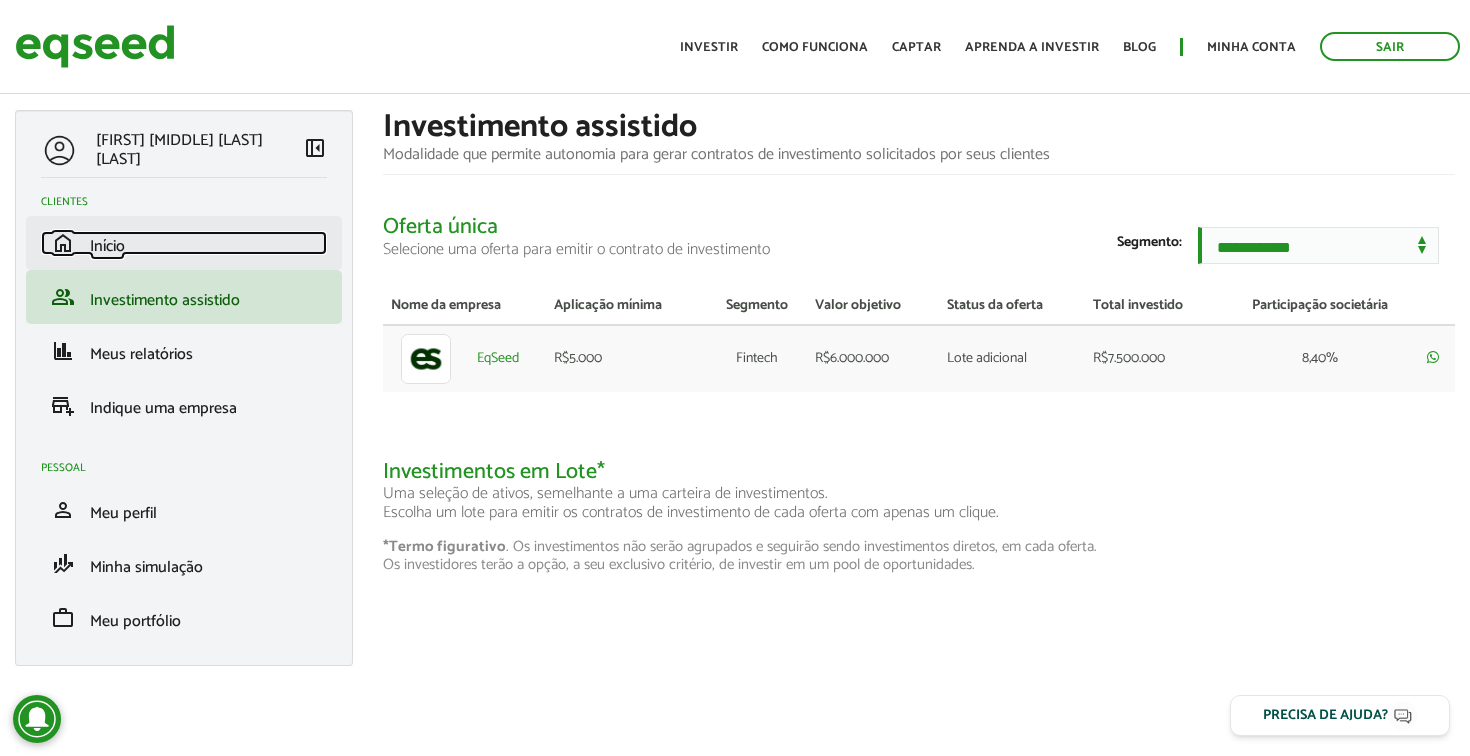 click on "Início" at bounding box center [107, 246] 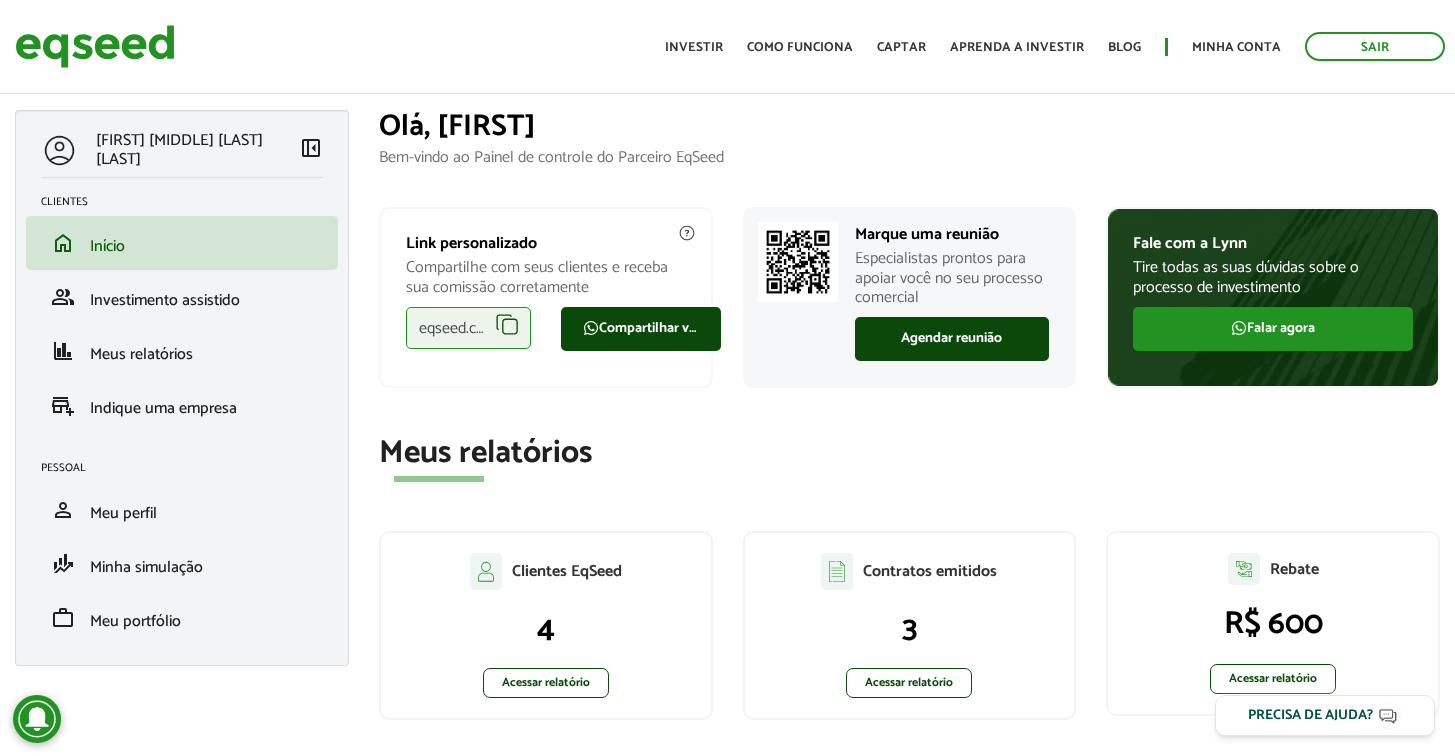 scroll, scrollTop: 0, scrollLeft: 0, axis: both 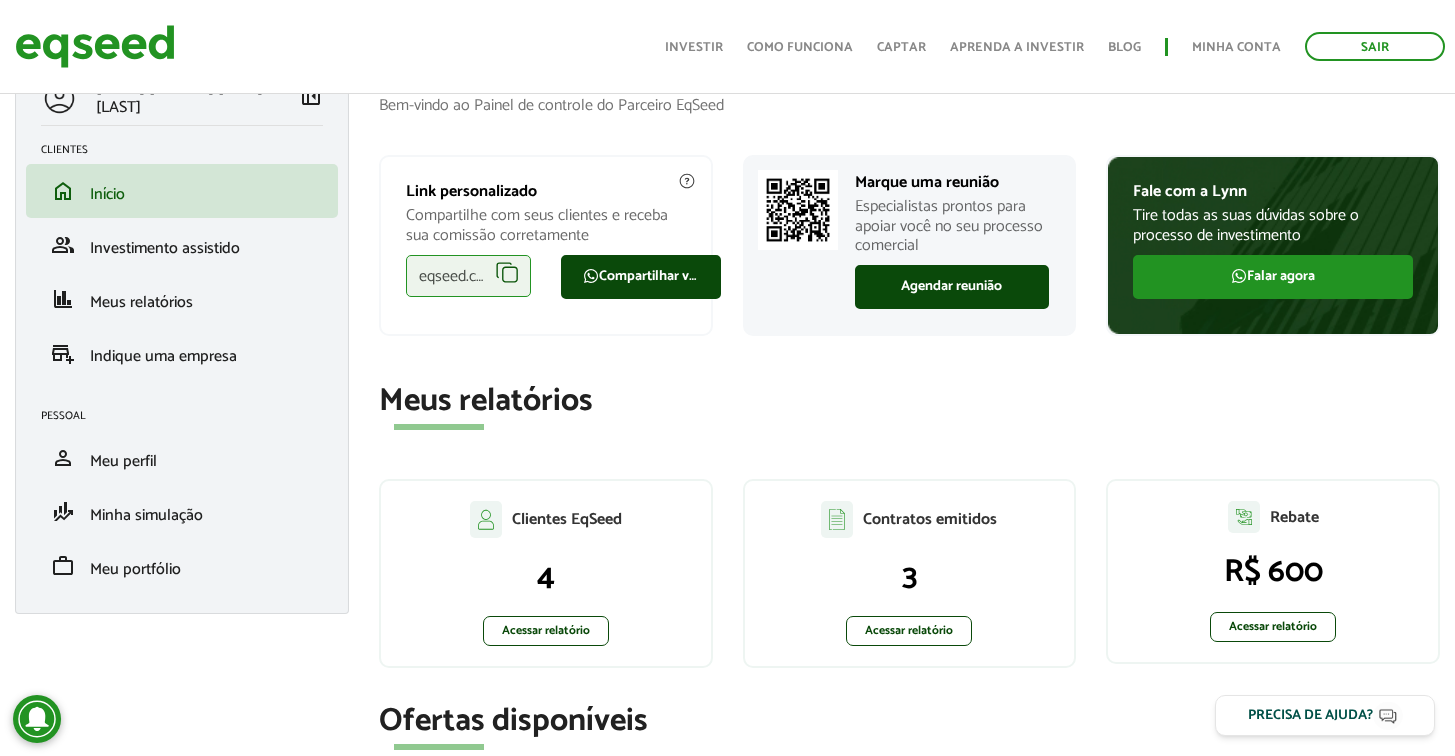 click on "eqseed.com/a/is/[USERNAME]" at bounding box center (468, 276) 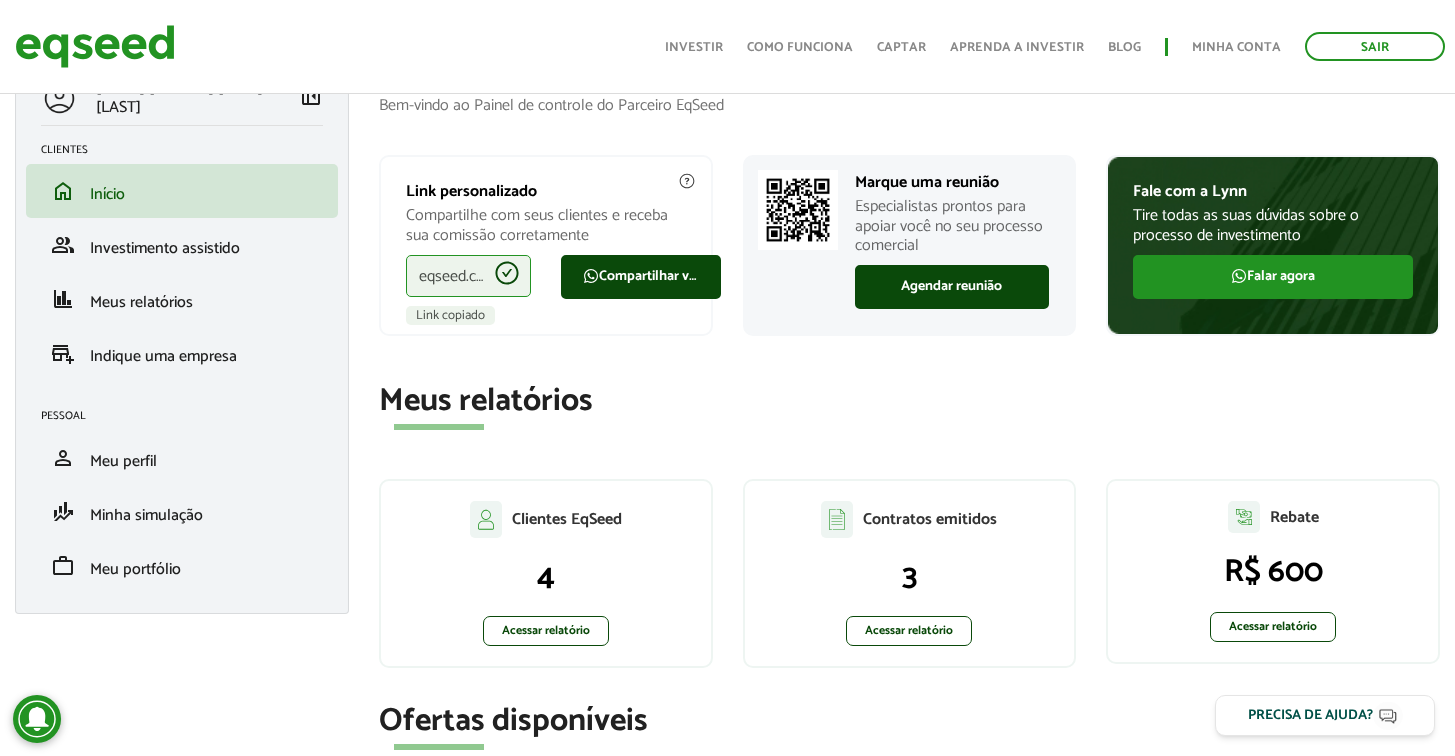 click on "eqseed.com/a/is/[USERNAME]" at bounding box center [468, 276] 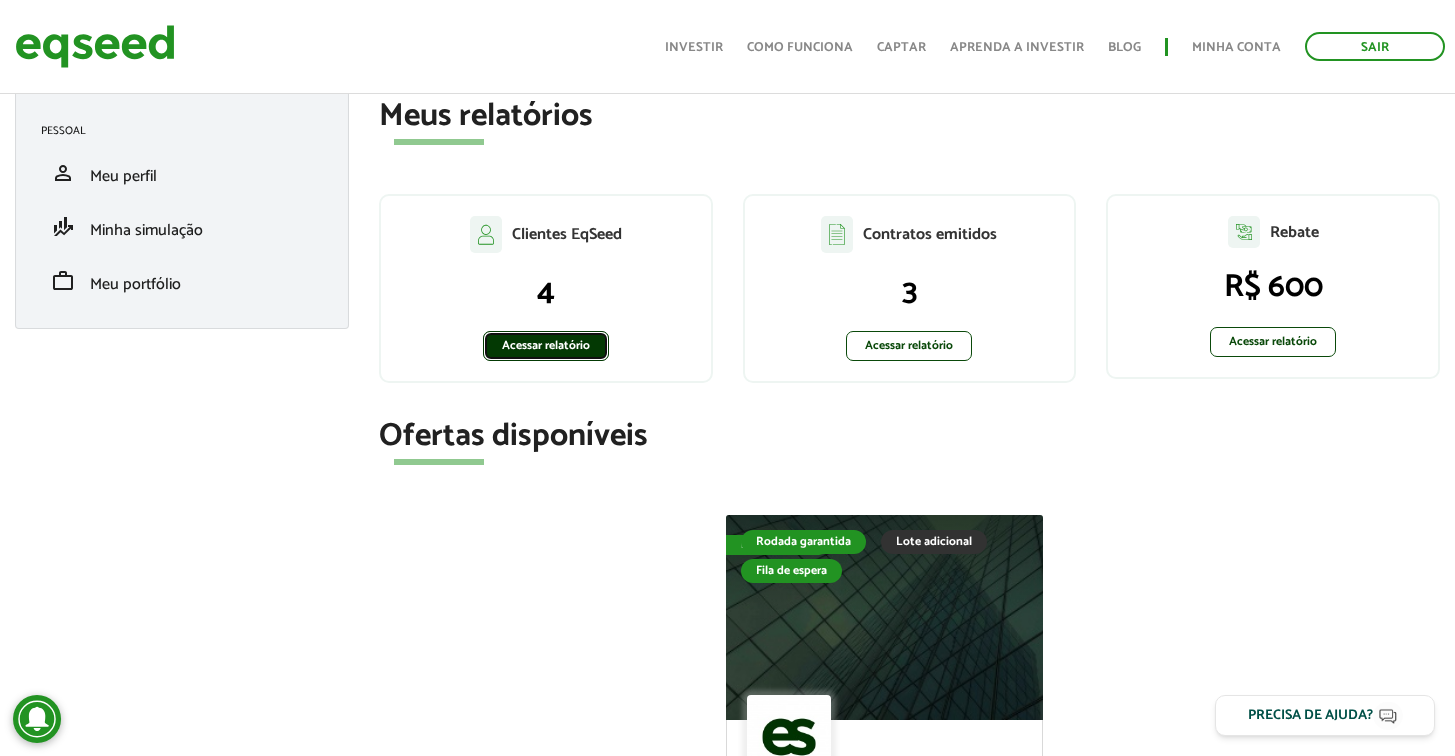 click on "Acessar relatório" at bounding box center [546, 346] 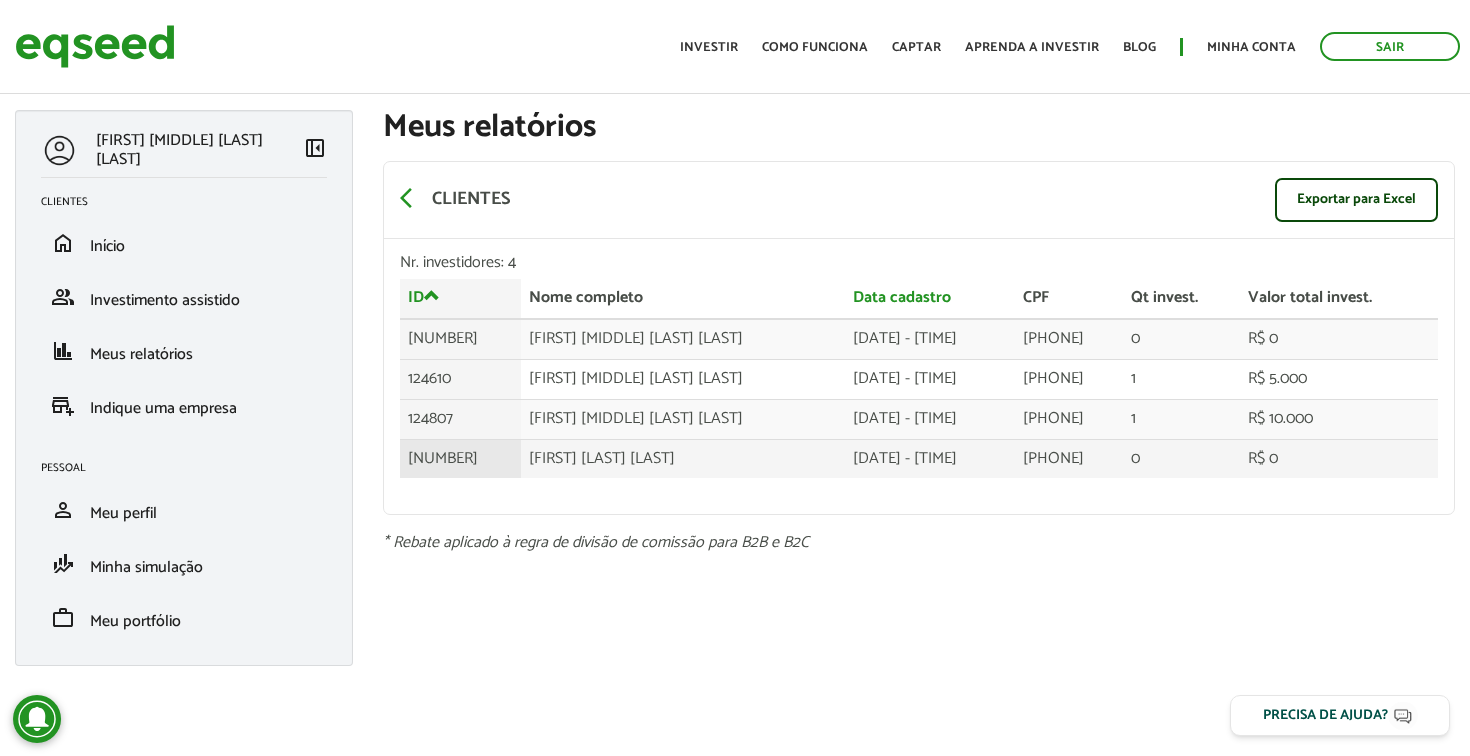 scroll, scrollTop: 0, scrollLeft: 0, axis: both 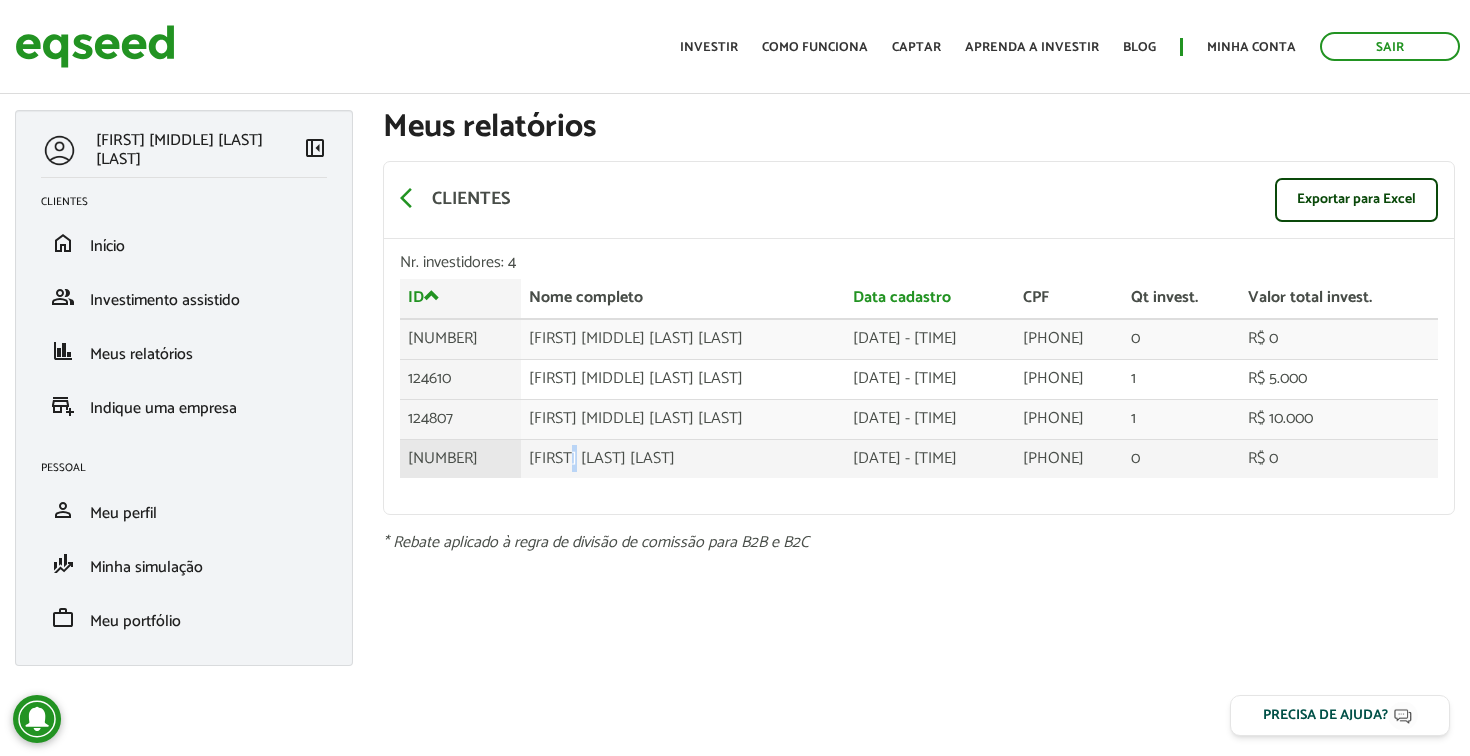 click on "Amanda Martins Quintaes" at bounding box center (683, 458) 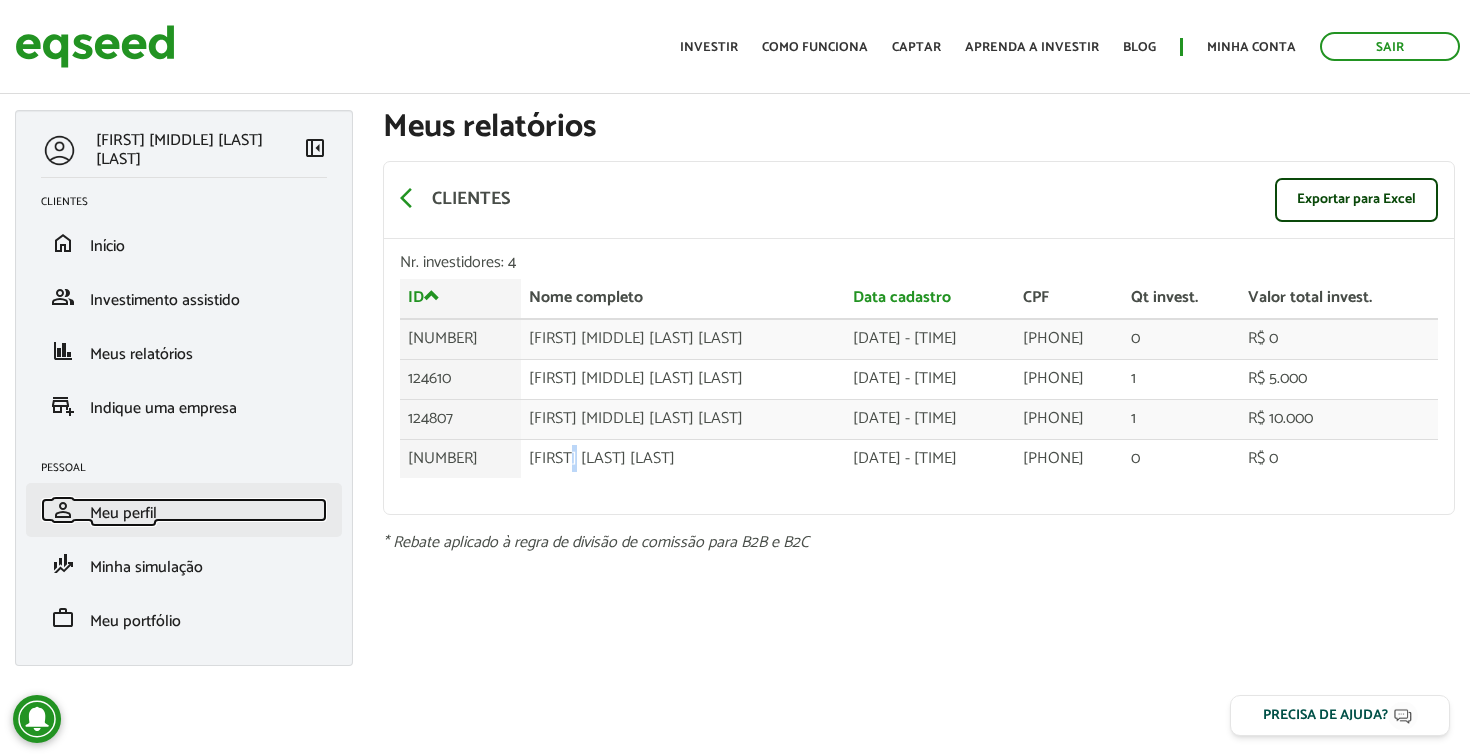 click on "Meu perfil" at bounding box center (123, 513) 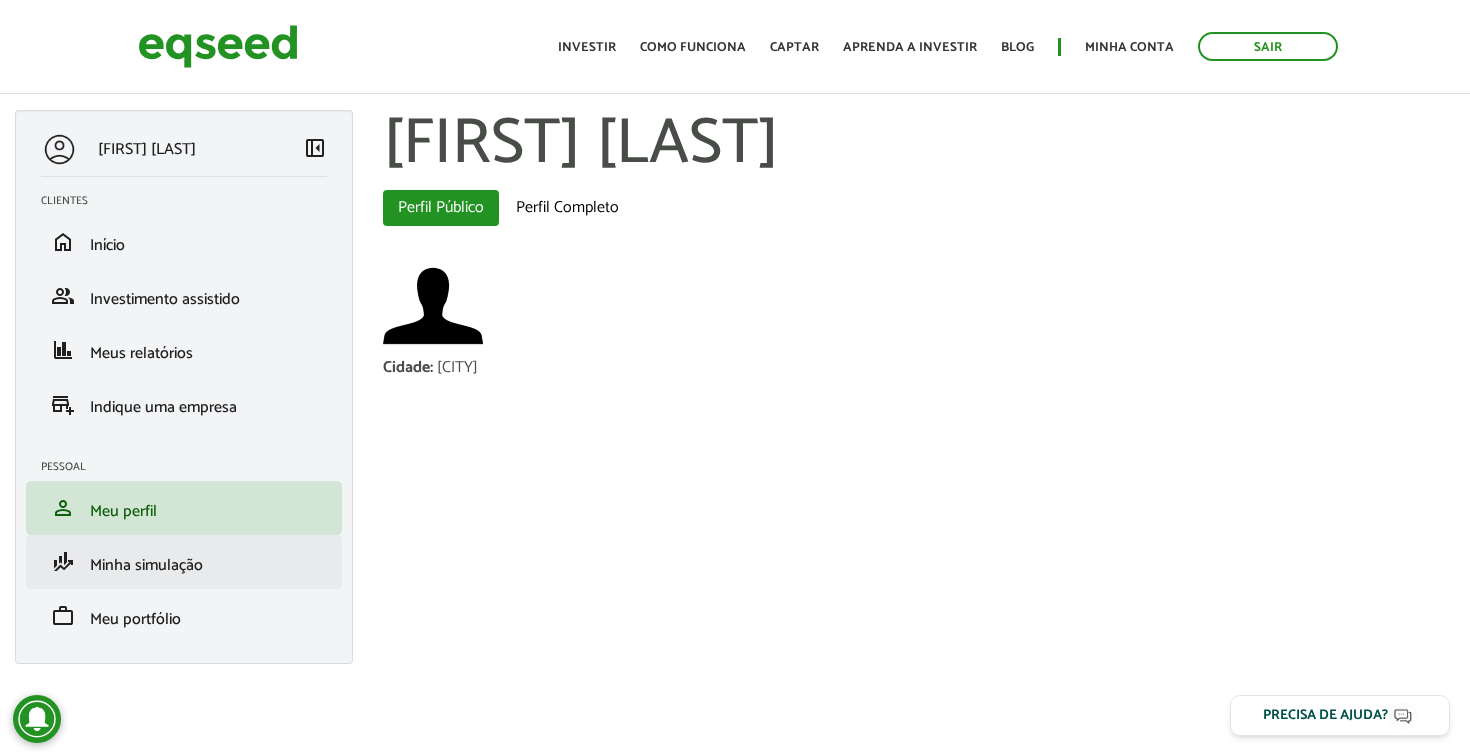 scroll, scrollTop: 0, scrollLeft: 0, axis: both 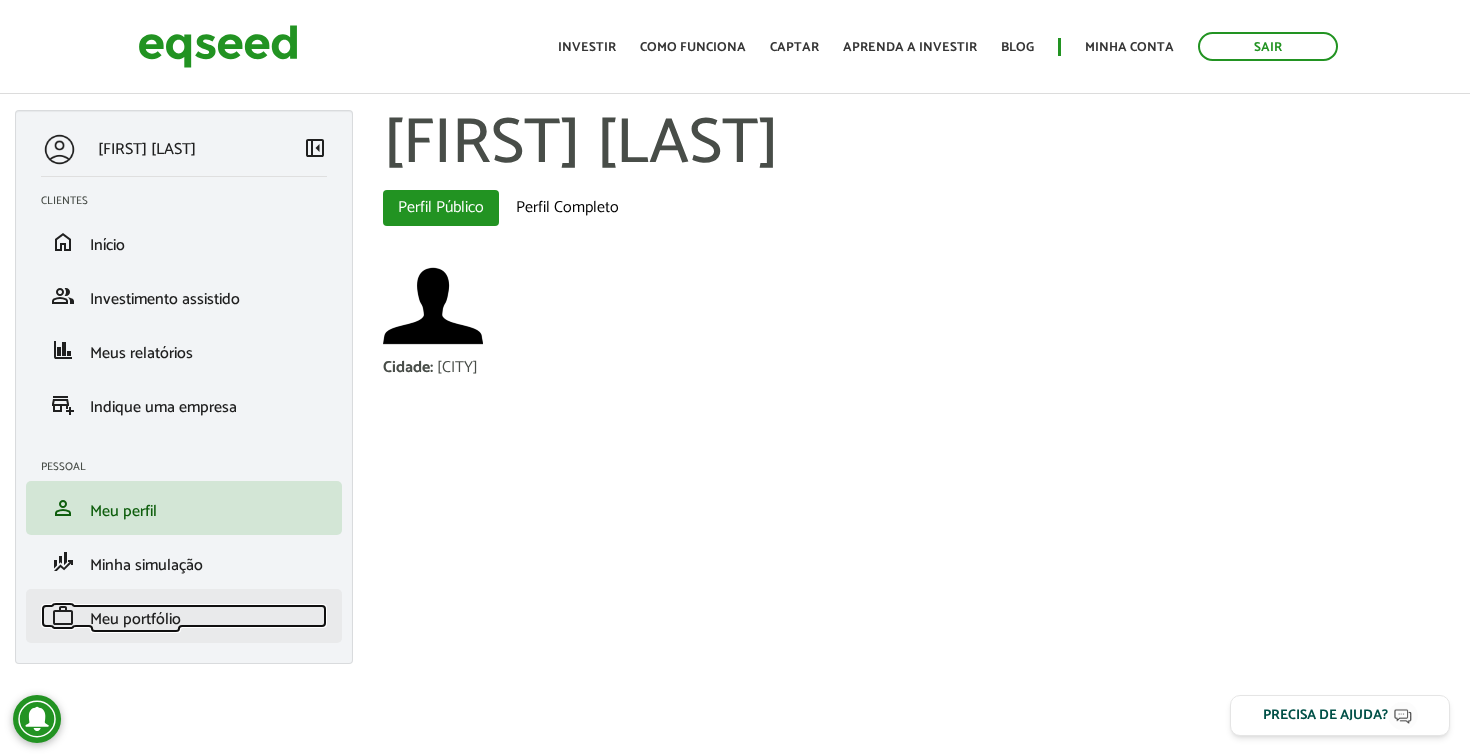 click on "Meu portfólio" at bounding box center (135, 619) 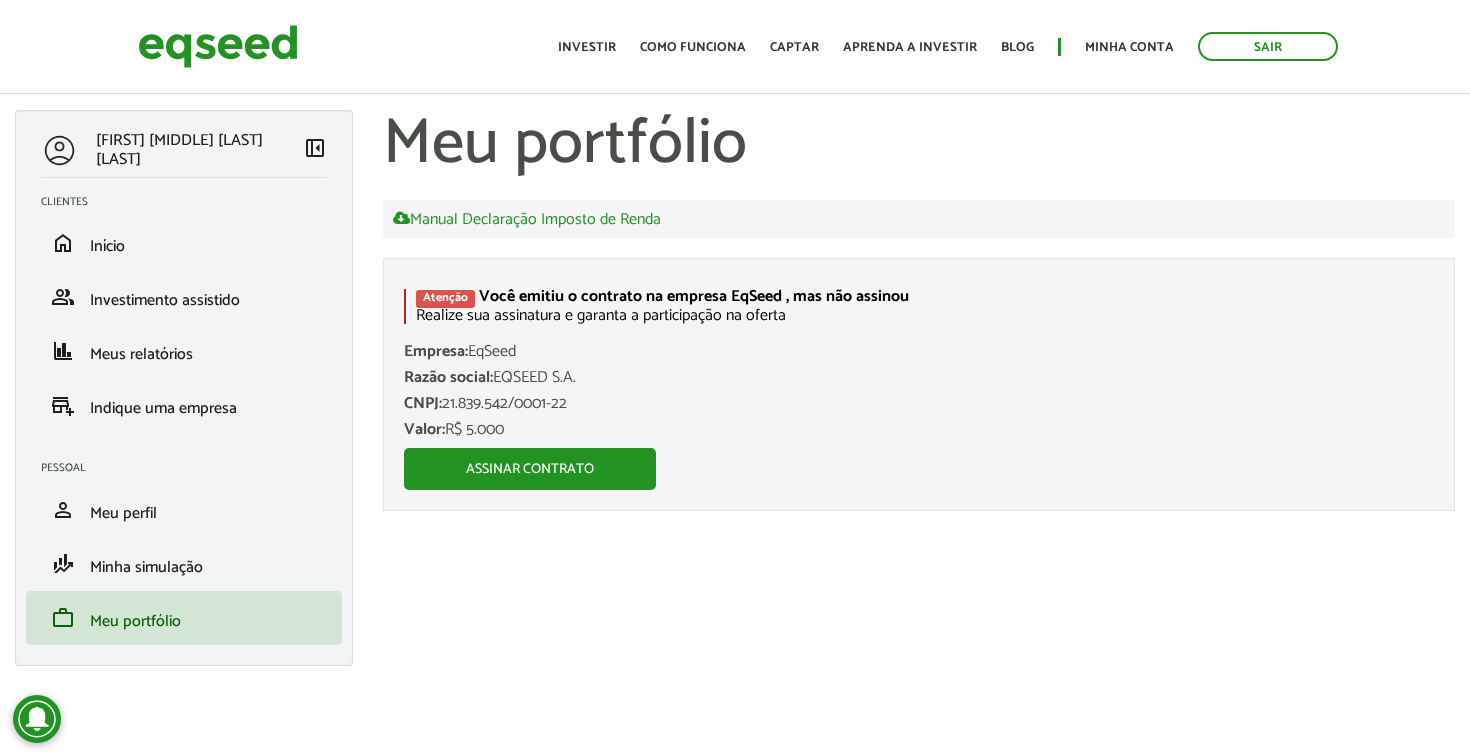 scroll, scrollTop: 0, scrollLeft: 0, axis: both 